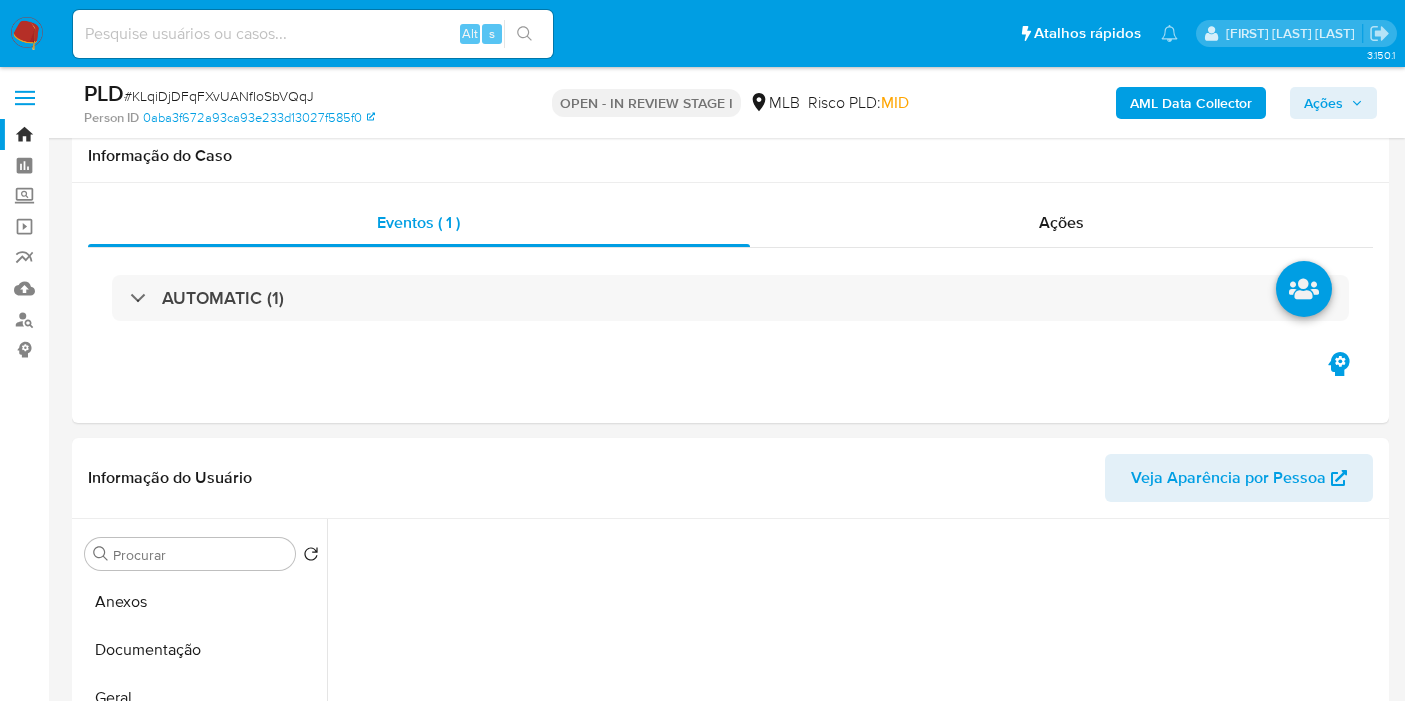 select on "10" 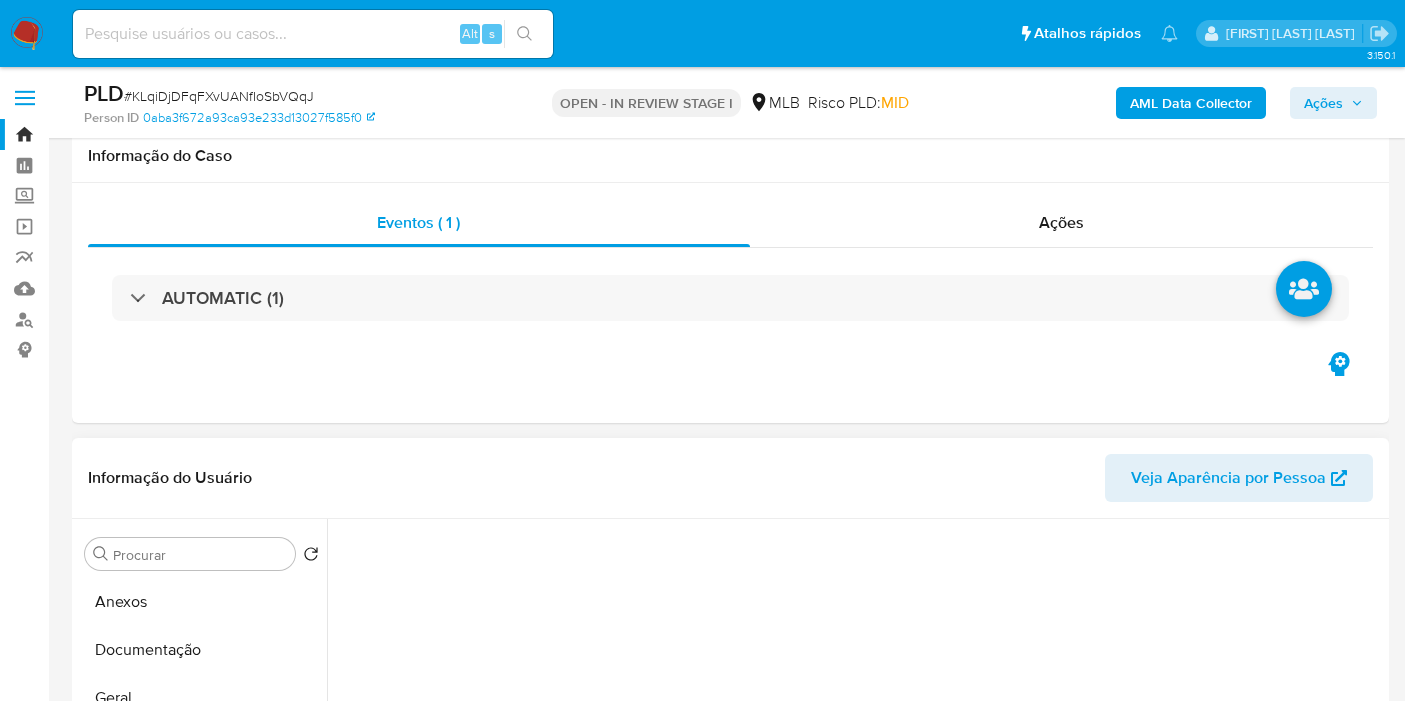 scroll, scrollTop: 333, scrollLeft: 0, axis: vertical 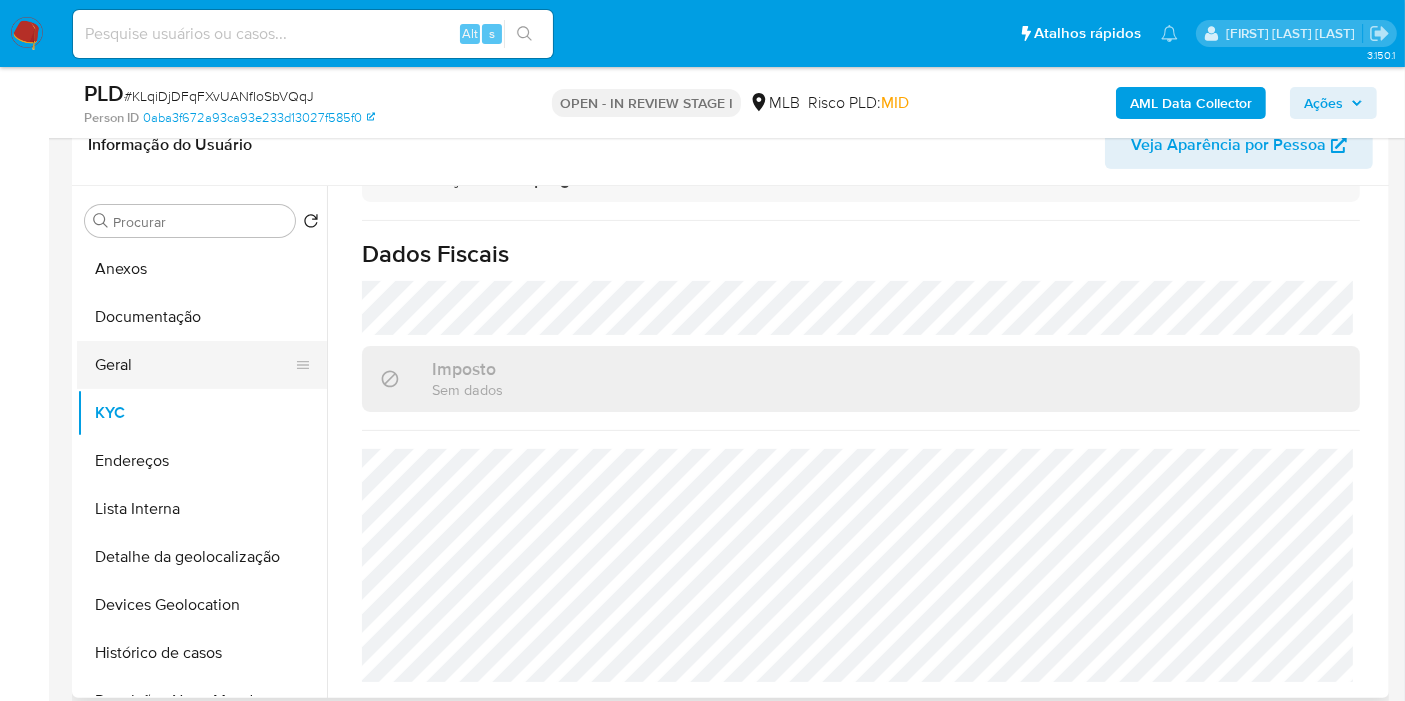 click on "Geral" at bounding box center [194, 365] 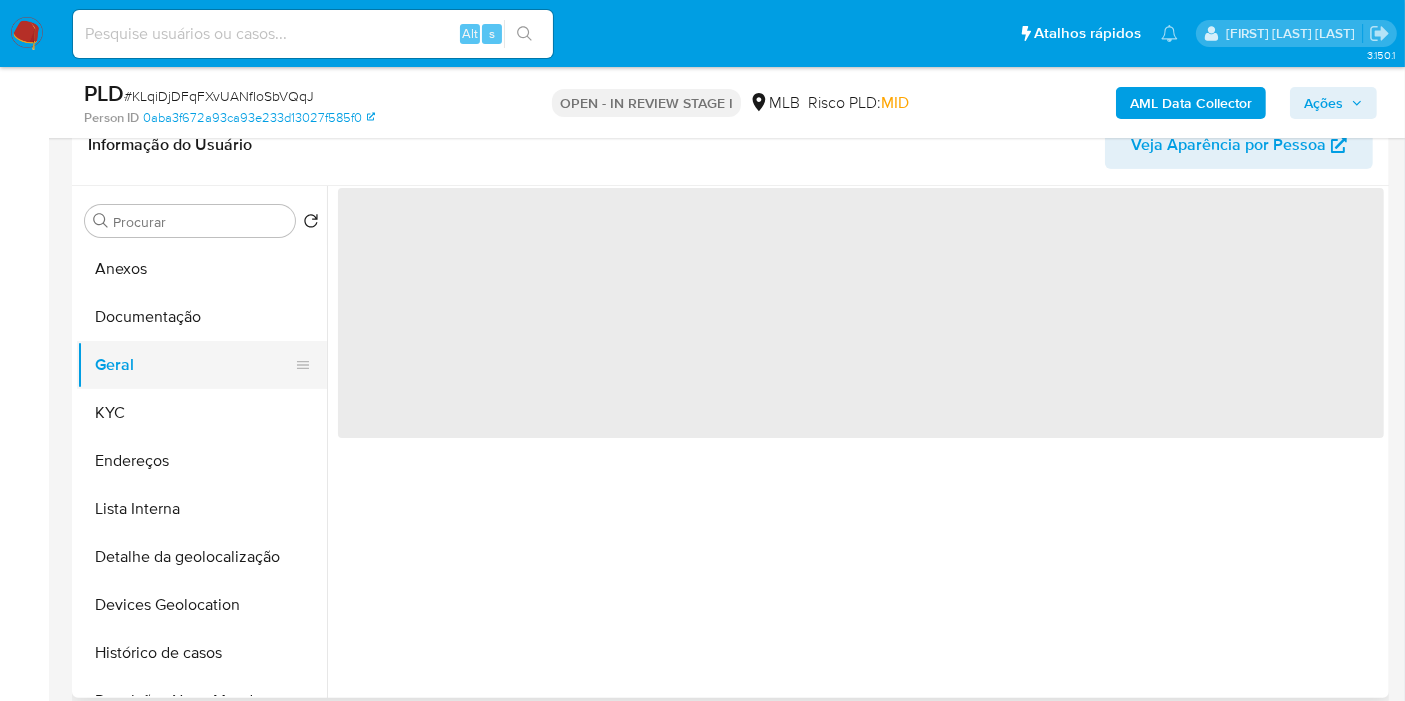 scroll, scrollTop: 0, scrollLeft: 0, axis: both 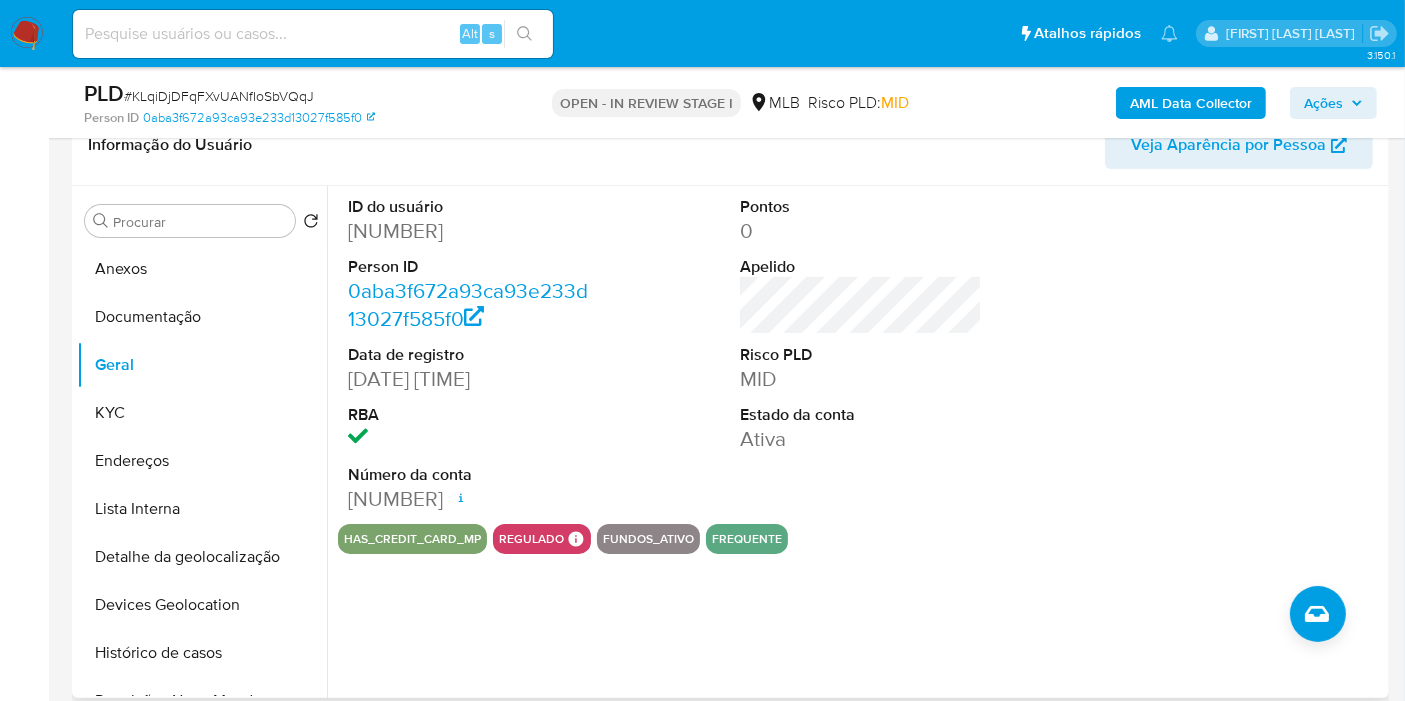 type 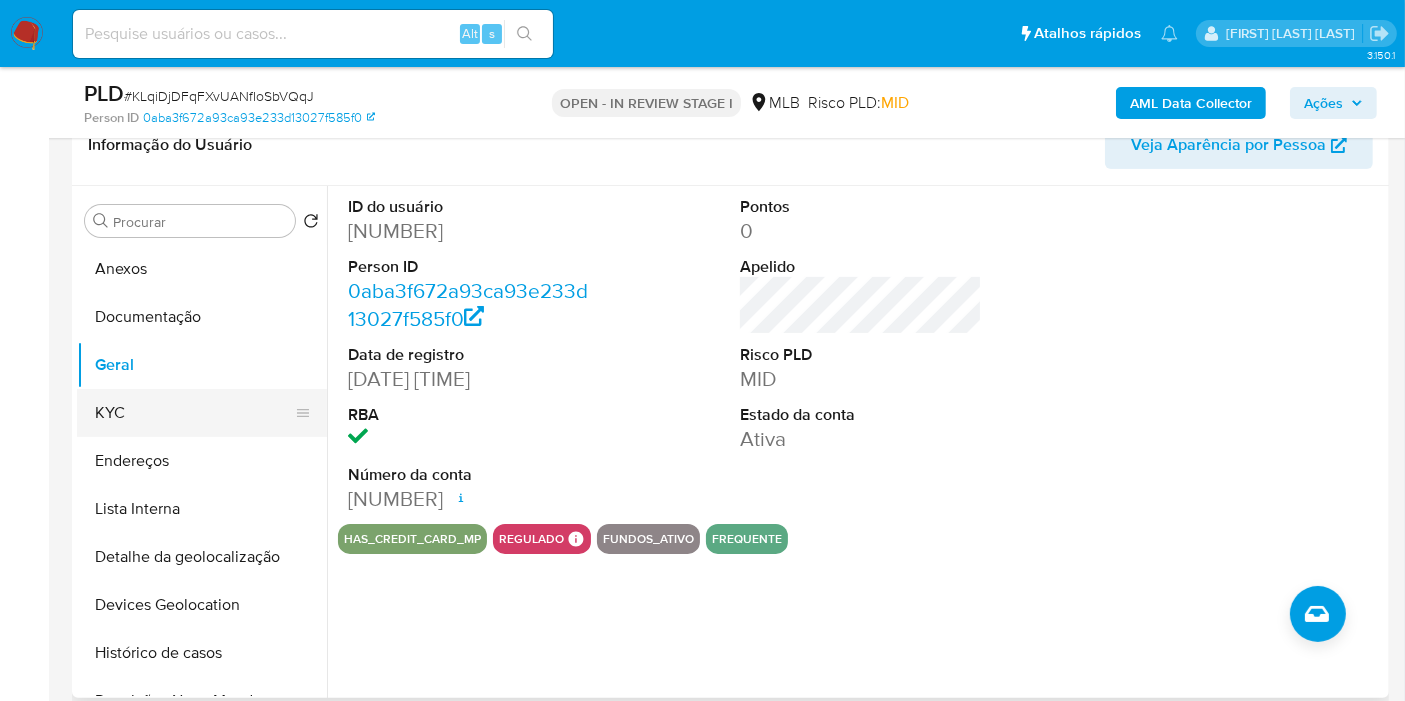 click on "KYC" at bounding box center (194, 413) 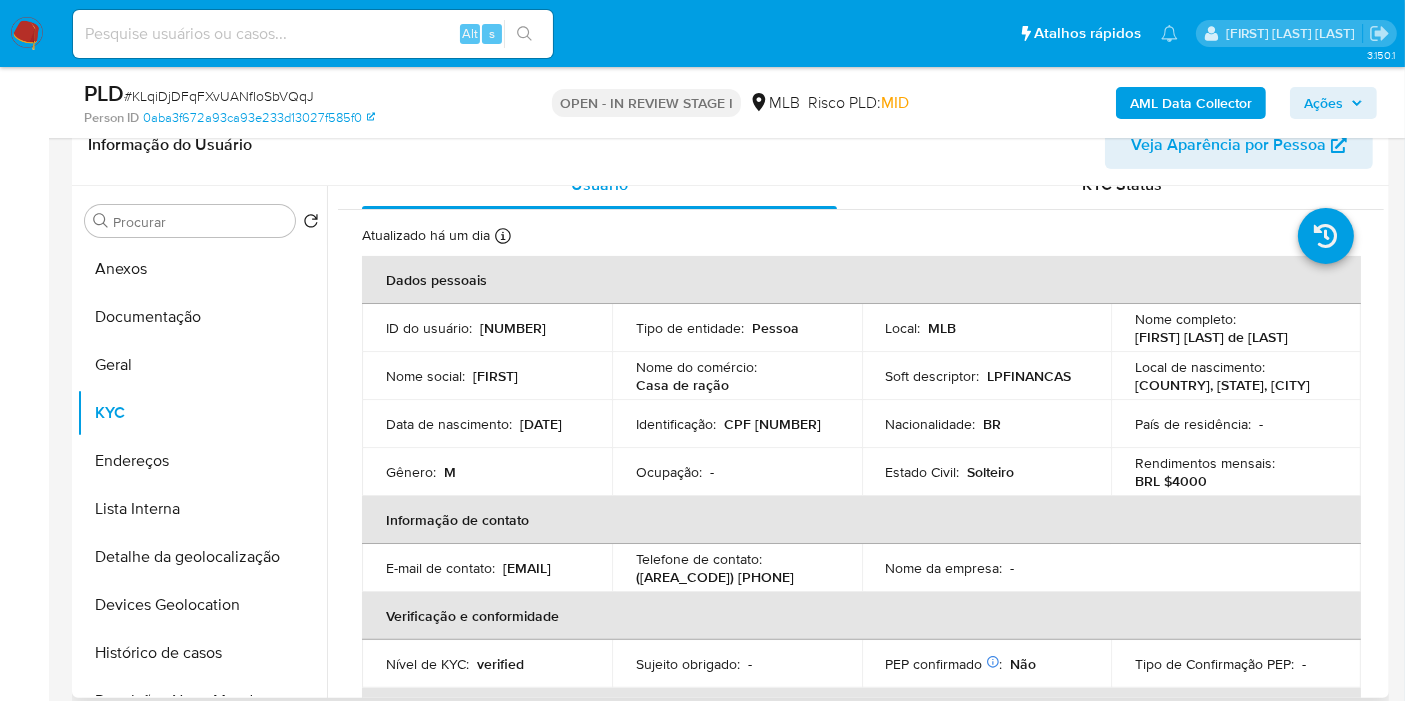 scroll, scrollTop: 20, scrollLeft: 0, axis: vertical 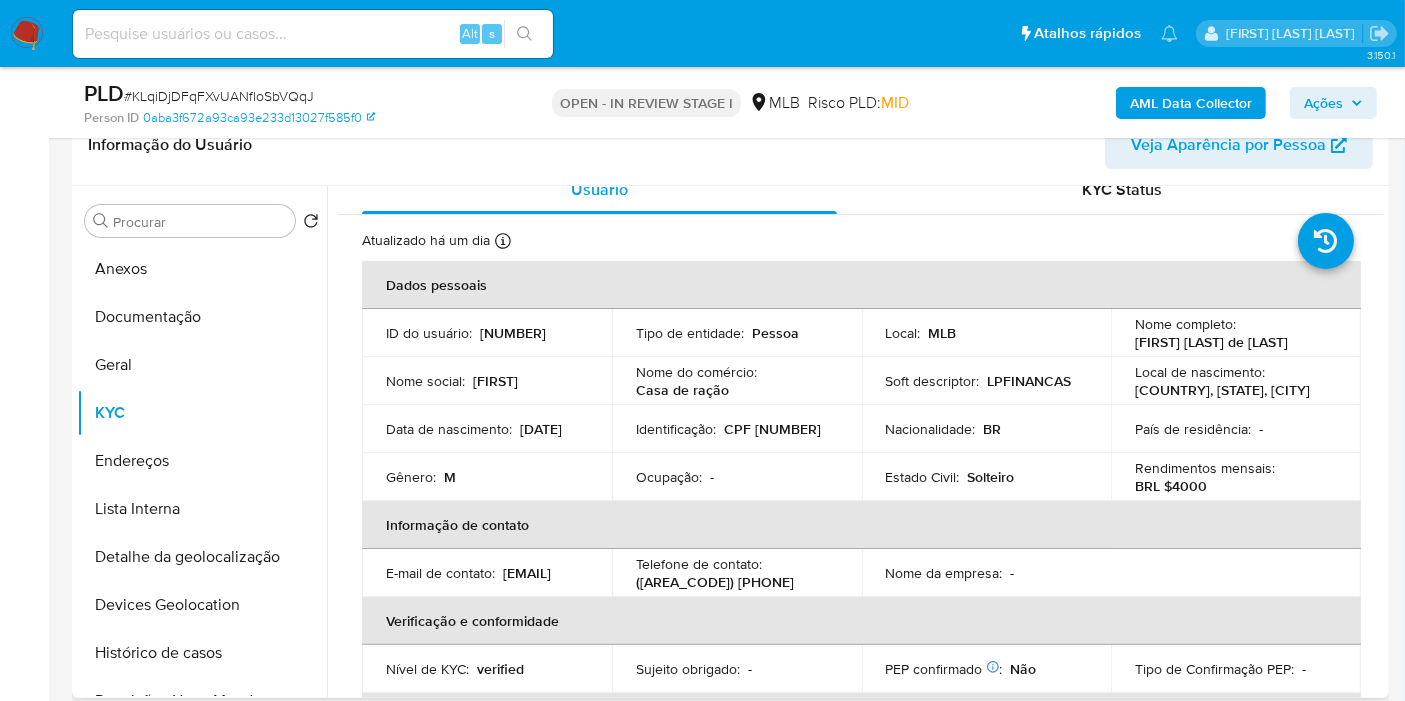 type 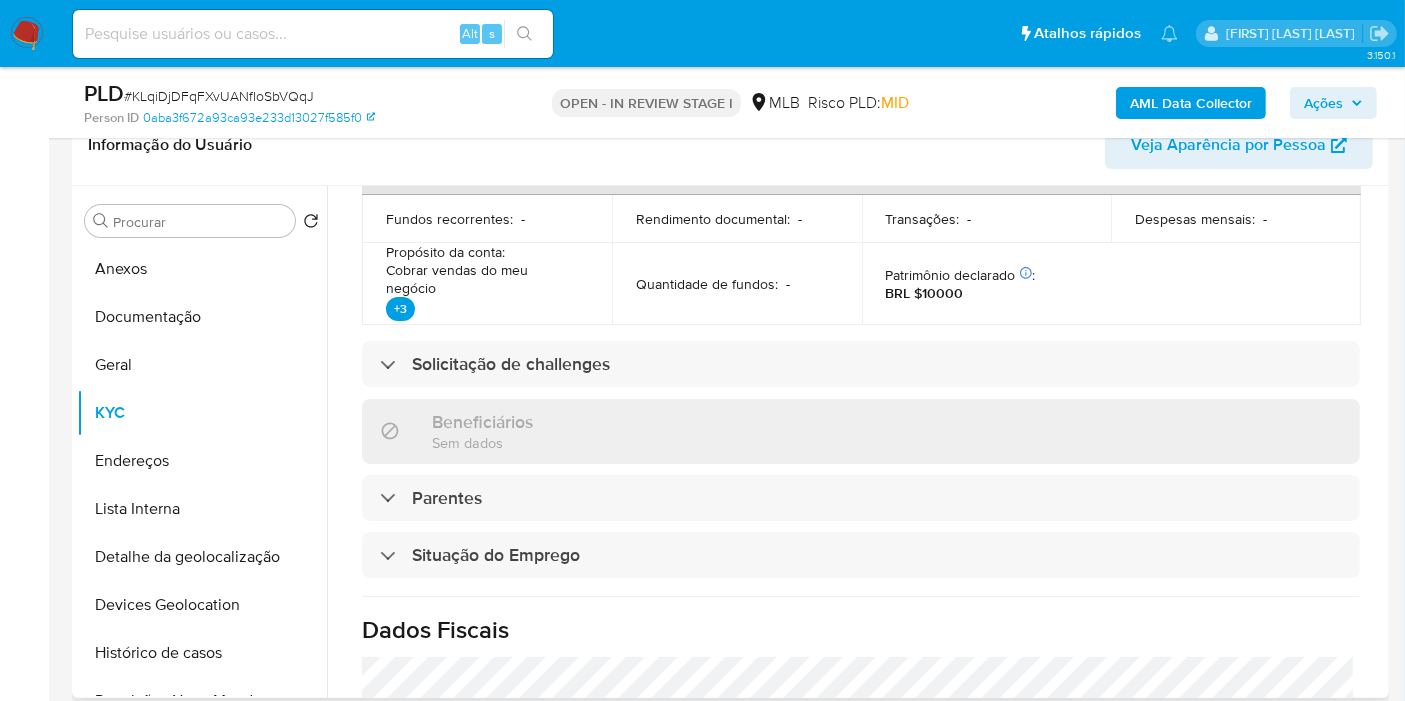 scroll, scrollTop: 942, scrollLeft: 0, axis: vertical 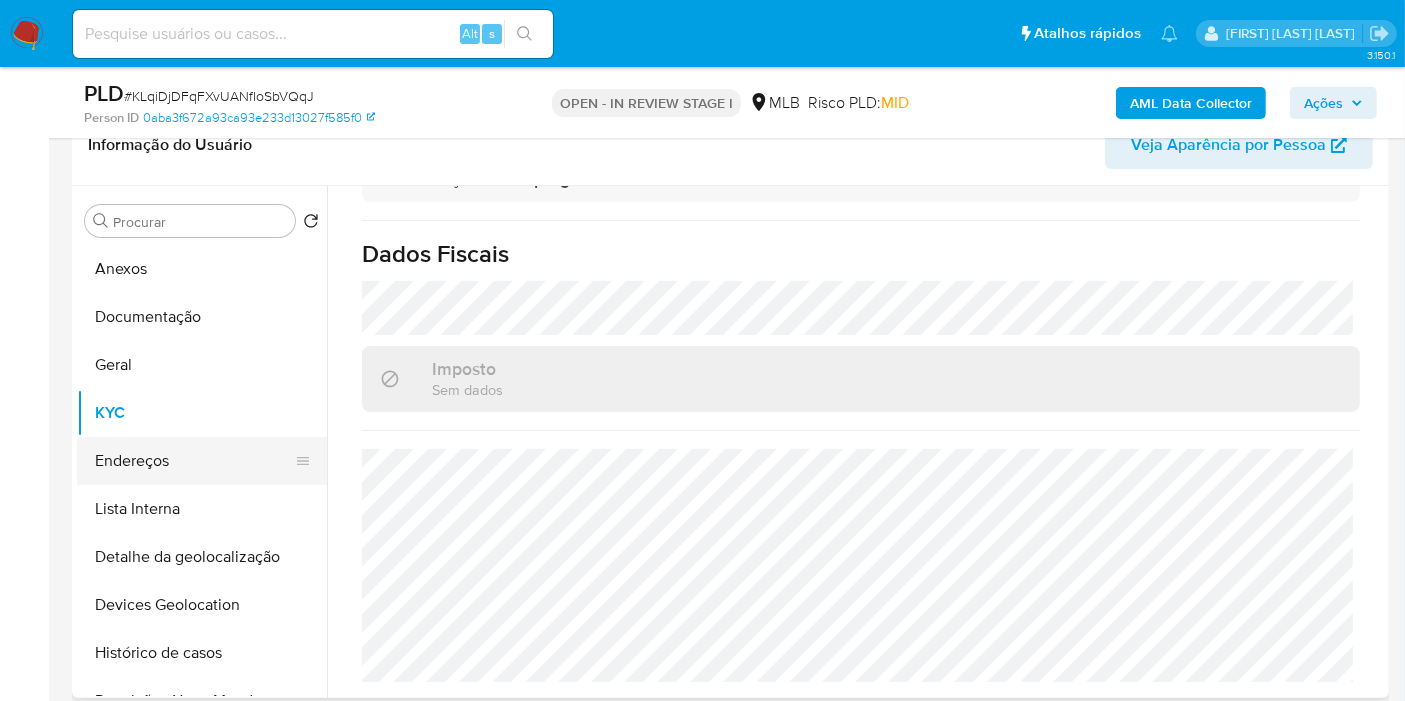 click on "Endereços" at bounding box center [194, 461] 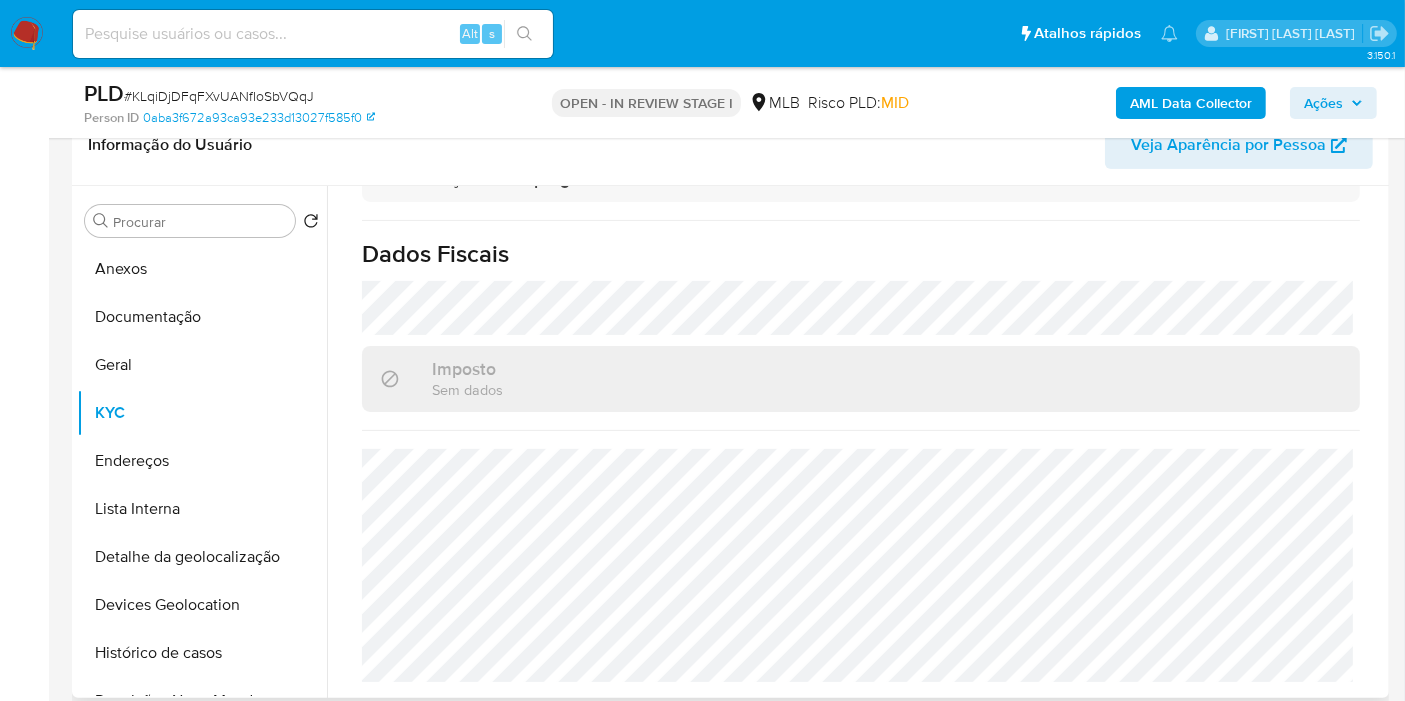 scroll, scrollTop: 0, scrollLeft: 0, axis: both 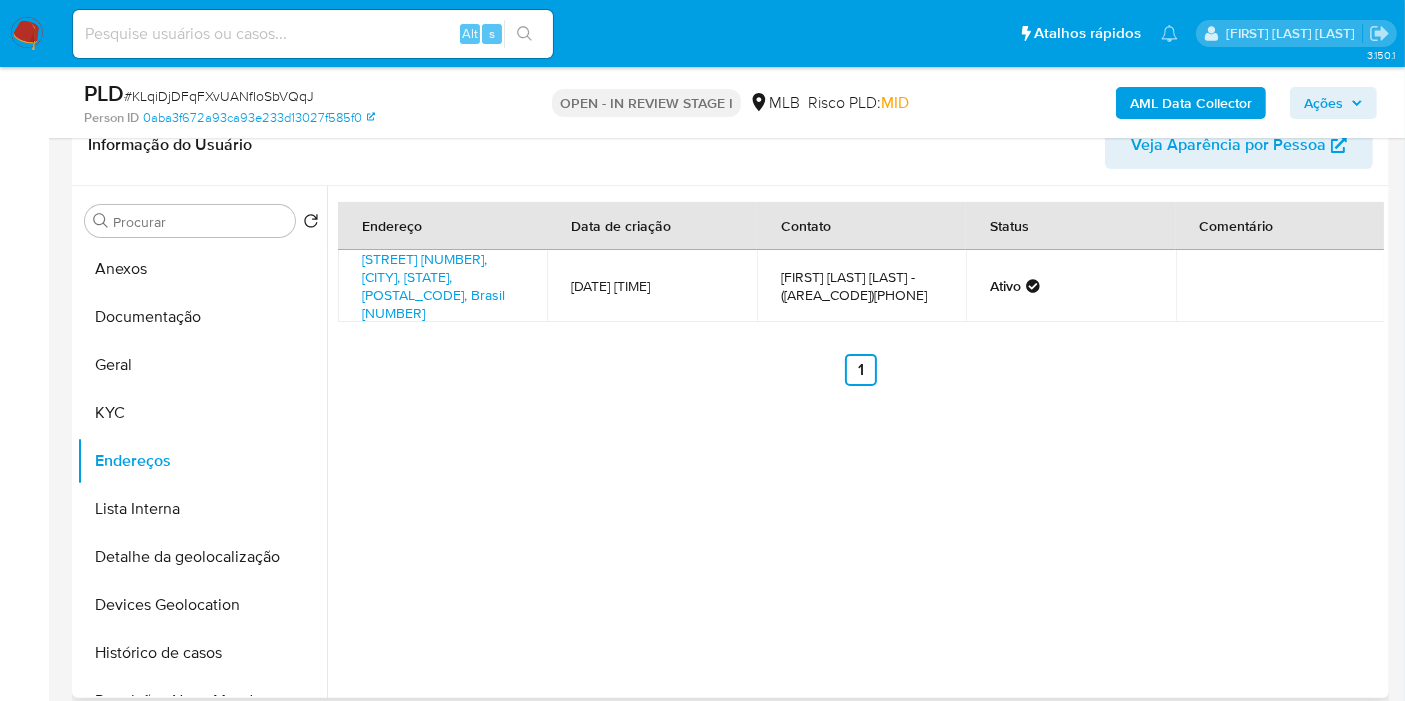 type 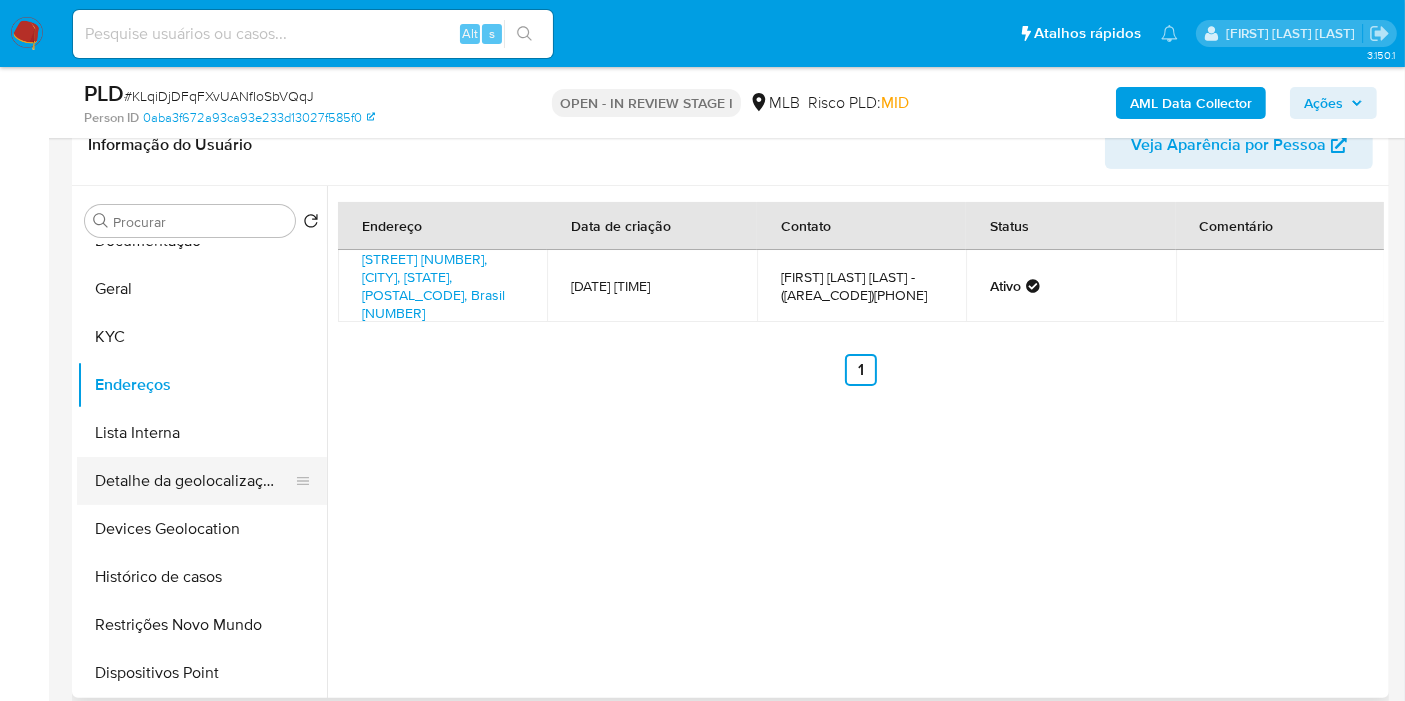 scroll, scrollTop: 111, scrollLeft: 0, axis: vertical 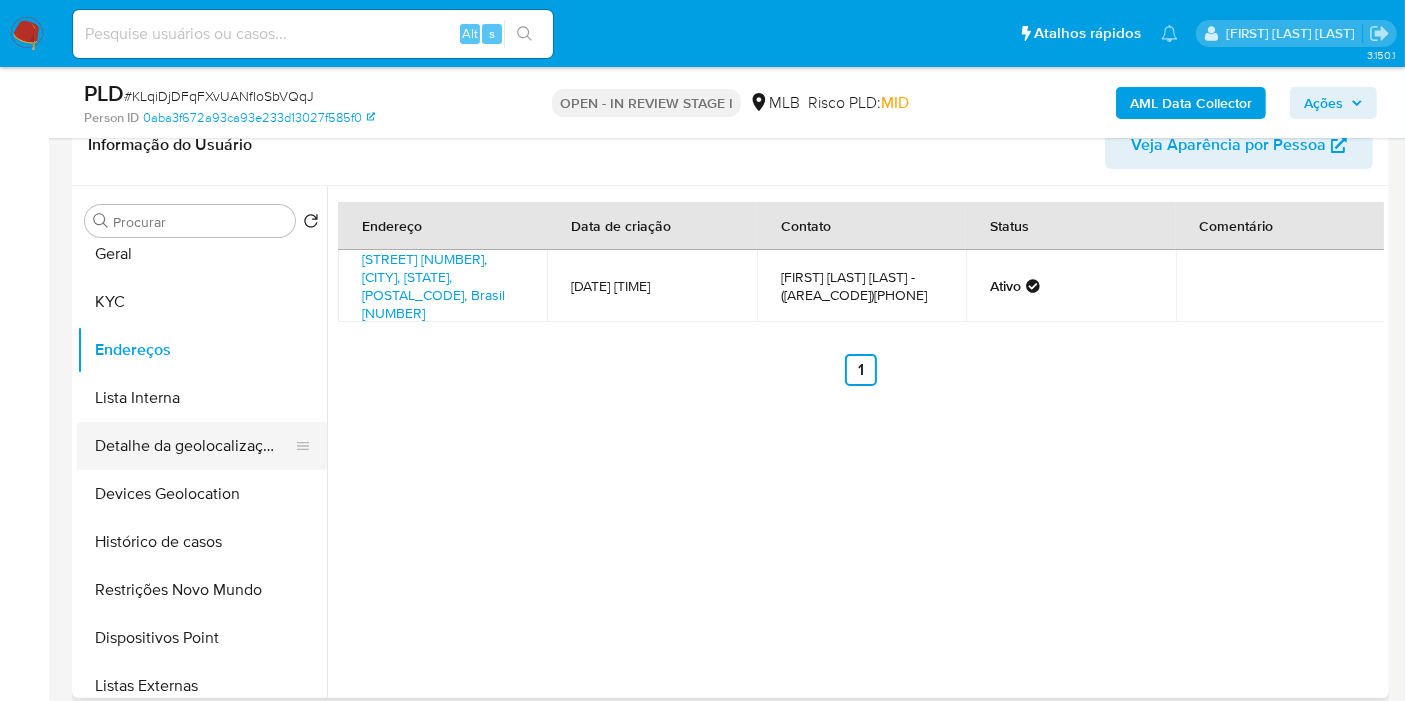 click on "Detalhe da geolocalização" at bounding box center (194, 446) 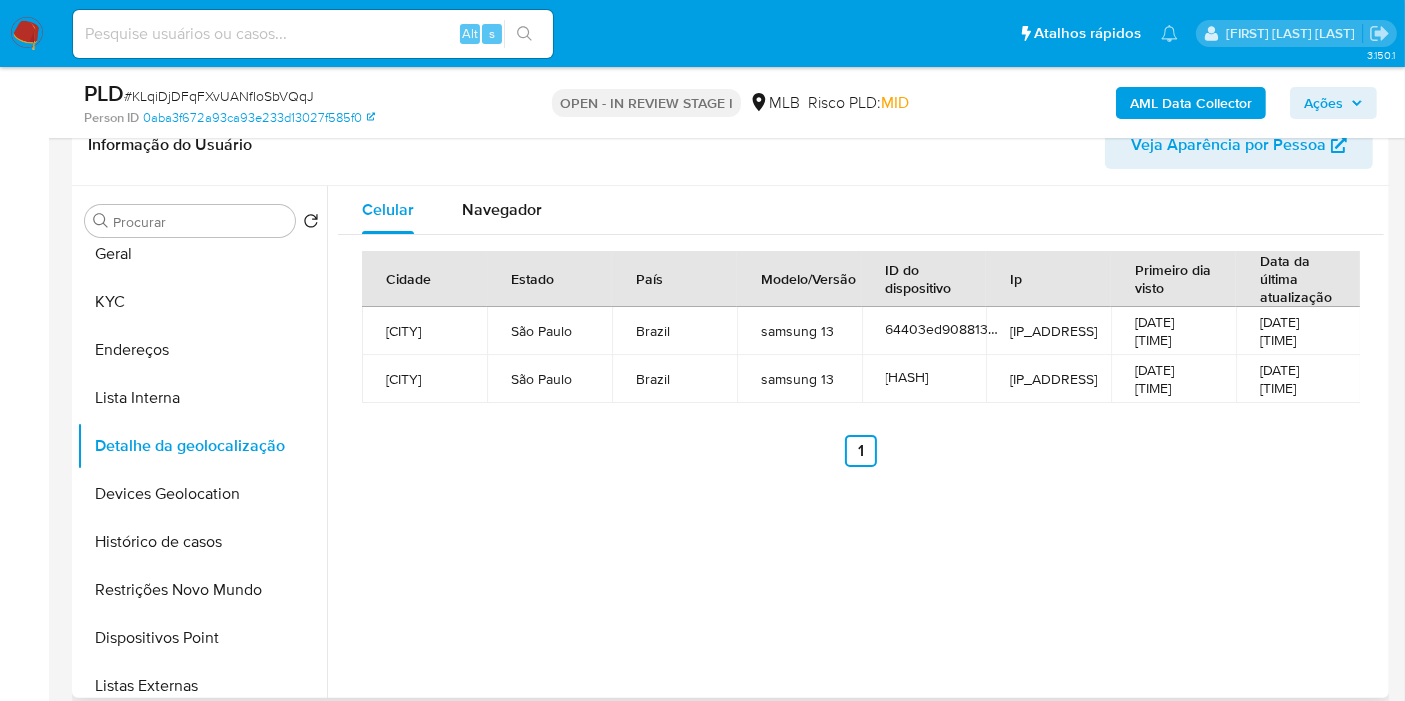 type 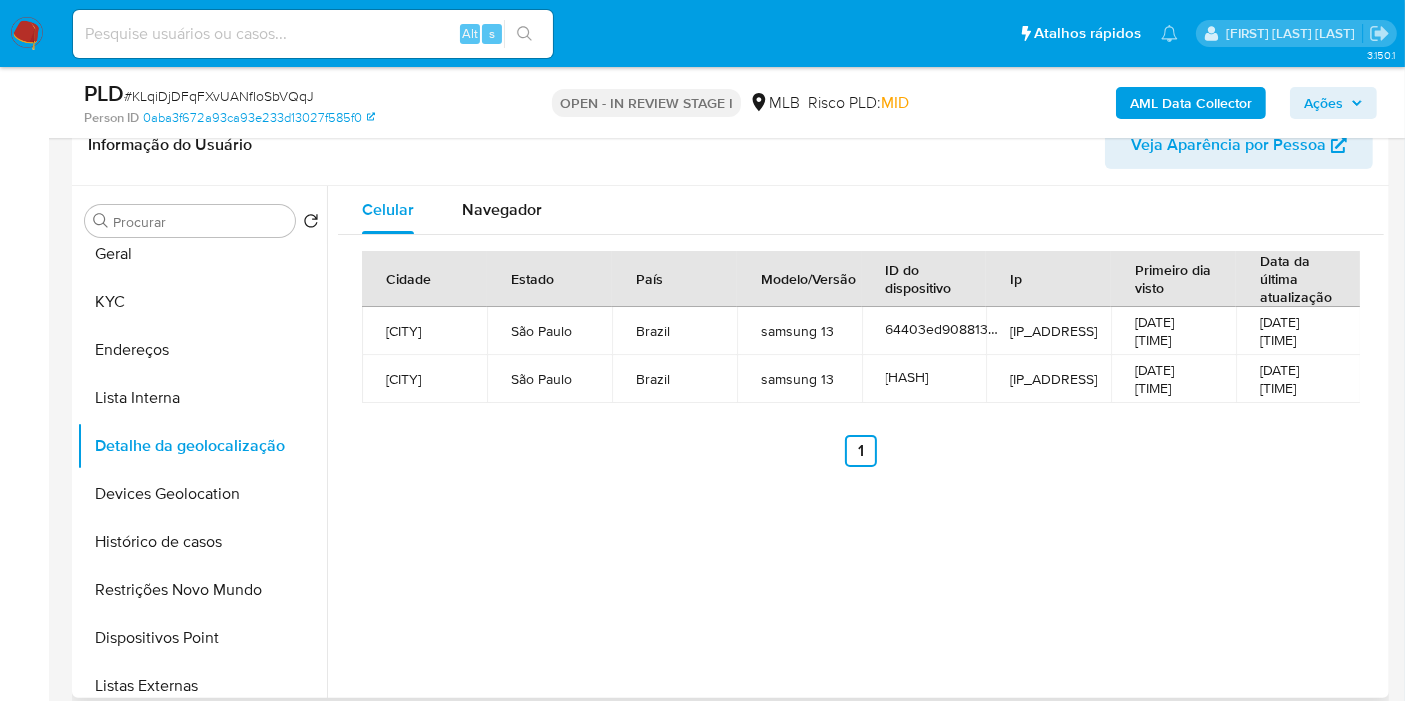 click on "Celular Navegador" at bounding box center [861, 210] 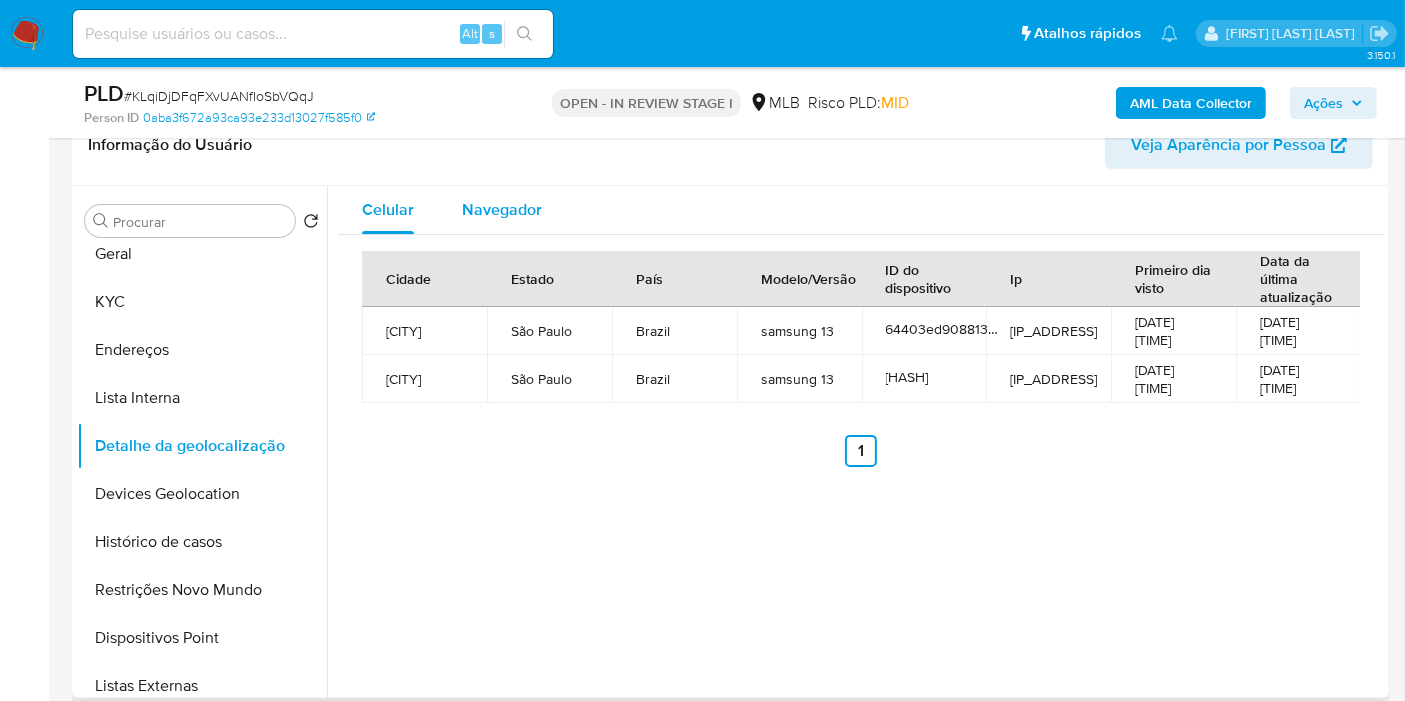 click on "Navegador" at bounding box center [502, 210] 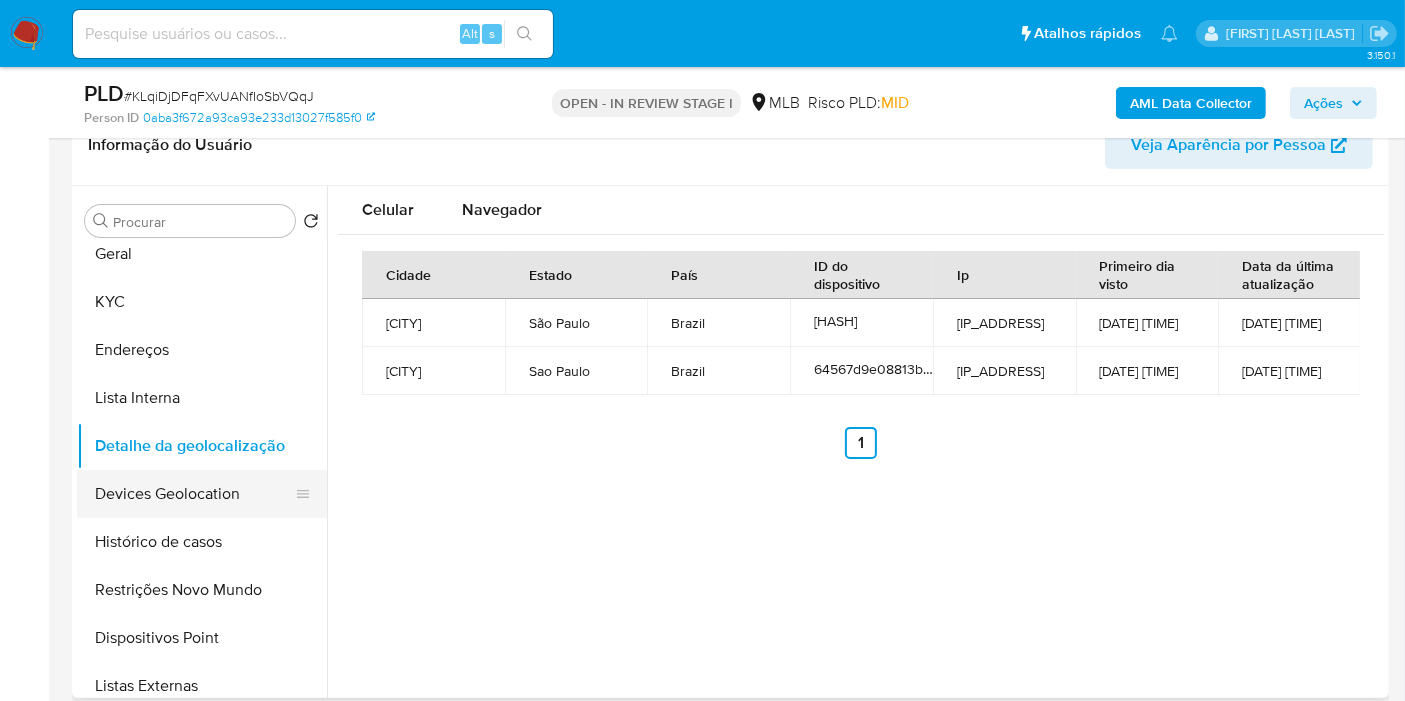 click on "Devices Geolocation" at bounding box center (194, 494) 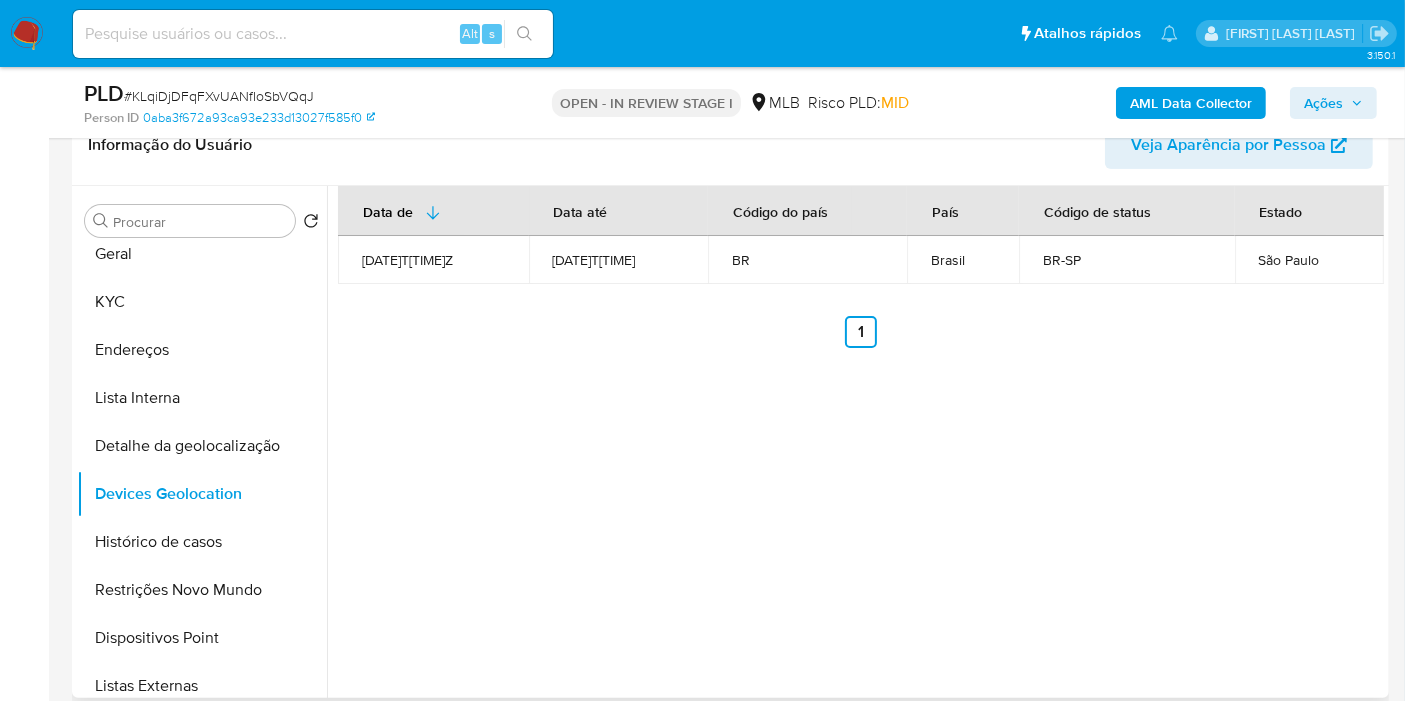 type 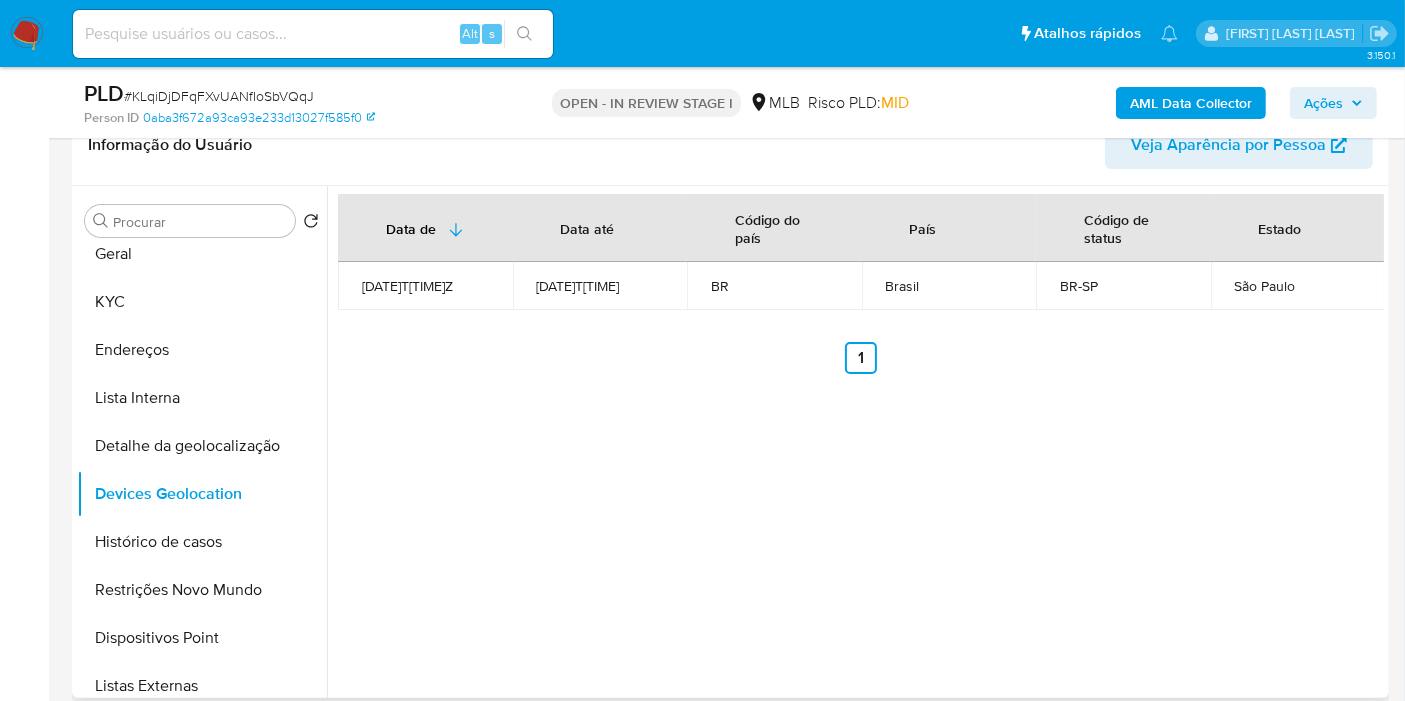 click on "Restrições Novo Mundo" at bounding box center (202, 590) 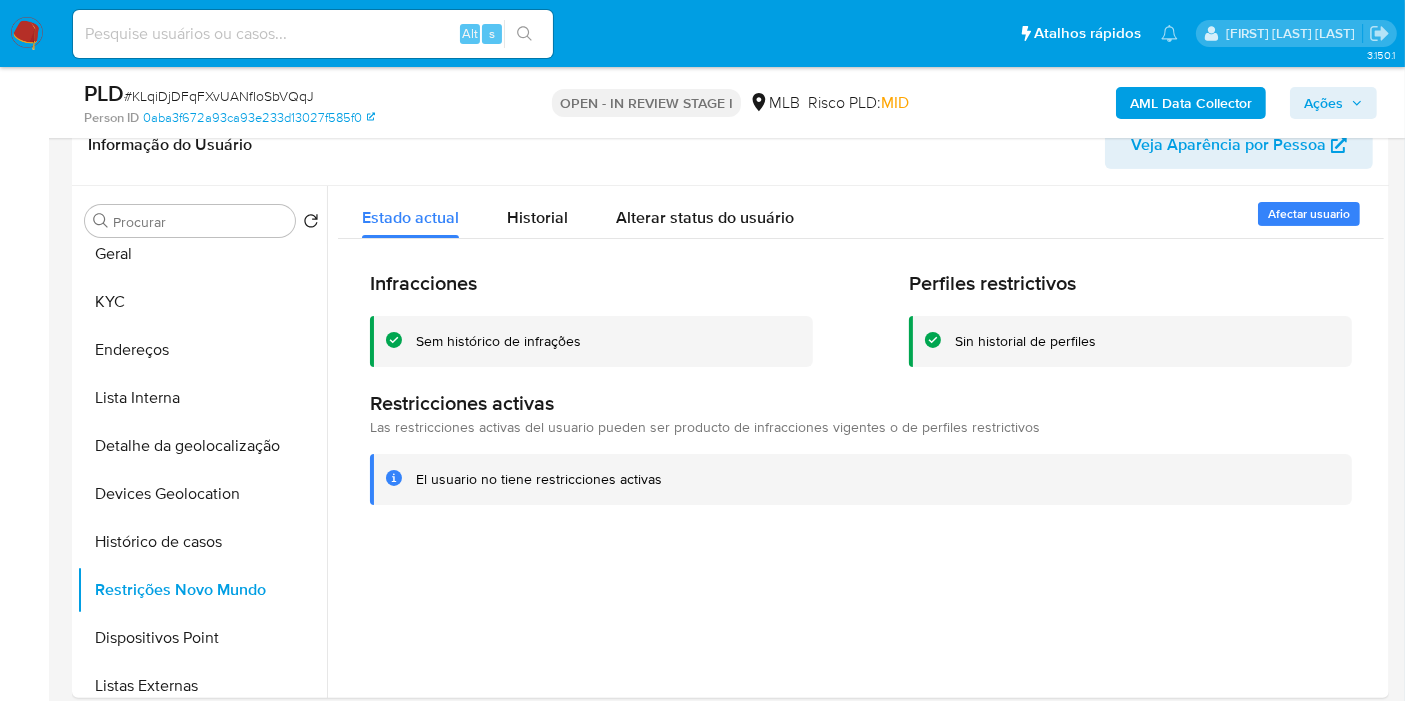 type 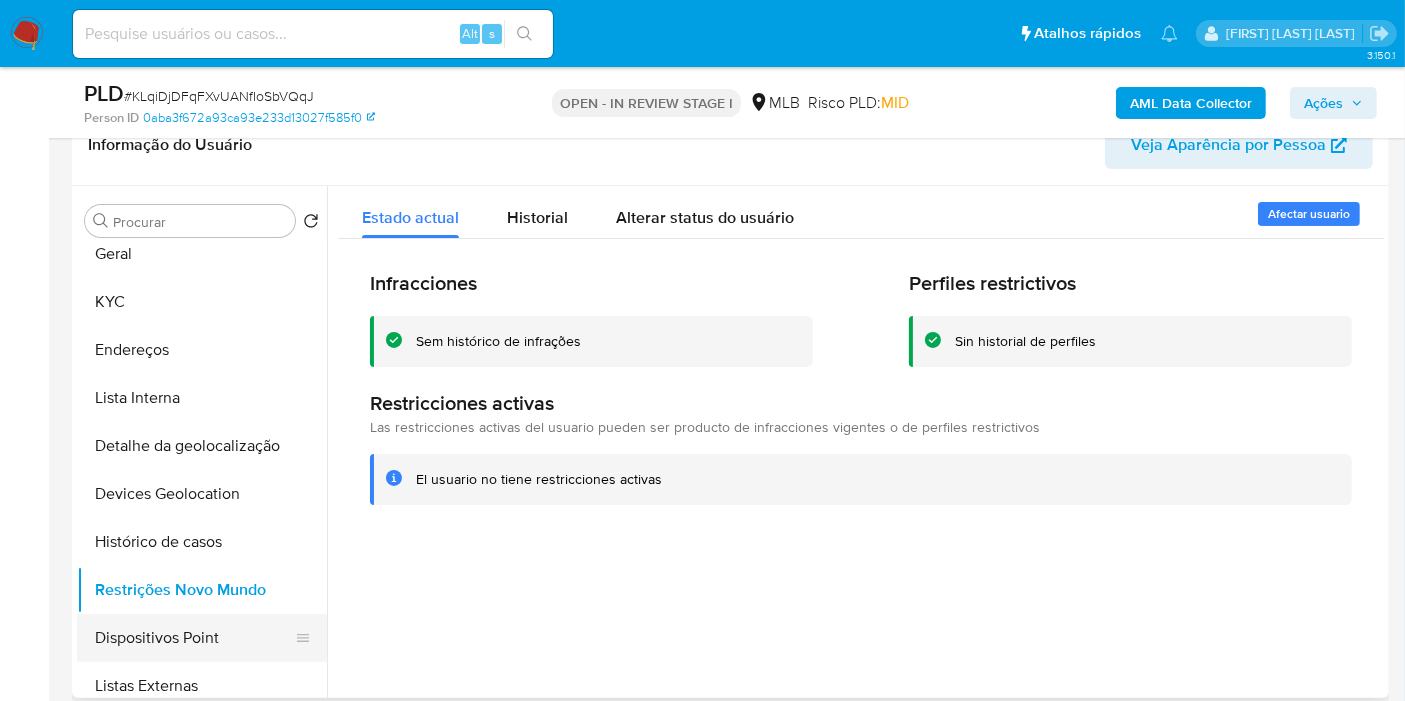 click on "Dispositivos Point" at bounding box center (194, 638) 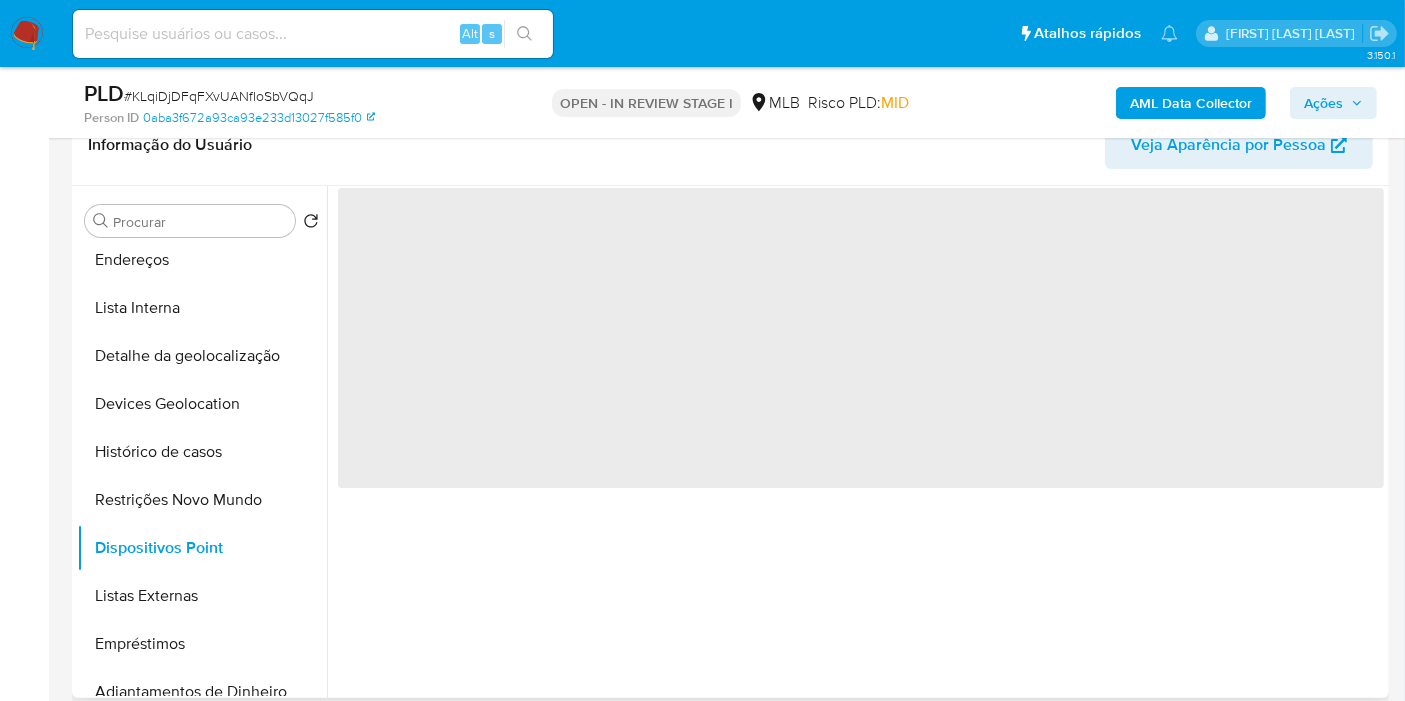 scroll, scrollTop: 222, scrollLeft: 0, axis: vertical 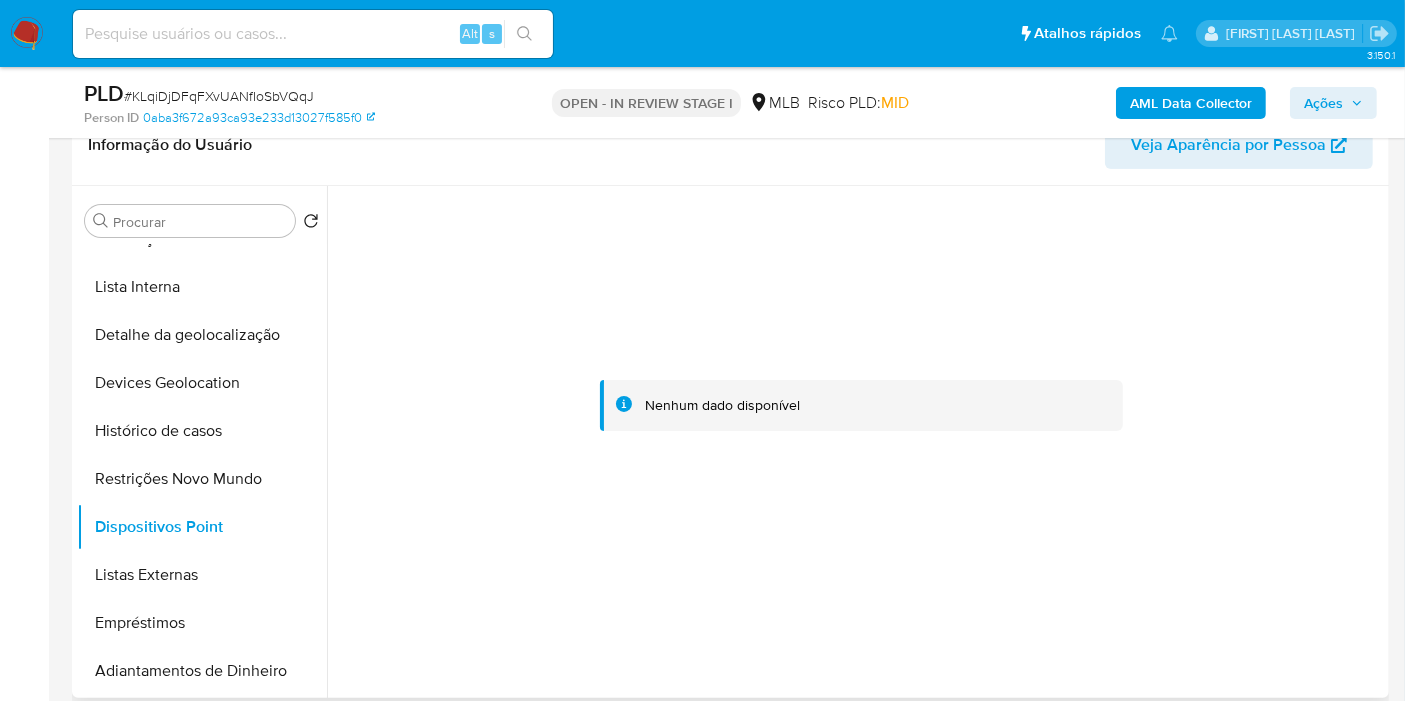 type 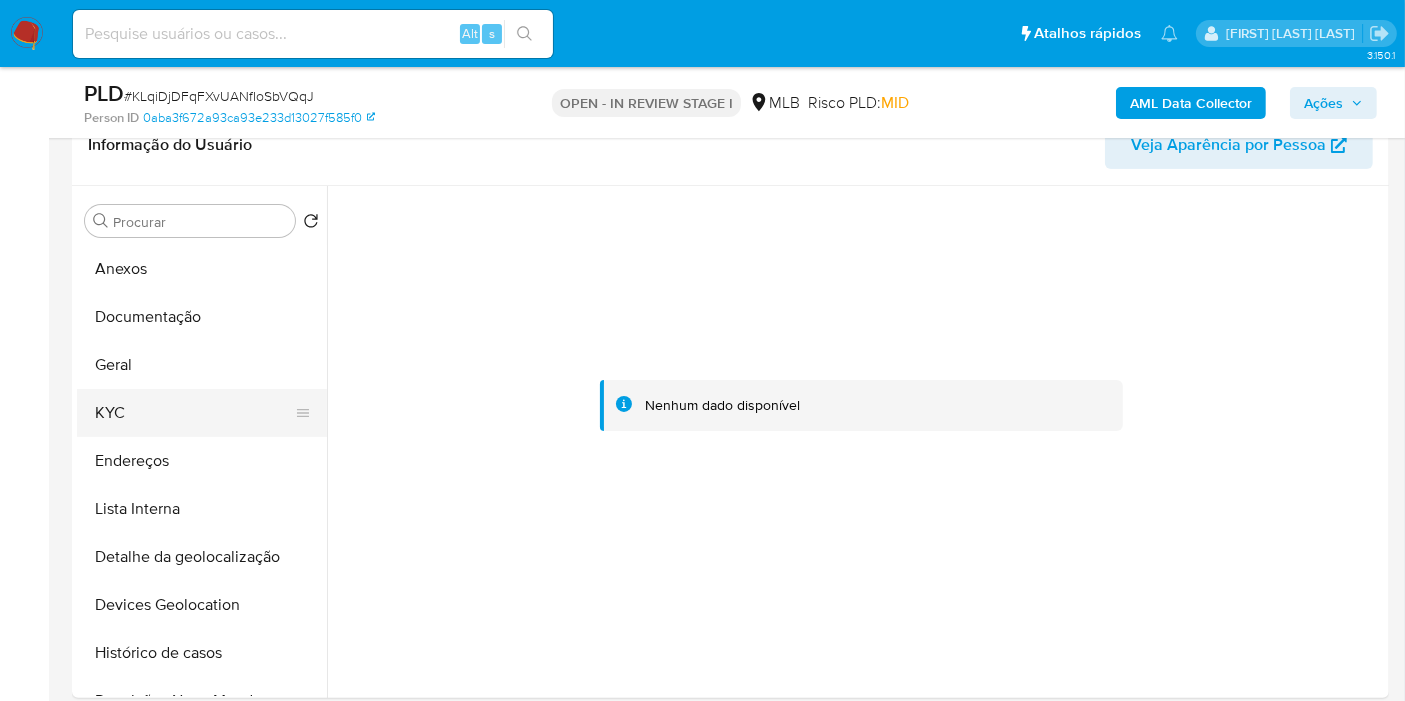 scroll, scrollTop: 0, scrollLeft: 0, axis: both 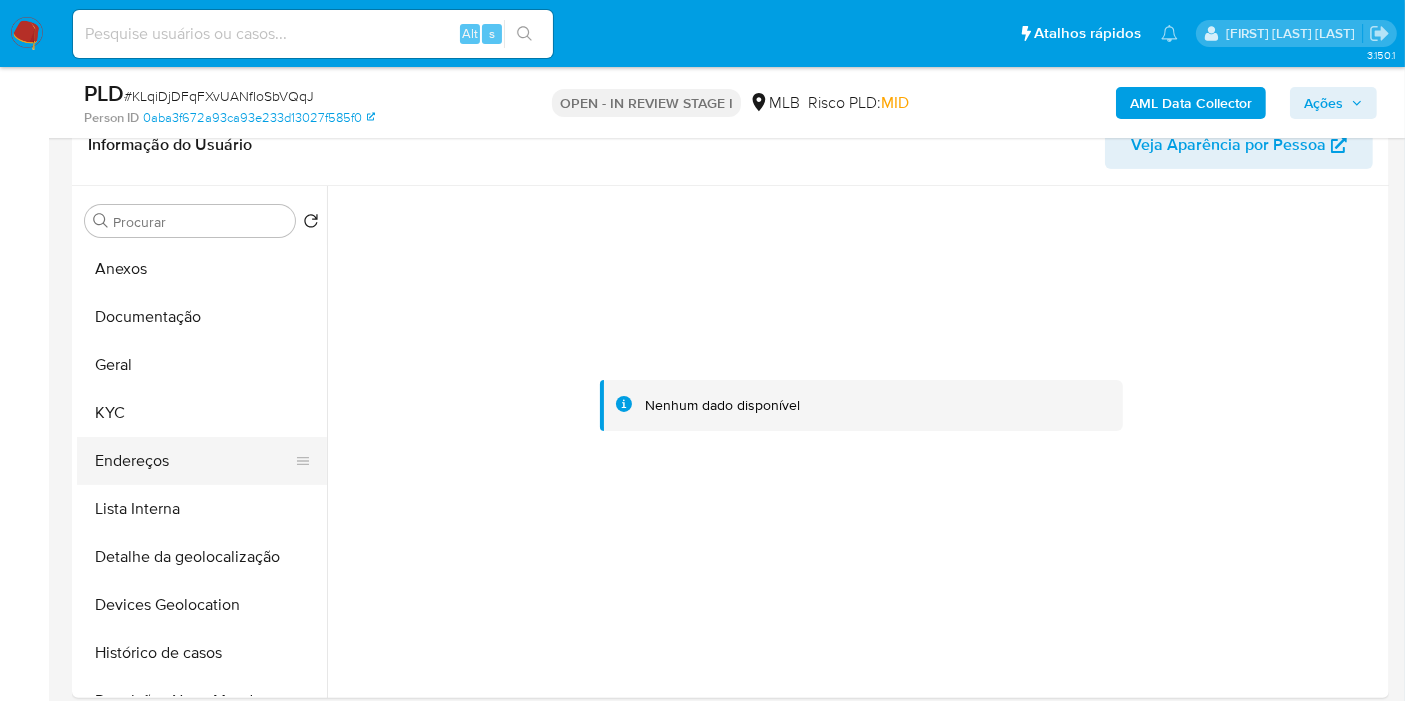 click on "Endereços" at bounding box center [194, 461] 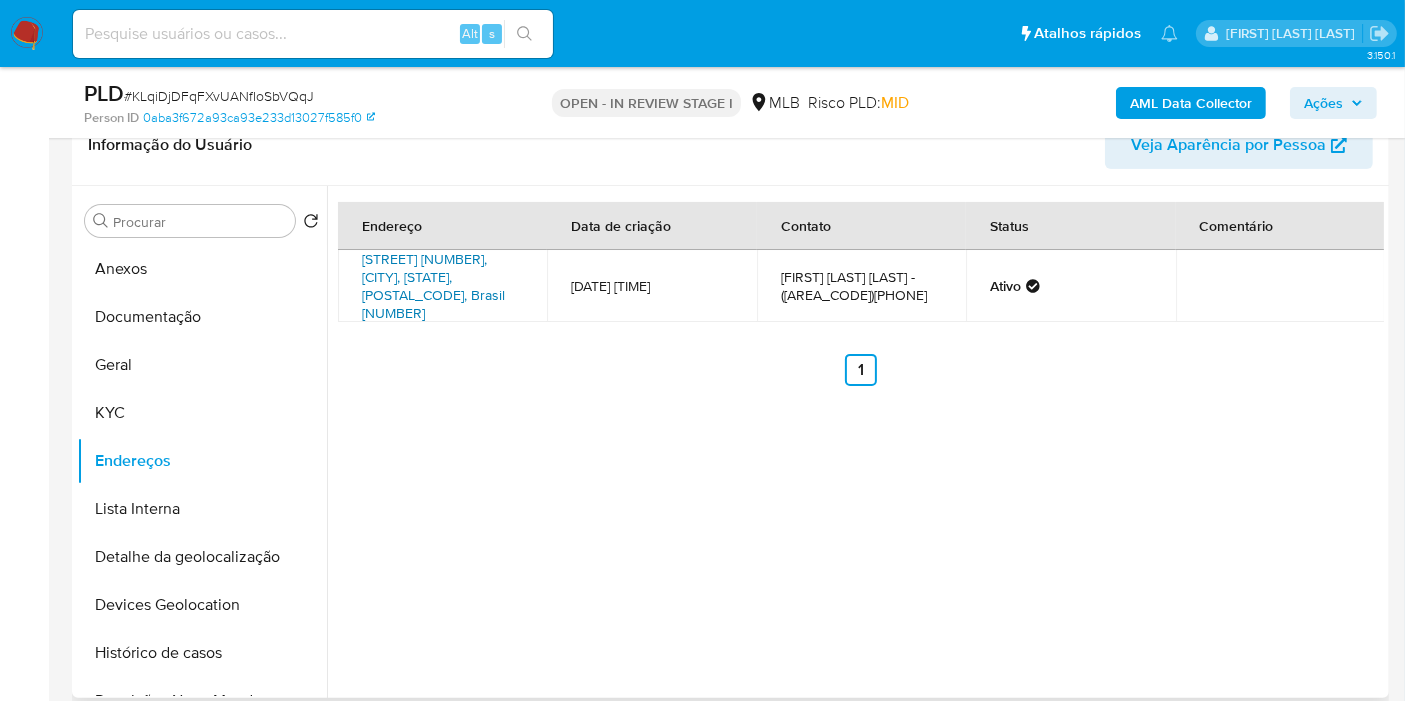 click on "Alameda Diógenes 435, Bauru, São Paulo, 17067650, Brasil 435" at bounding box center (433, 286) 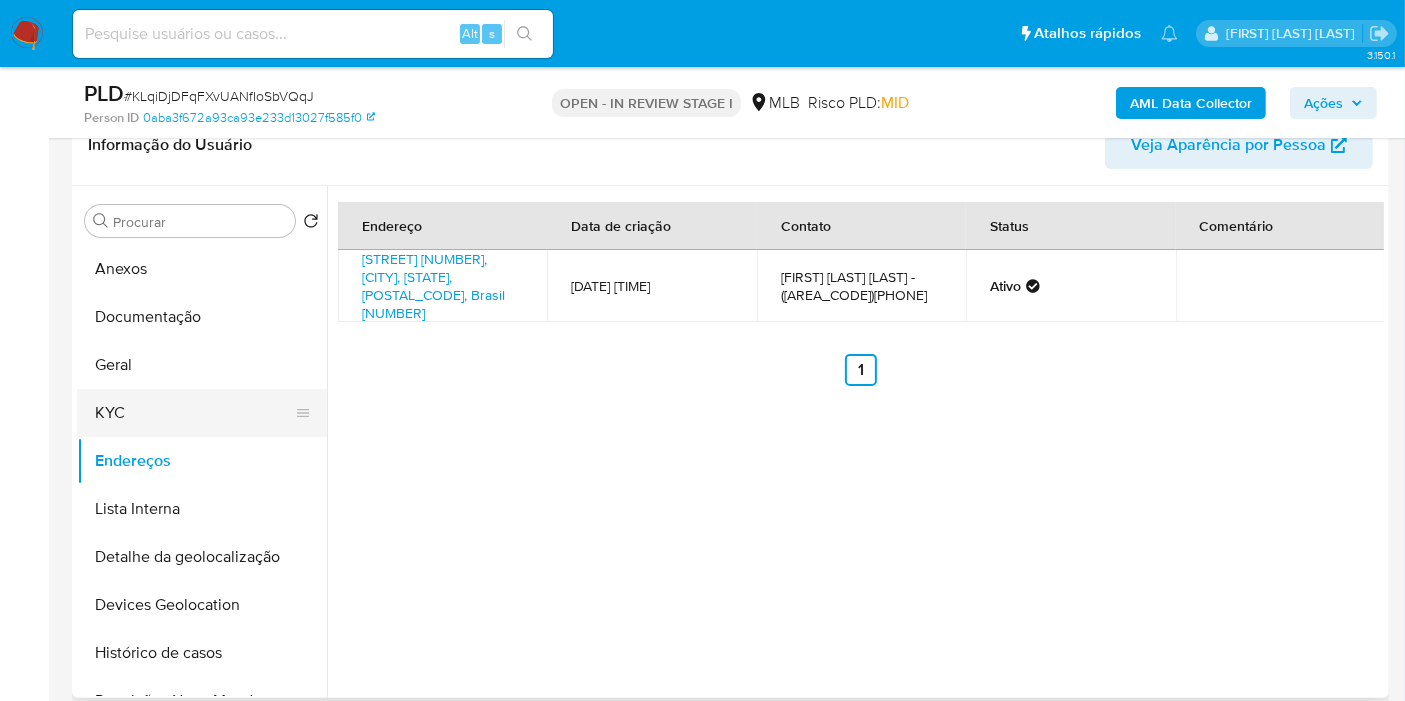 click on "KYC" at bounding box center [194, 413] 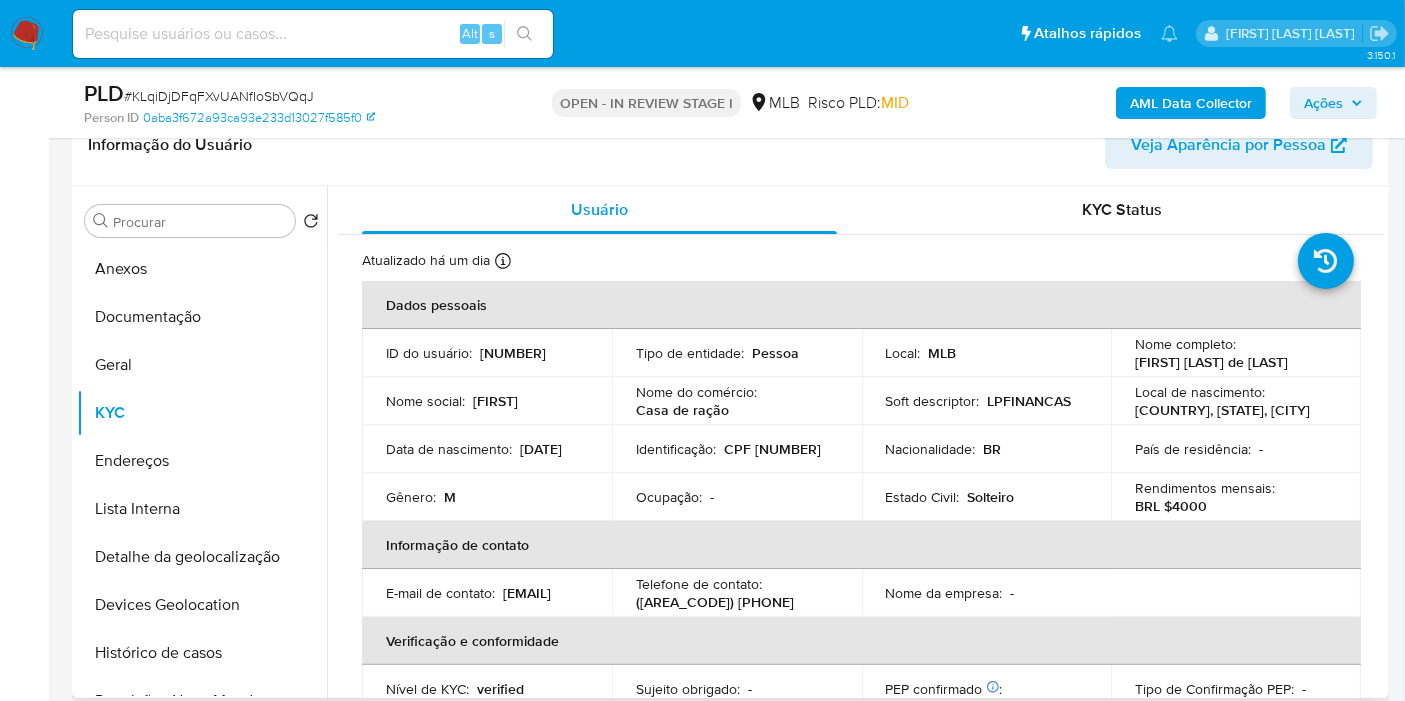 click on "CPF [NUMBER]" at bounding box center [772, 449] 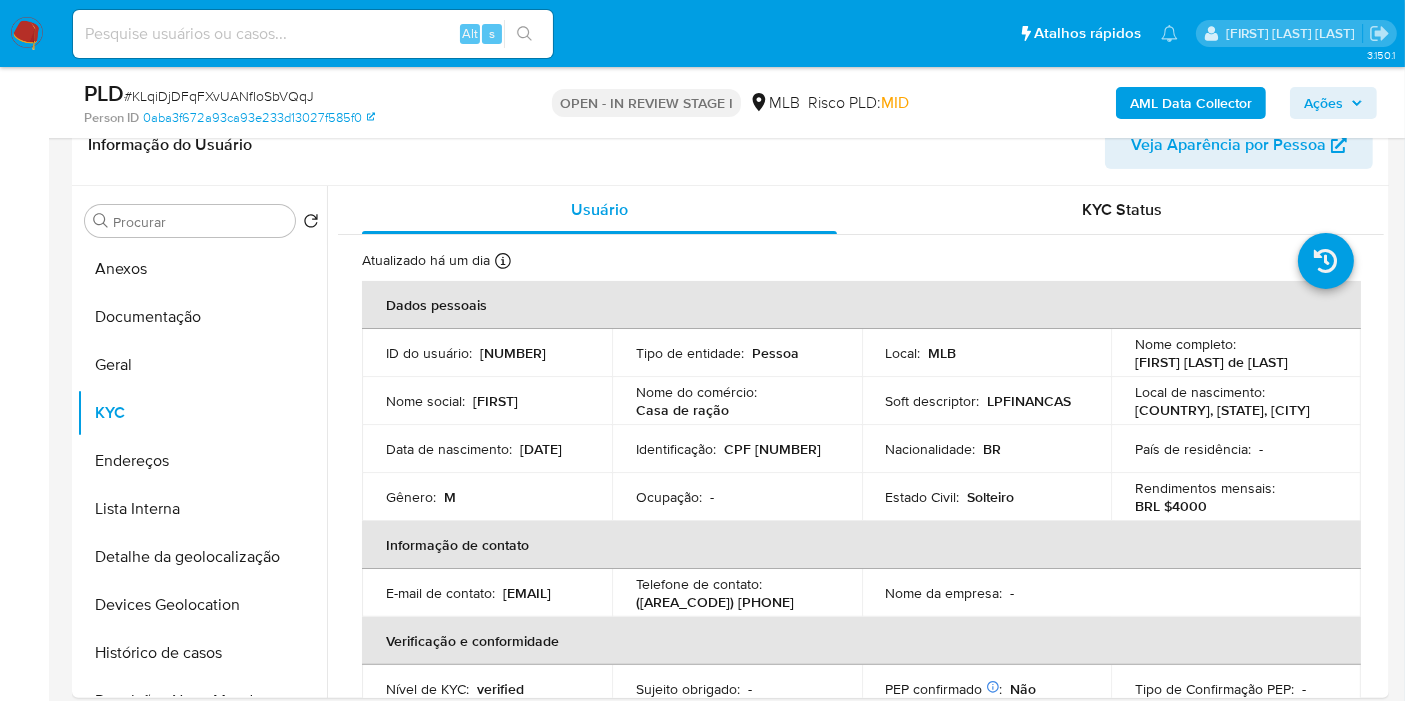 copy on "[NUMBER]" 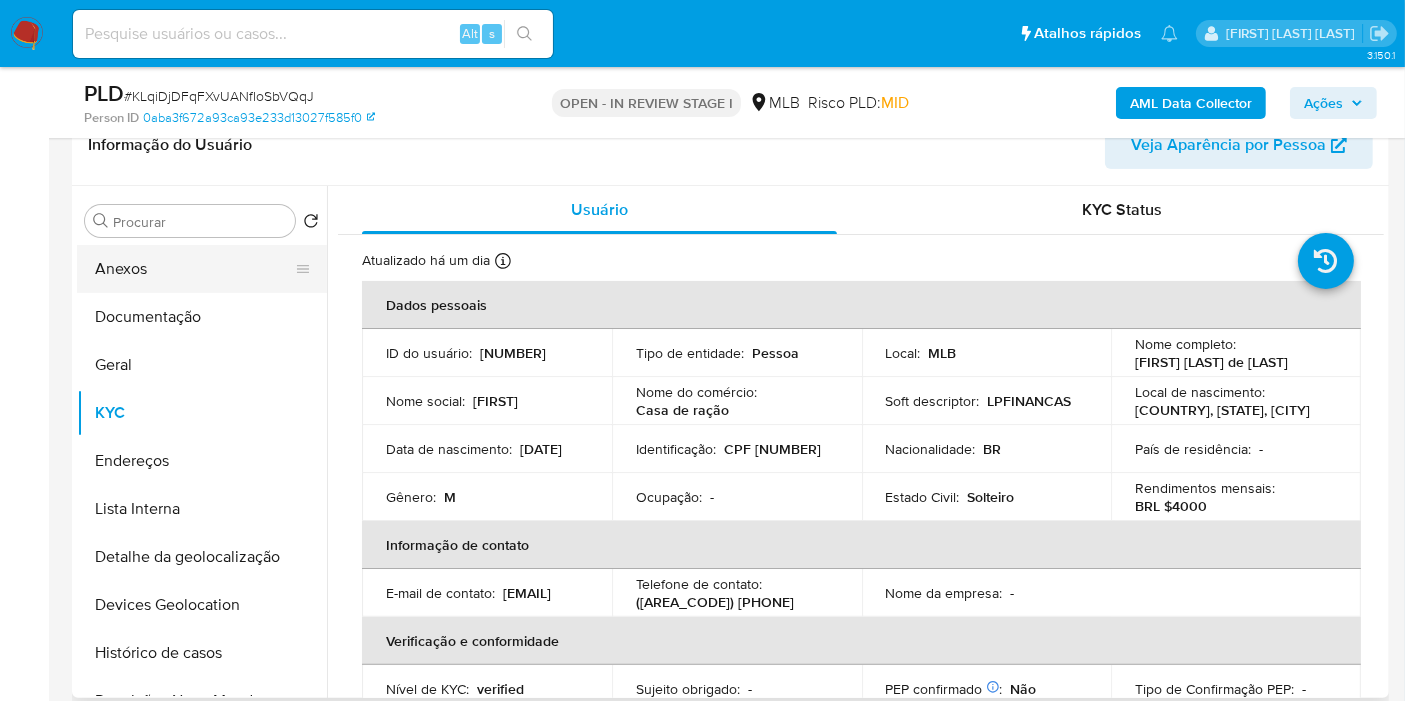 click on "Anexos" at bounding box center [194, 269] 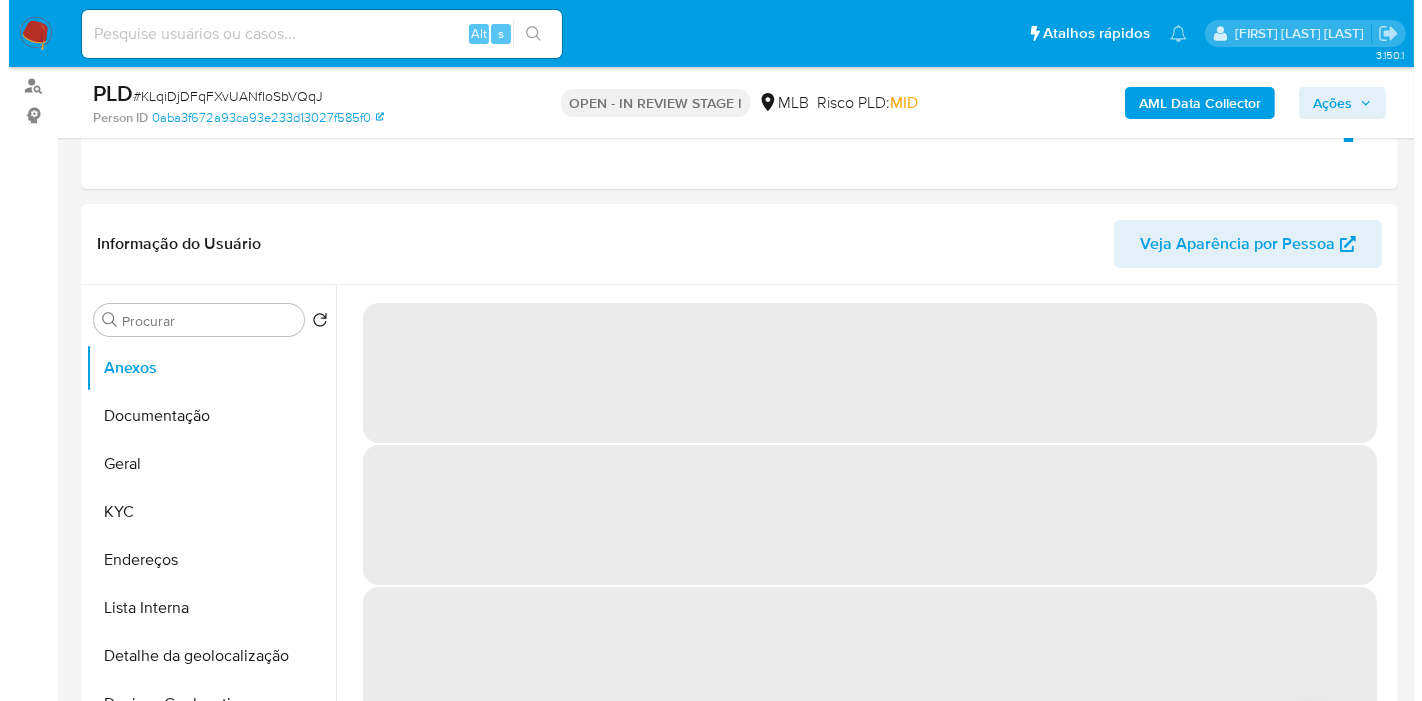 scroll, scrollTop: 333, scrollLeft: 0, axis: vertical 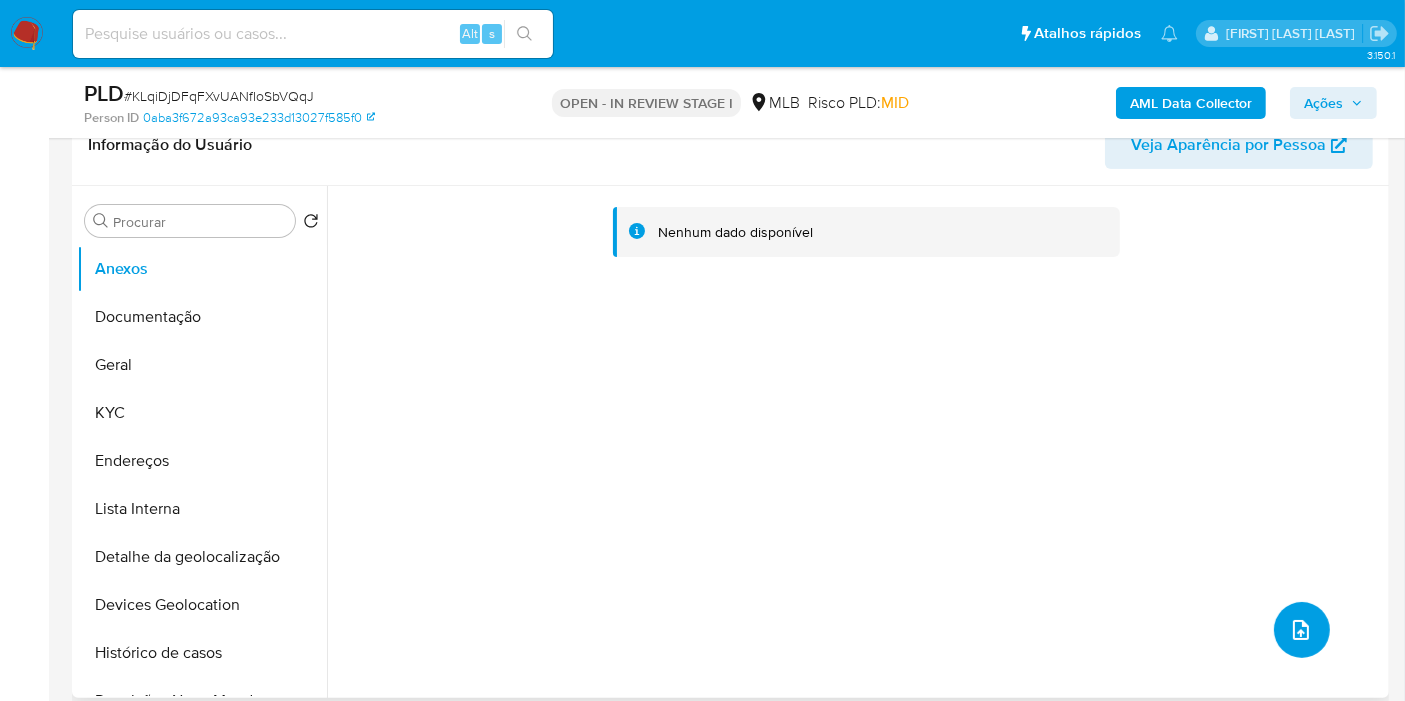 click at bounding box center [1302, 630] 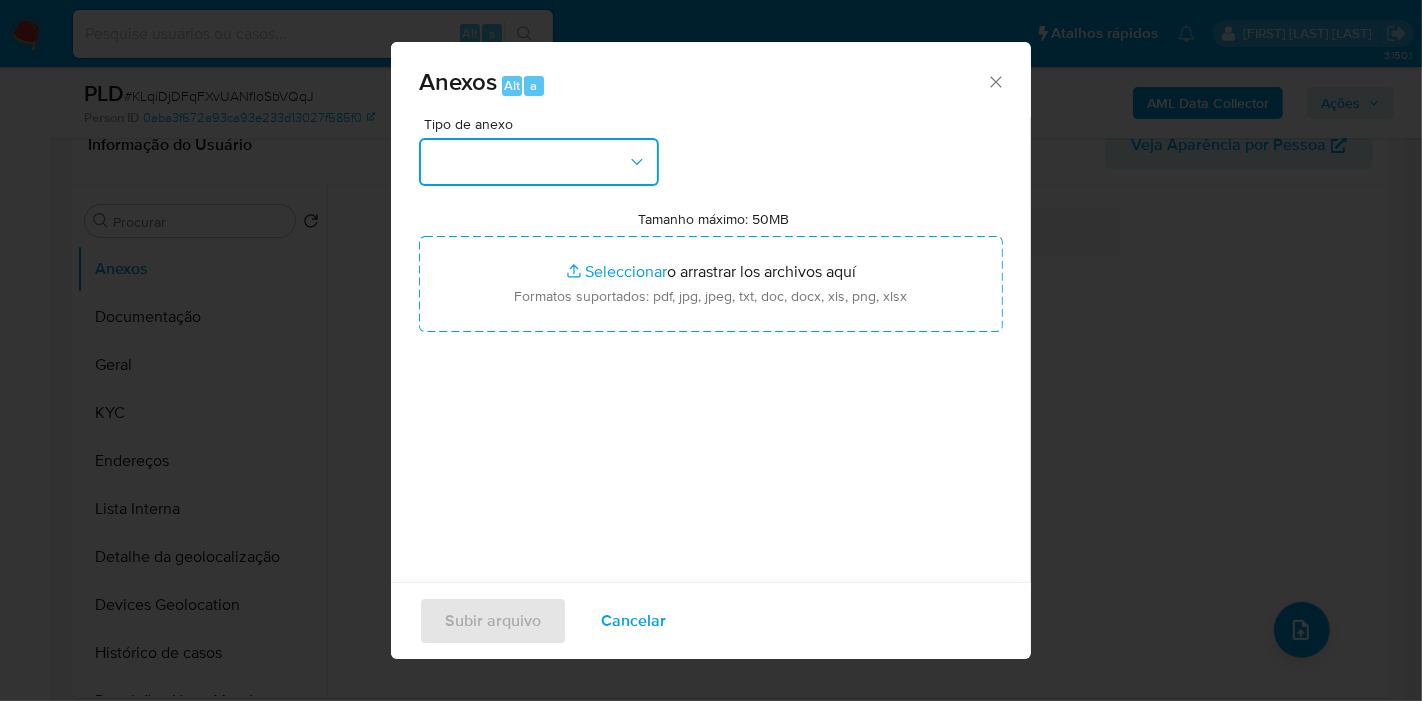 click at bounding box center [539, 162] 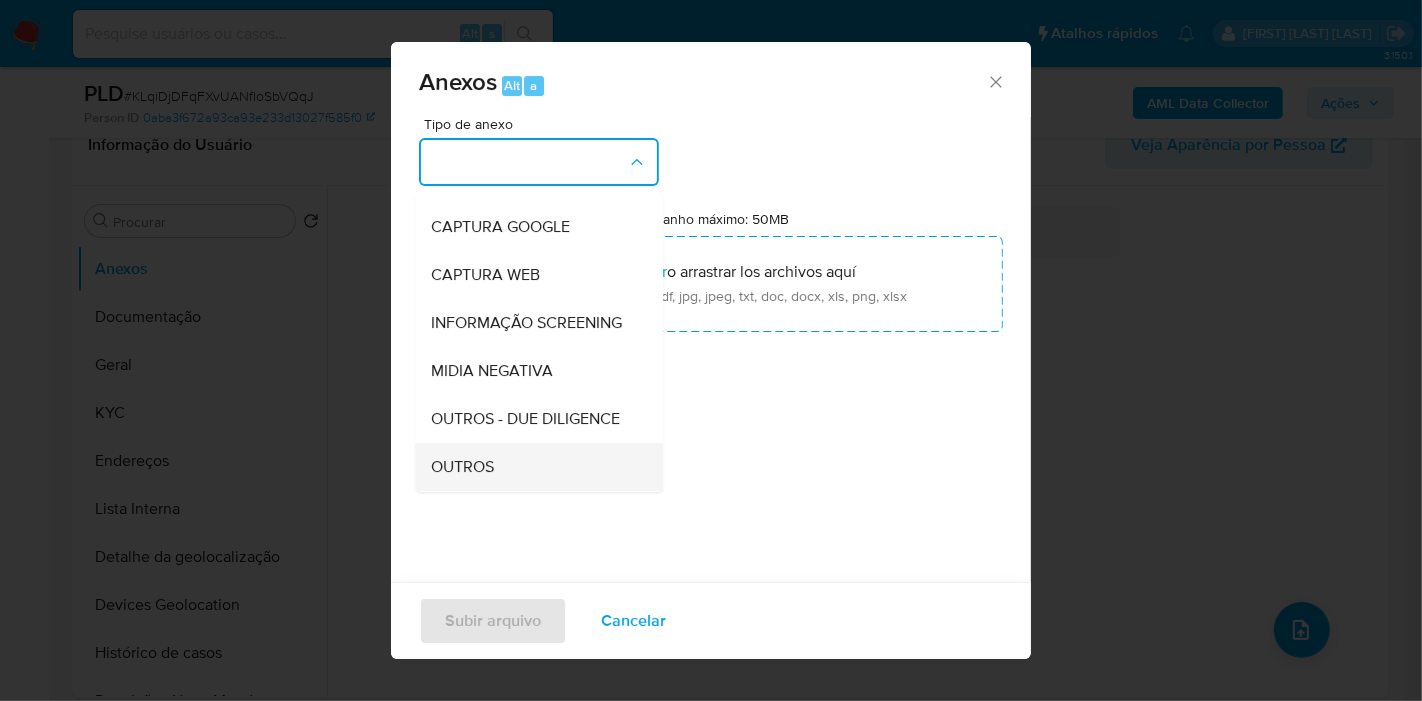 scroll, scrollTop: 222, scrollLeft: 0, axis: vertical 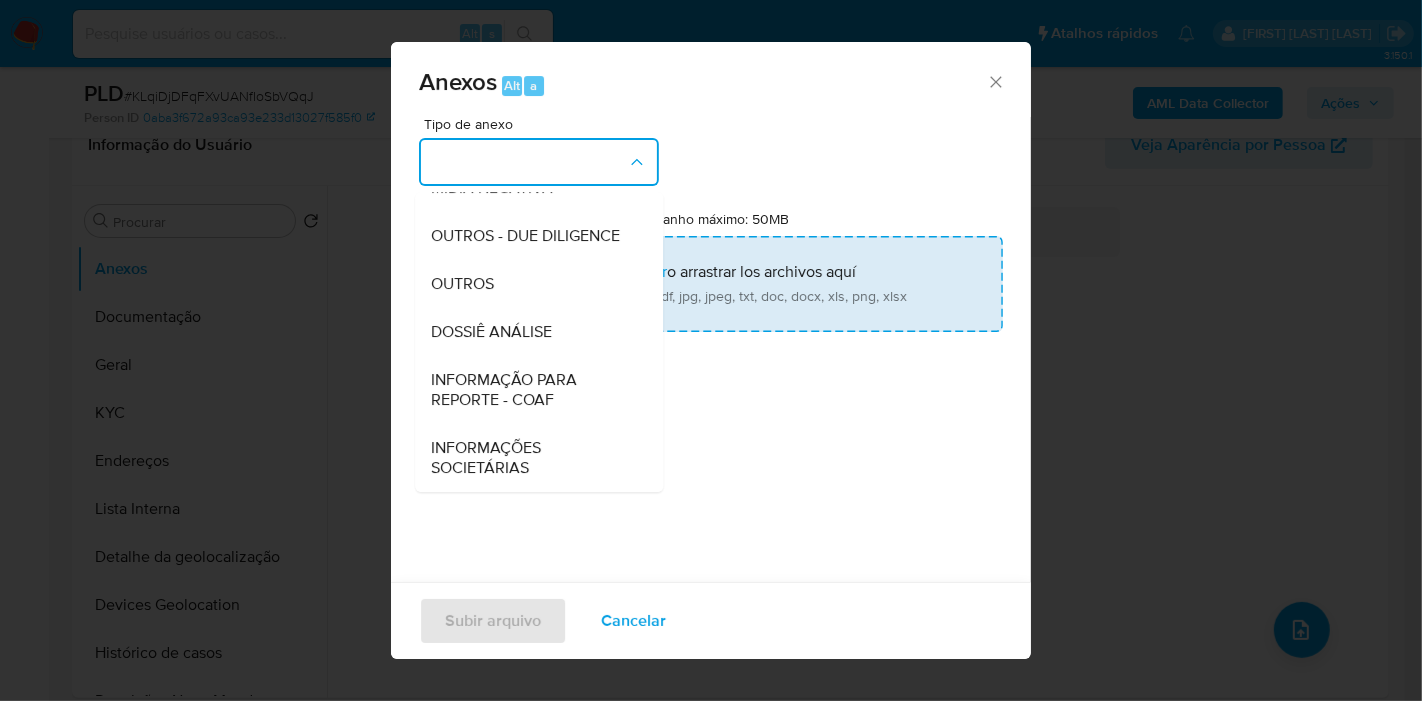 click on "DOSSIÊ ANÁLISE" at bounding box center (533, 332) 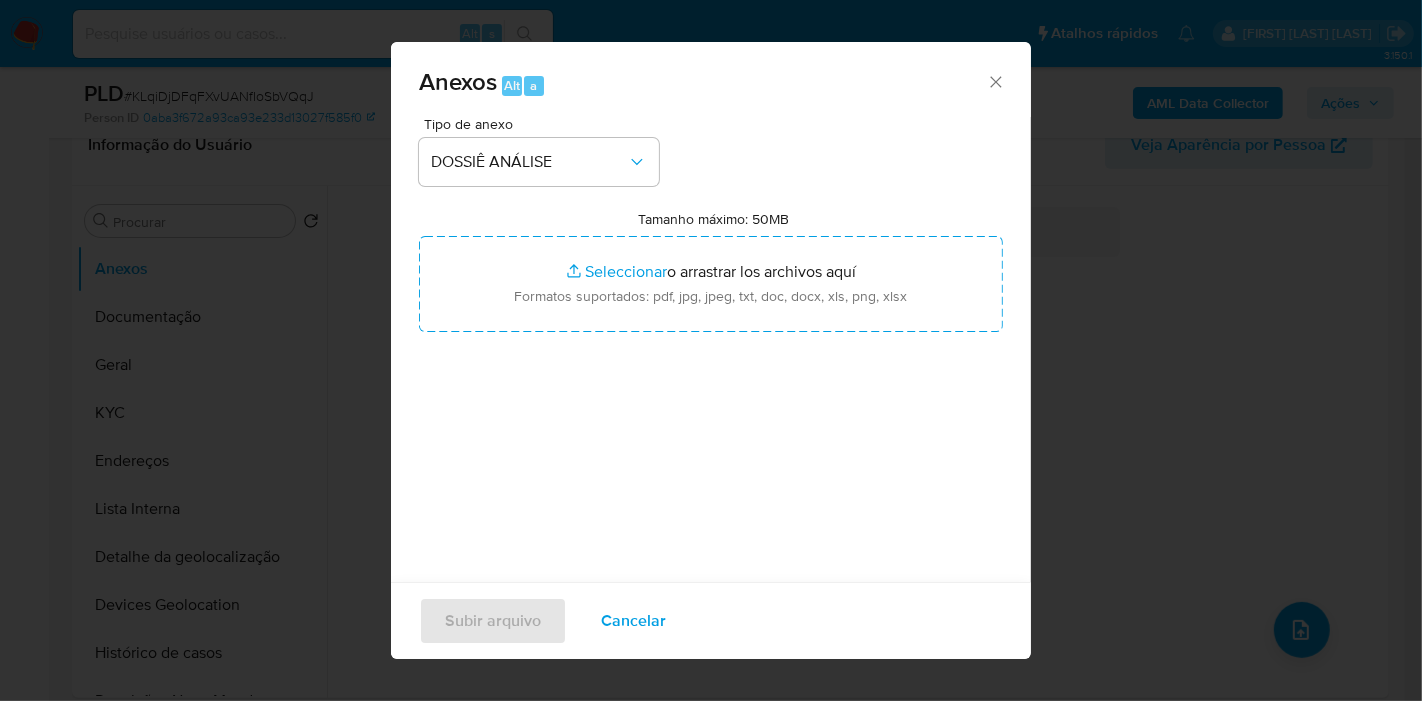 click on "Tipo de anexo DOSSIÊ ANÁLISE Tamanho máximo: 50MB Seleccionar archivos Seleccionar  o arrastrar los archivos aquí Formatos suportados: pdf, jpg, jpeg, txt, doc, docx, xls, png, xlsx" at bounding box center (711, 353) 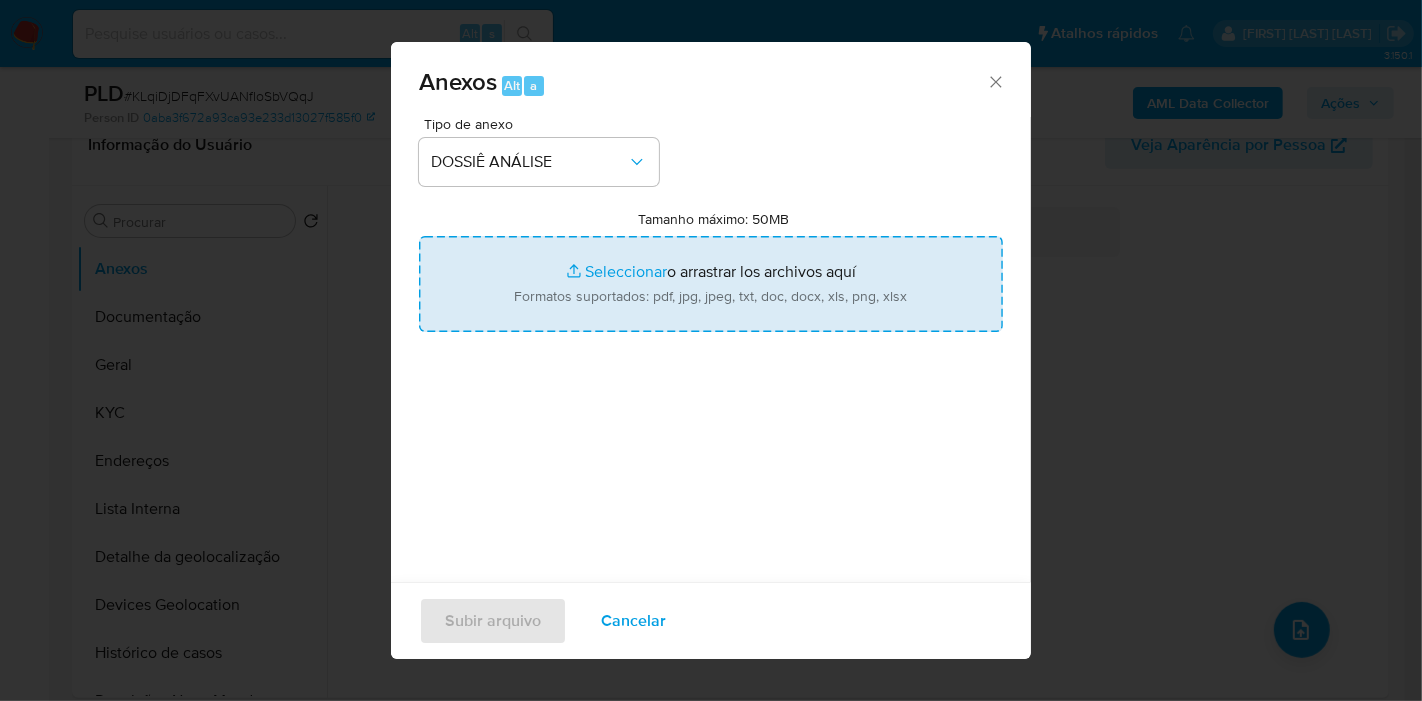 click on "Tamanho máximo: 50MB Seleccionar archivos" at bounding box center [711, 284] 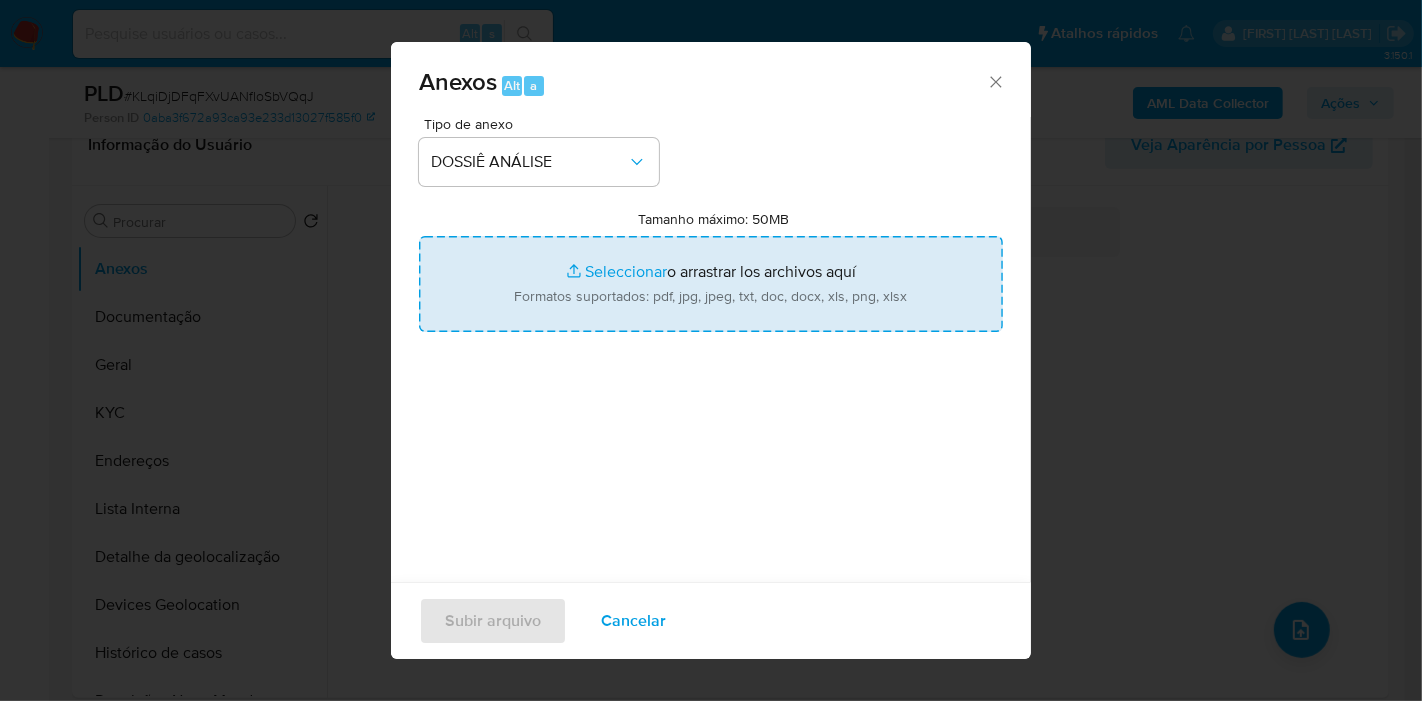 type on "C:\fakepath\SAR - XXX - CPF 41530075874 - SAMUEL PEREIRA DE CASTRO.pdf" 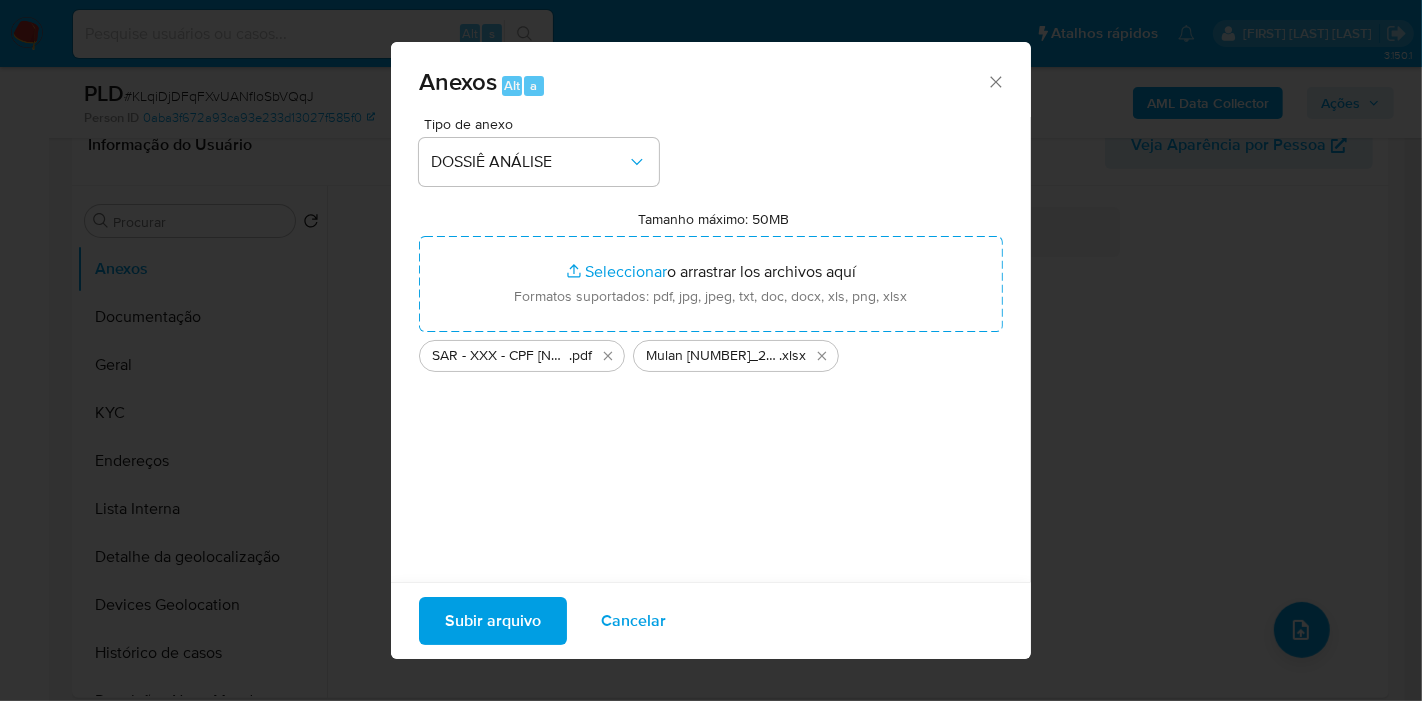 click on "Subir arquivo" at bounding box center [493, 621] 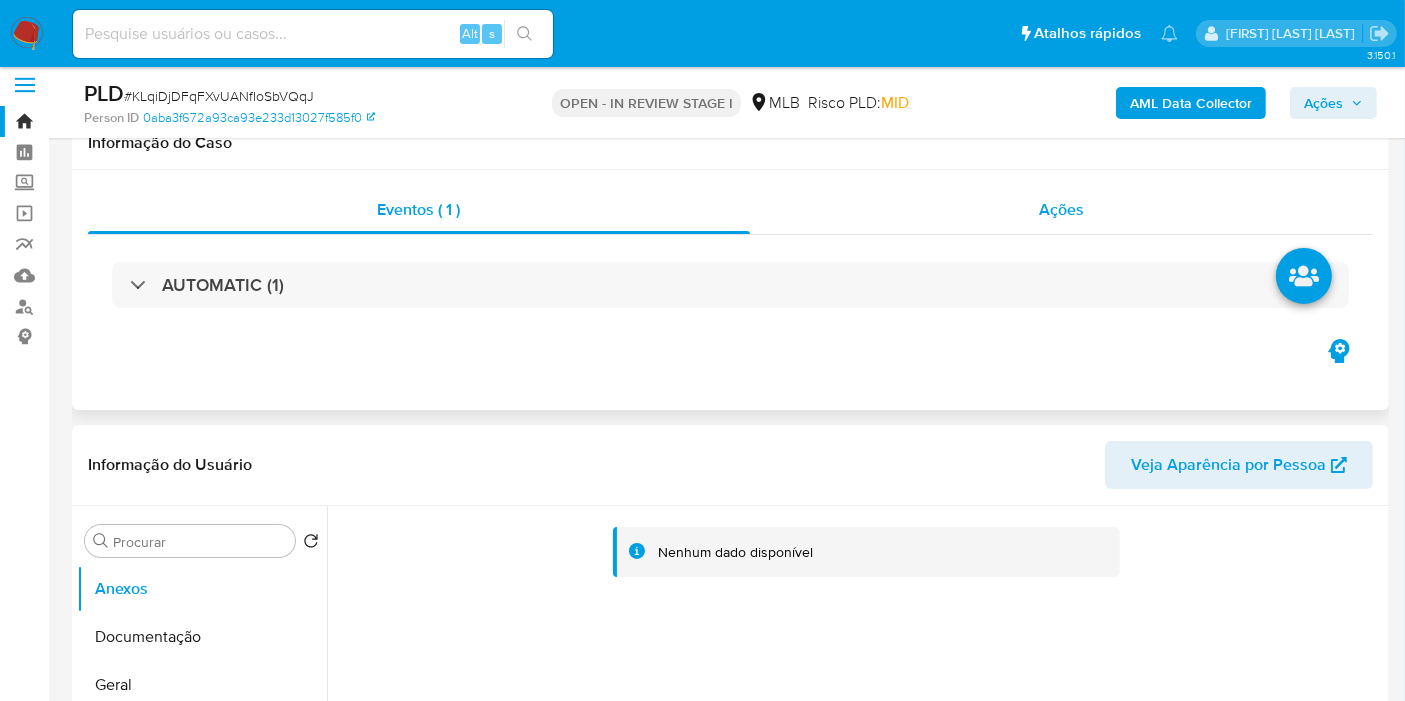 scroll, scrollTop: 0, scrollLeft: 0, axis: both 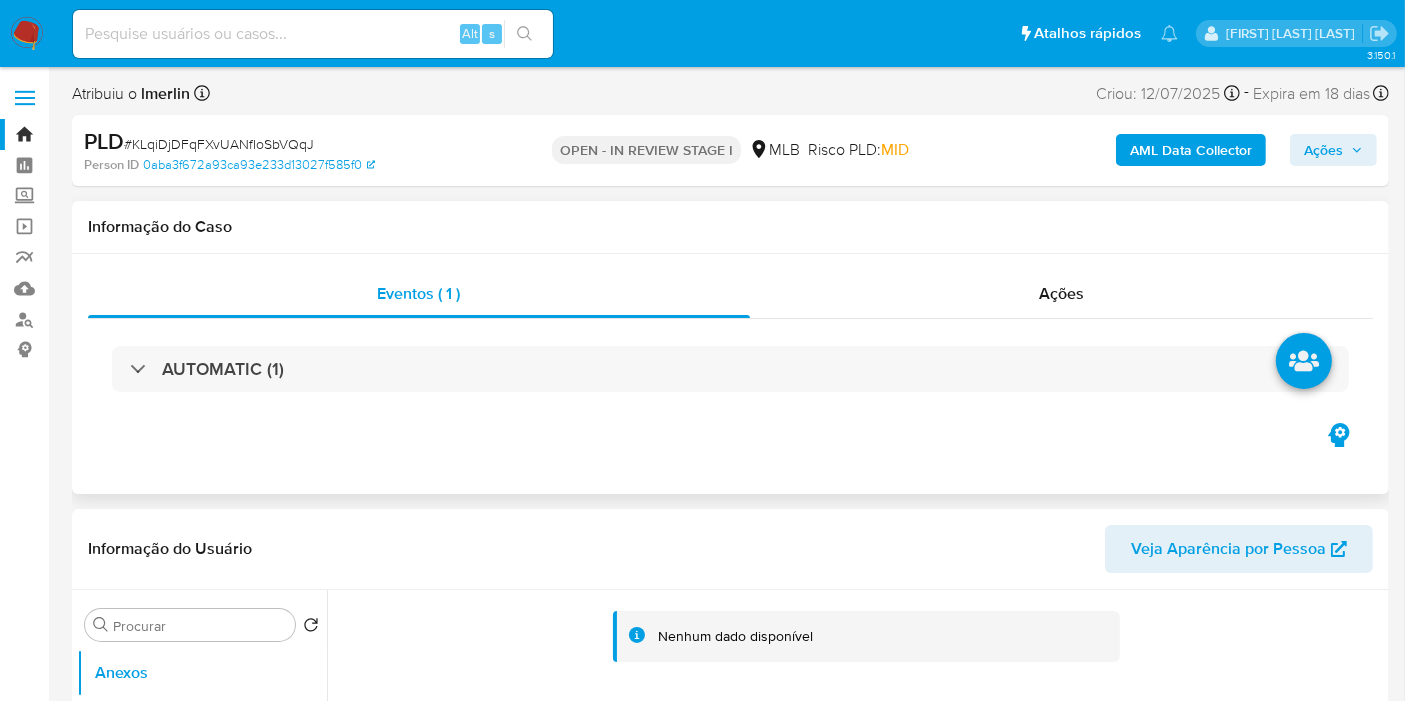 click on "Eventos ( 1 ) Ações AUTOMATIC (1)" at bounding box center [730, 374] 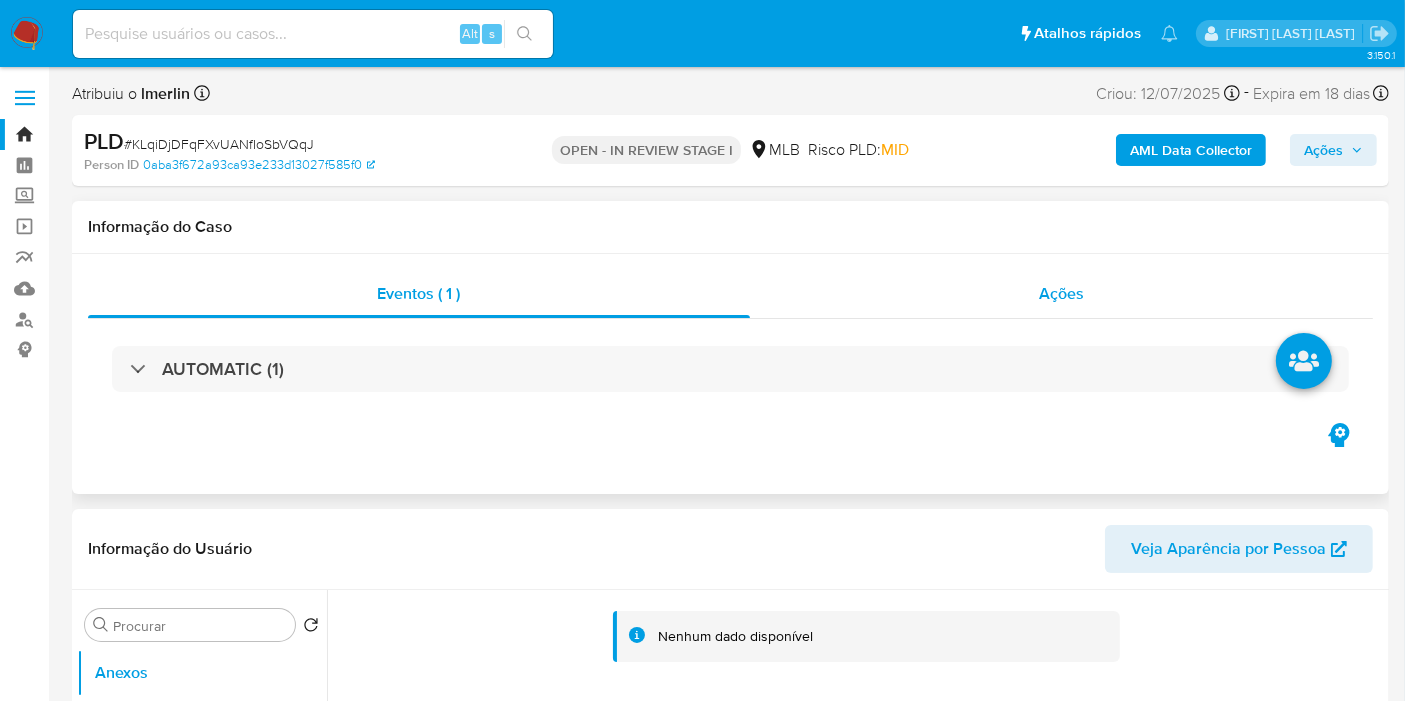 click on "Ações" at bounding box center [1061, 293] 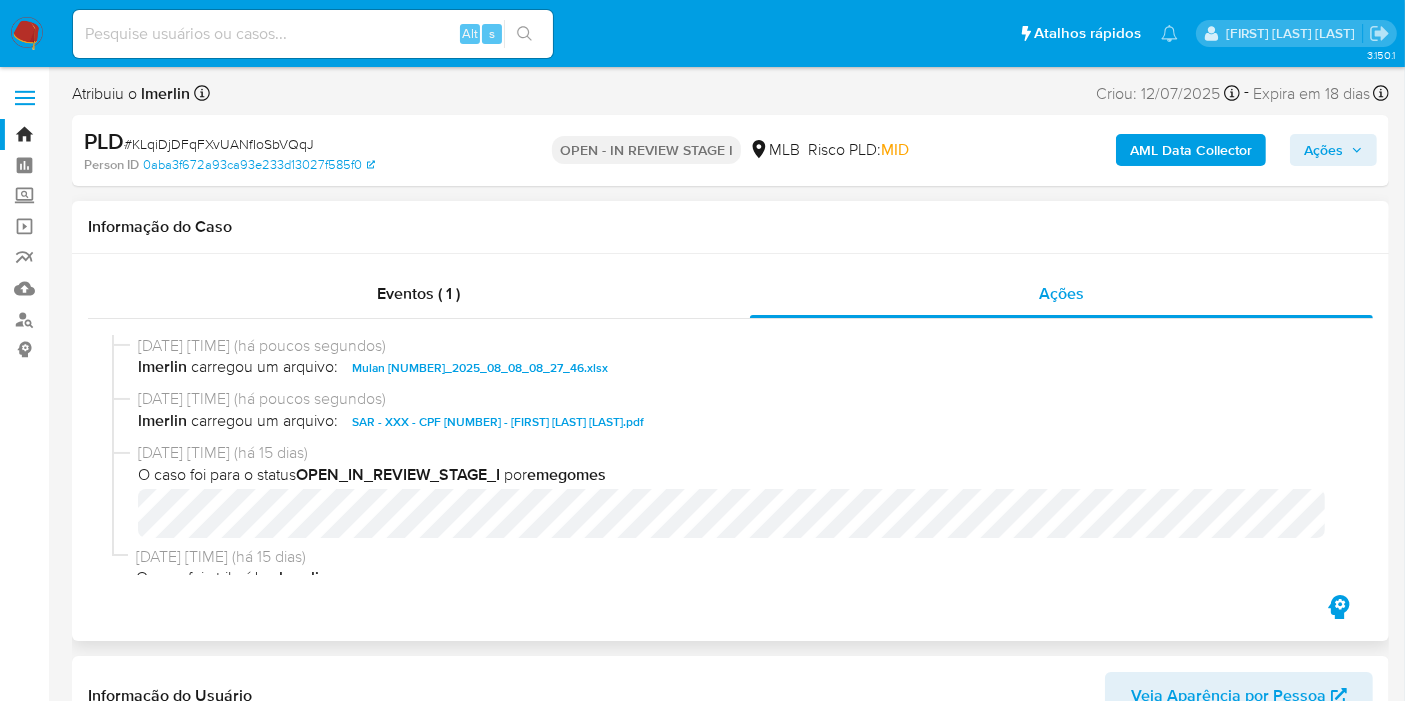 click on "Eventos ( 1 ) Ações 08/08/2025 11:51:57 (há poucos segundos) lmerlin  carregou um arquivo: Mulan 286878459_2025_08_08_08_27_46.xlsx 08/08/2025 11:51:56 (há poucos segundos) lmerlin  carregou um arquivo: SAR - XXX - CPF 41530075874 - SAMUEL PEREIRA DE CASTRO.pdf 24/07/2025 16:22:18 (há 15 dias) O caso foi para o status  OPEN_IN_REVIEW_STAGE_I      por  emegomes 24/07/2025 16:22:18 (há 15 dias) O caso foi atribuído a  lmerlin  por  emegomes" at bounding box center [730, 447] 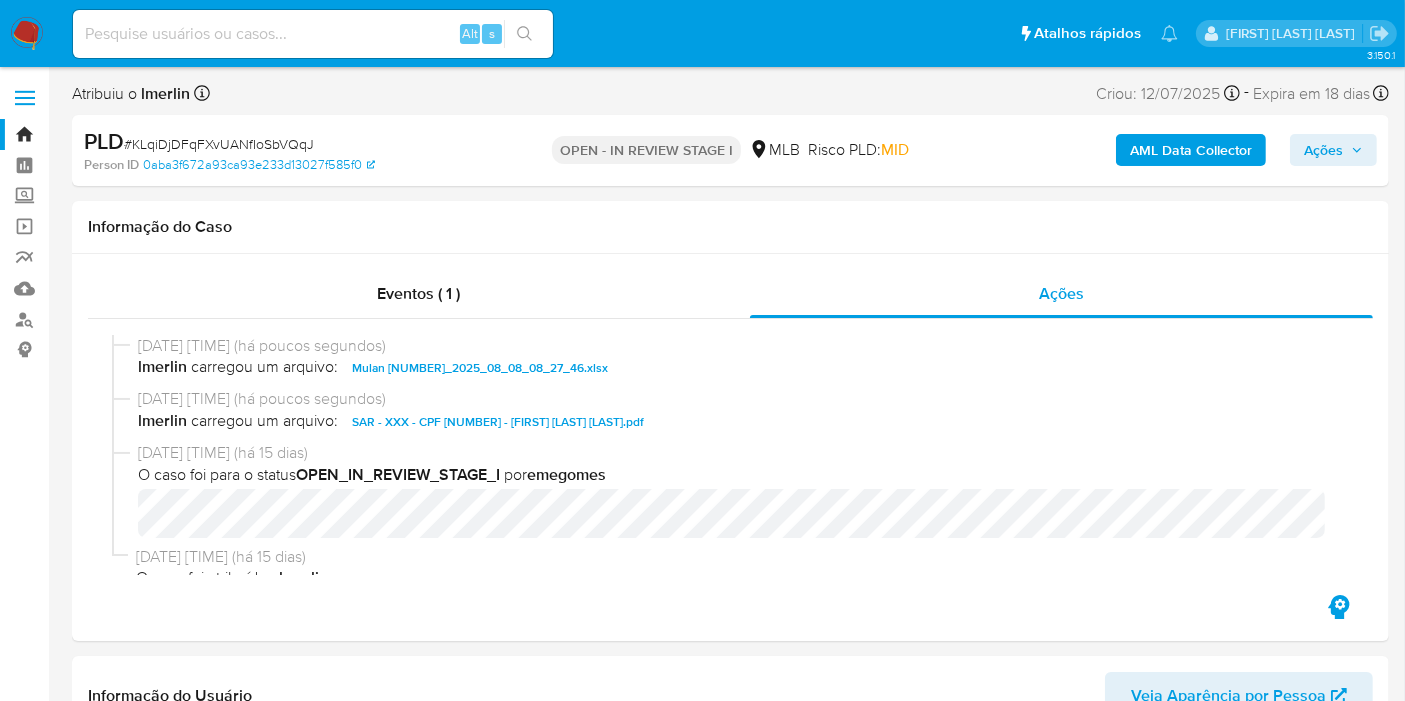 click on "Ações" at bounding box center (1323, 150) 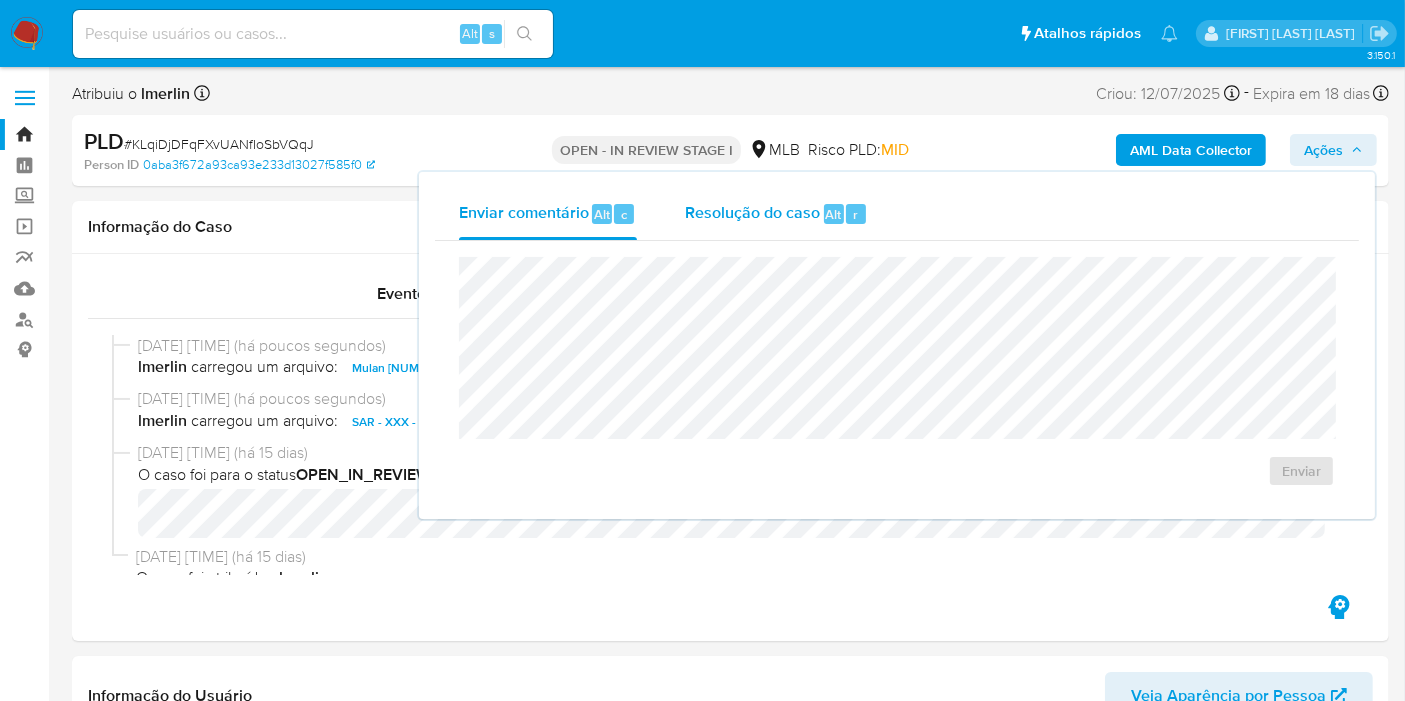 click on "Resolução do caso" at bounding box center [752, 213] 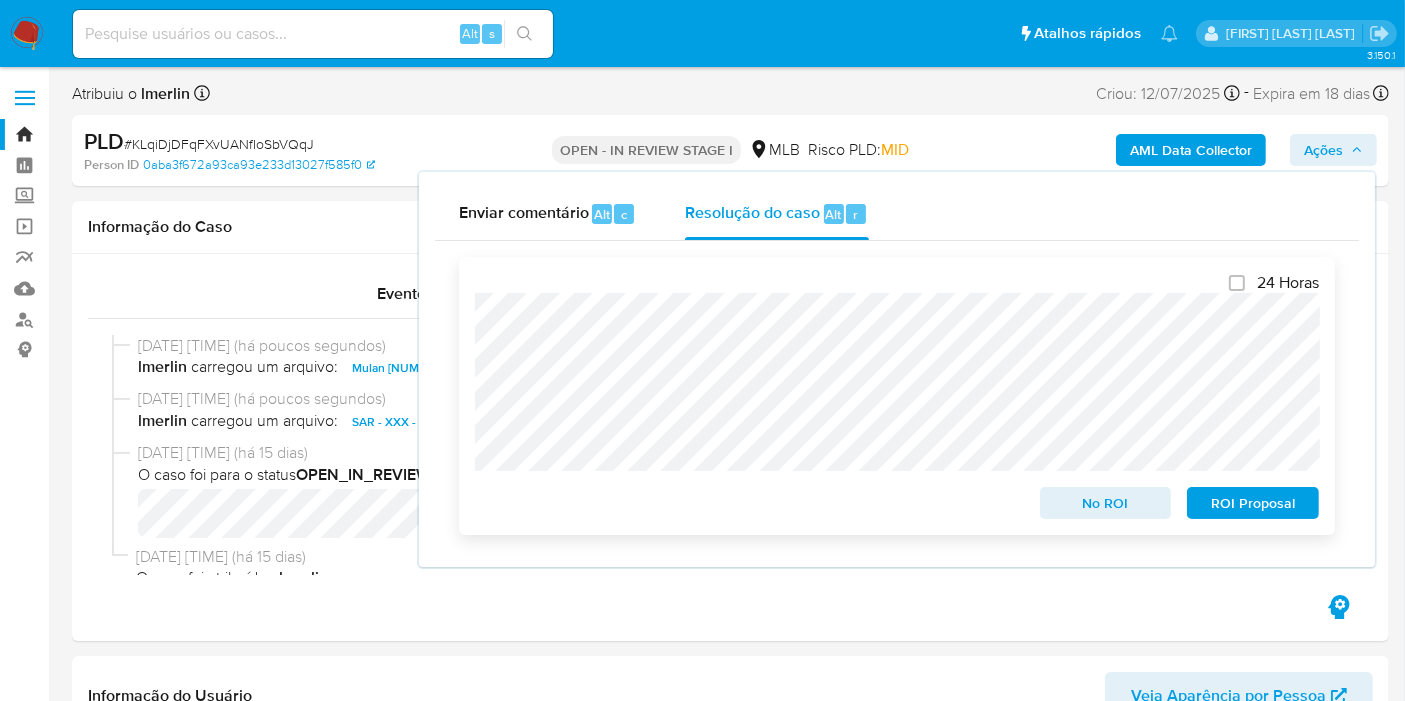 click on "ROI Proposal" at bounding box center [1253, 503] 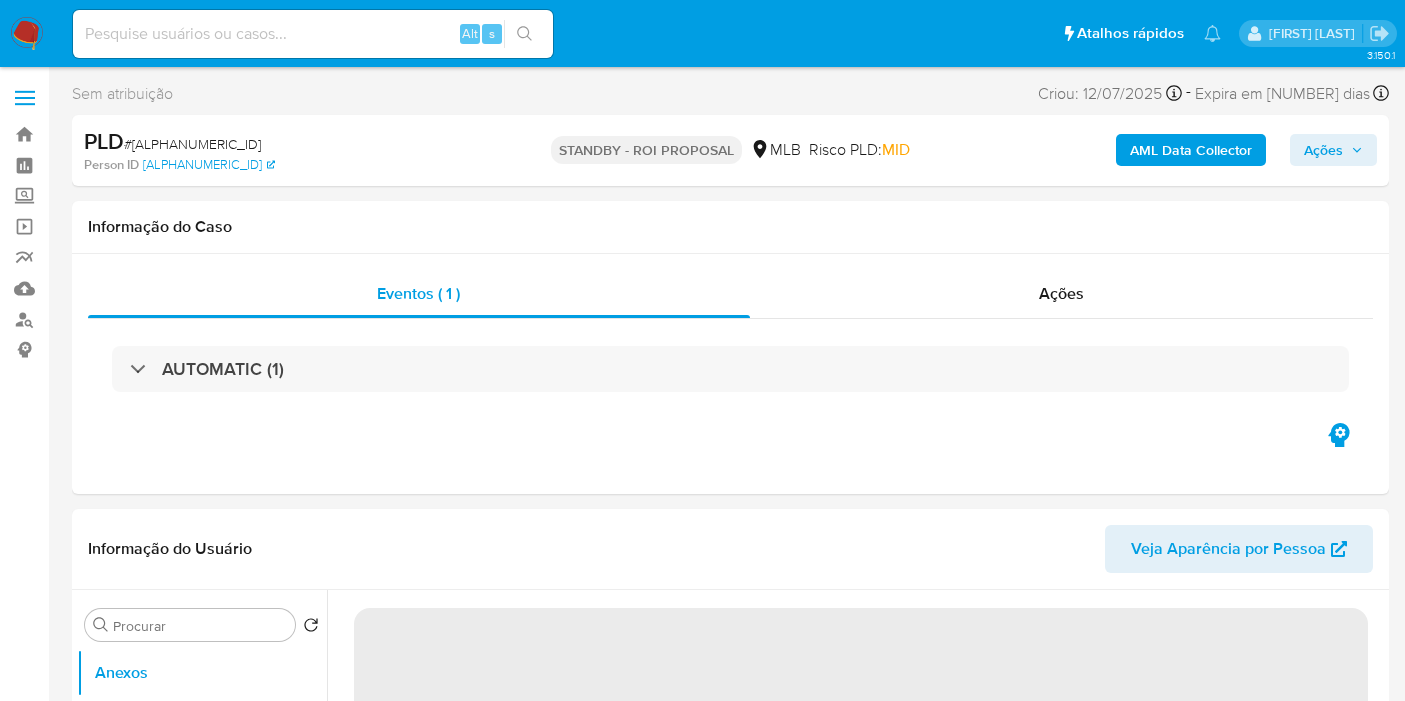 scroll, scrollTop: 0, scrollLeft: 0, axis: both 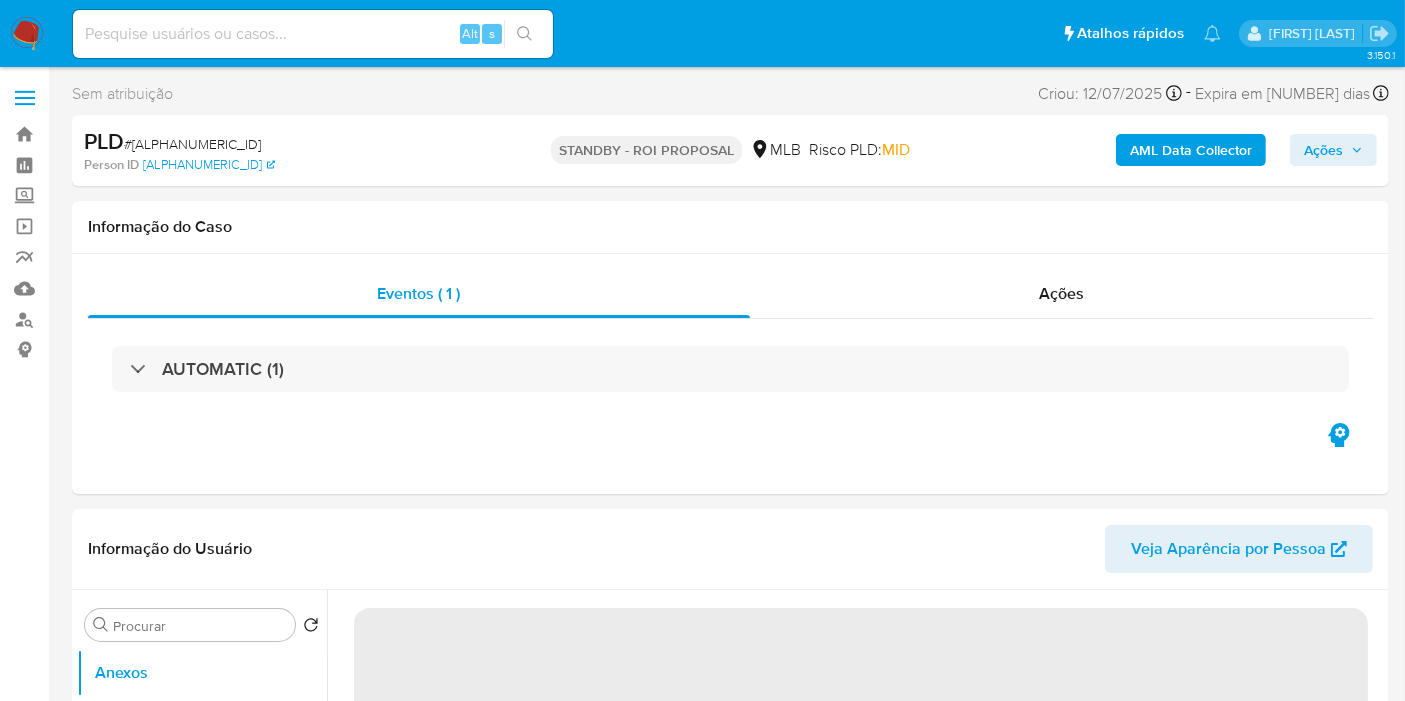 select on "10" 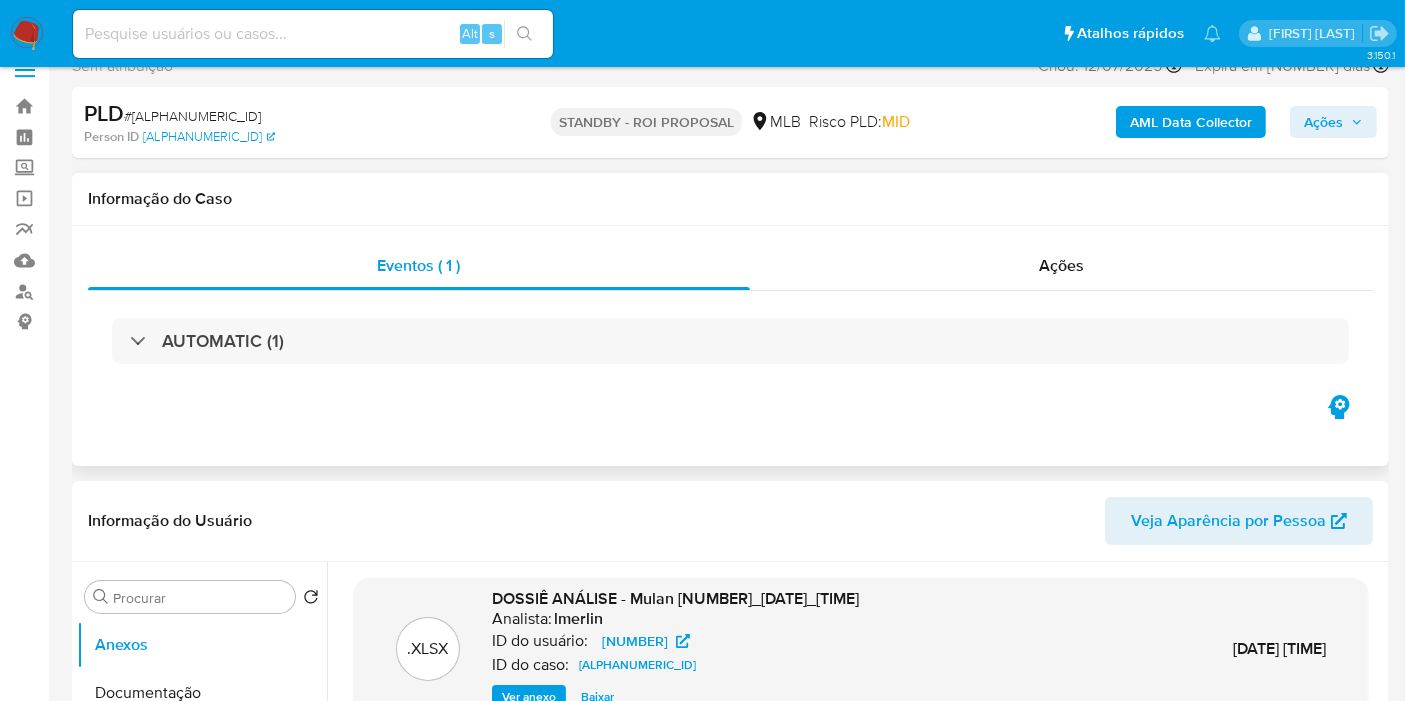 scroll, scrollTop: 222, scrollLeft: 0, axis: vertical 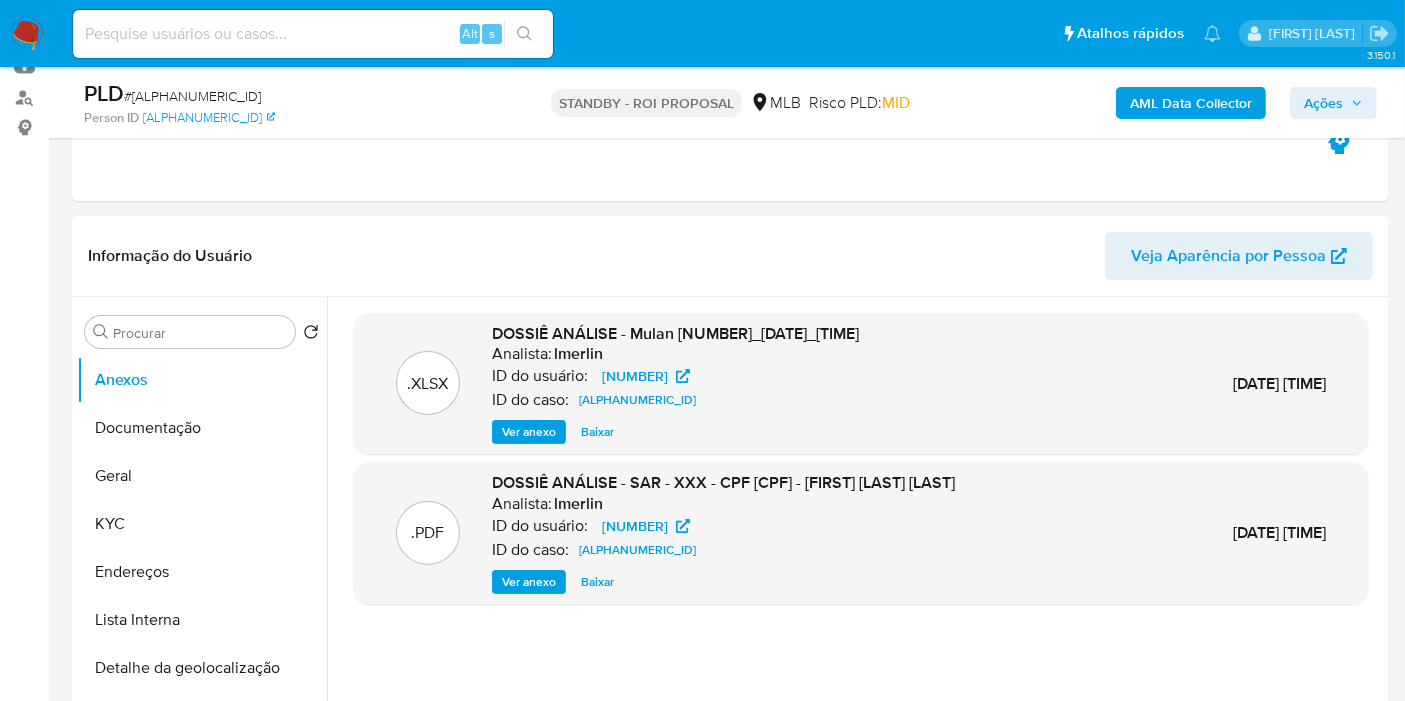 click on "AML Data Collector" at bounding box center (1191, 103) 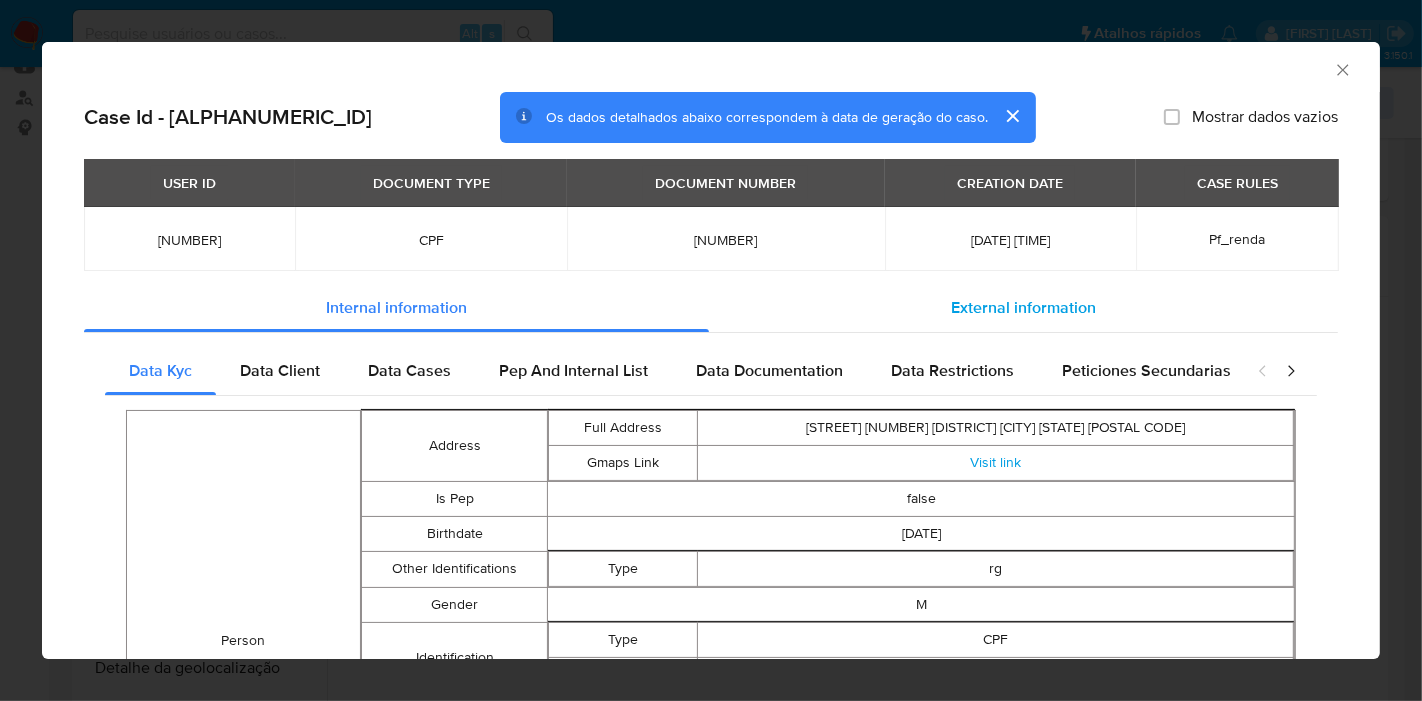 click on "External information" at bounding box center (1023, 307) 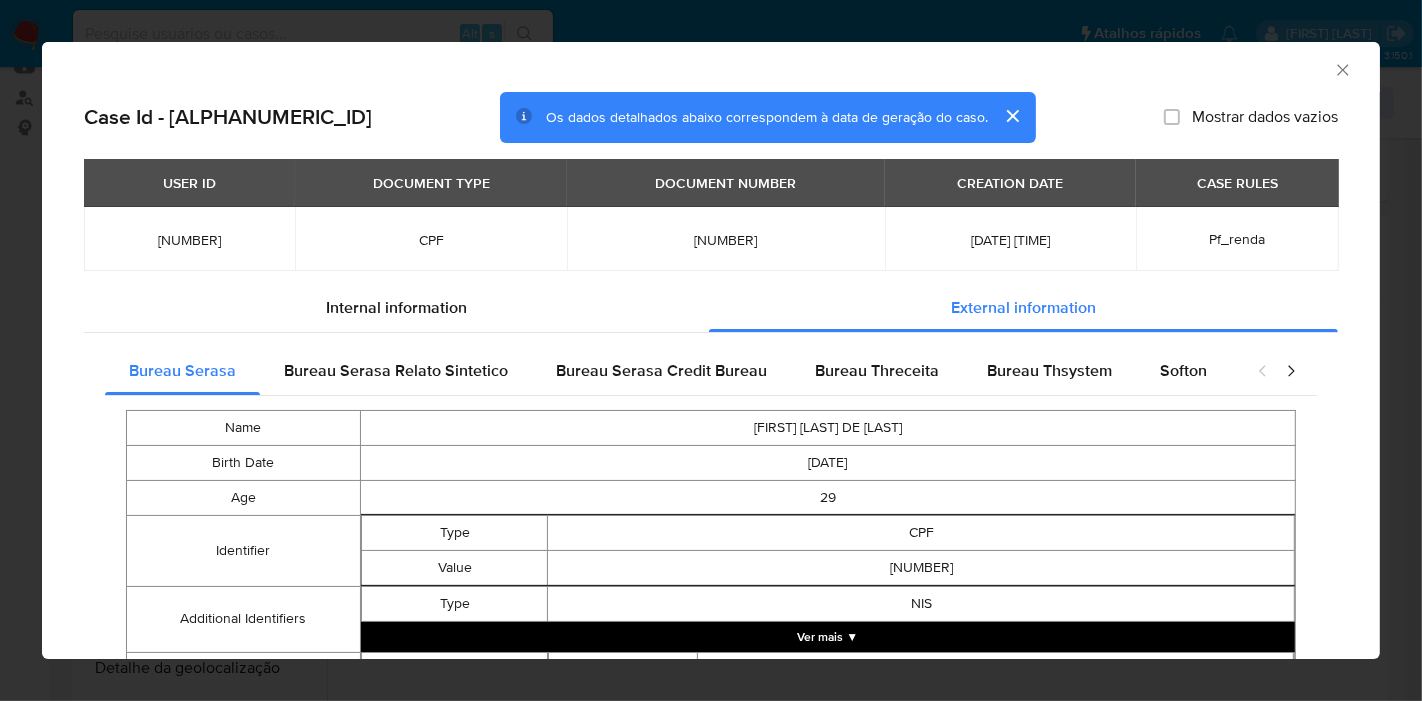 click 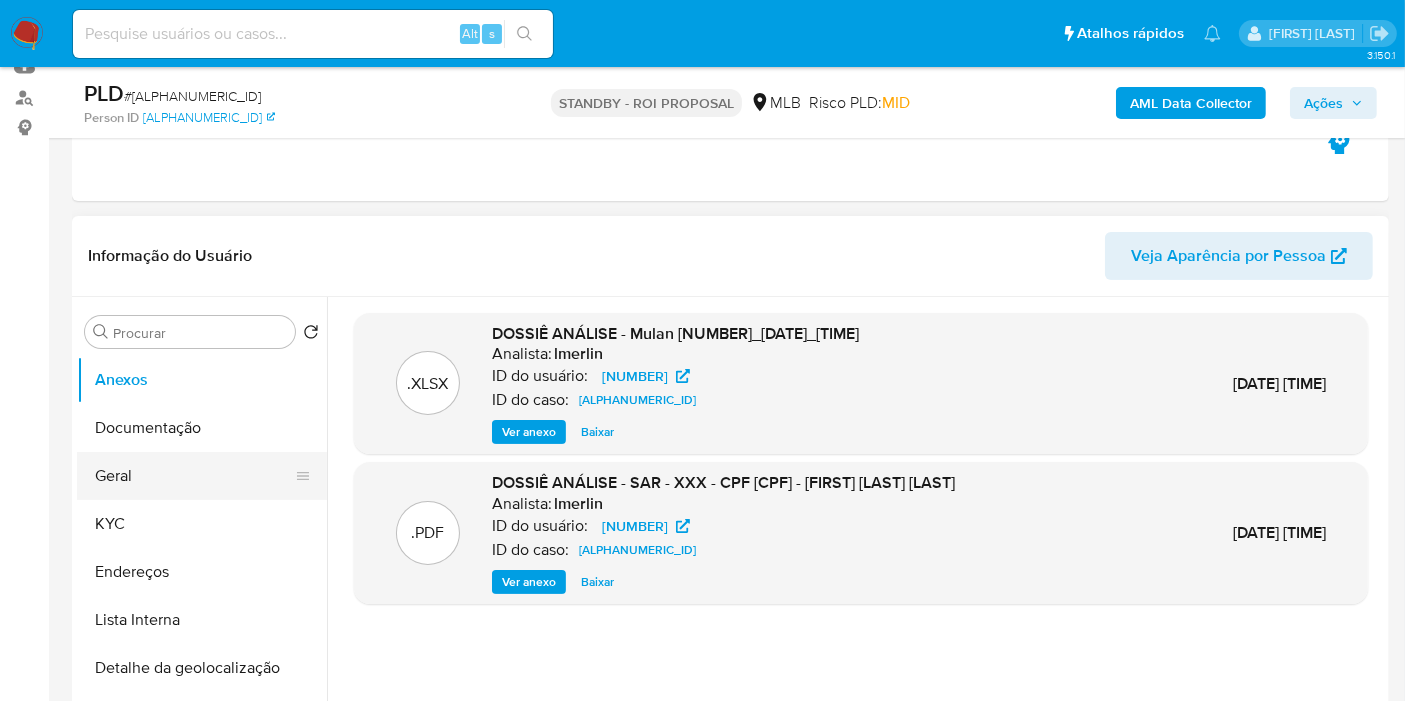 click on "Geral" at bounding box center [194, 476] 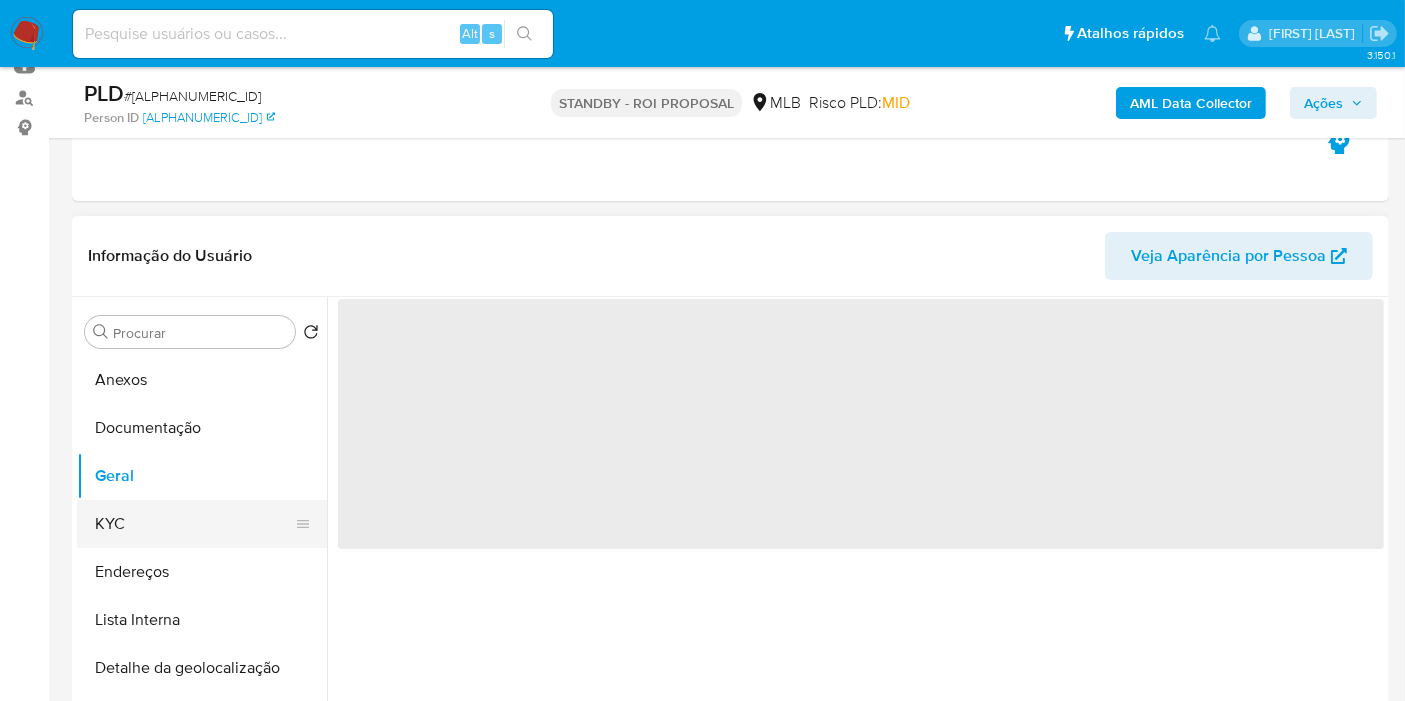 click on "KYC" at bounding box center [194, 524] 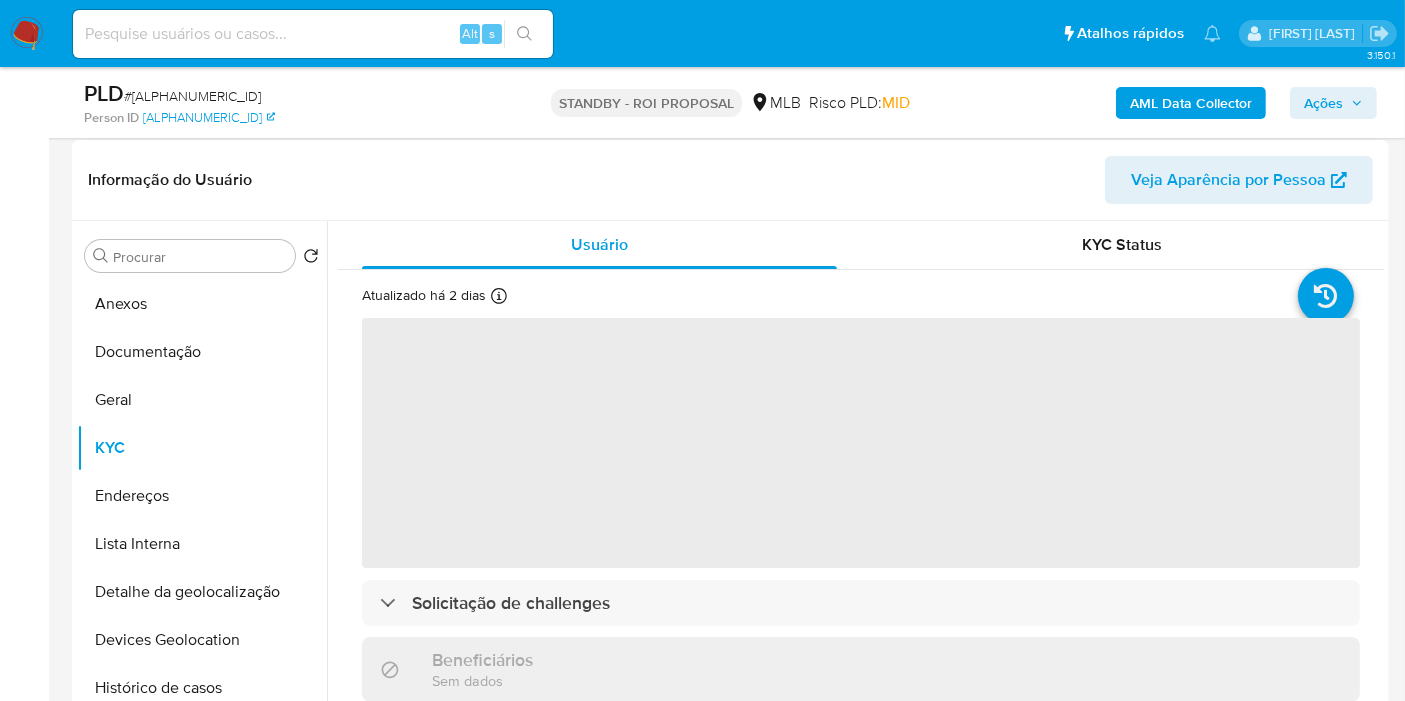 scroll, scrollTop: 333, scrollLeft: 0, axis: vertical 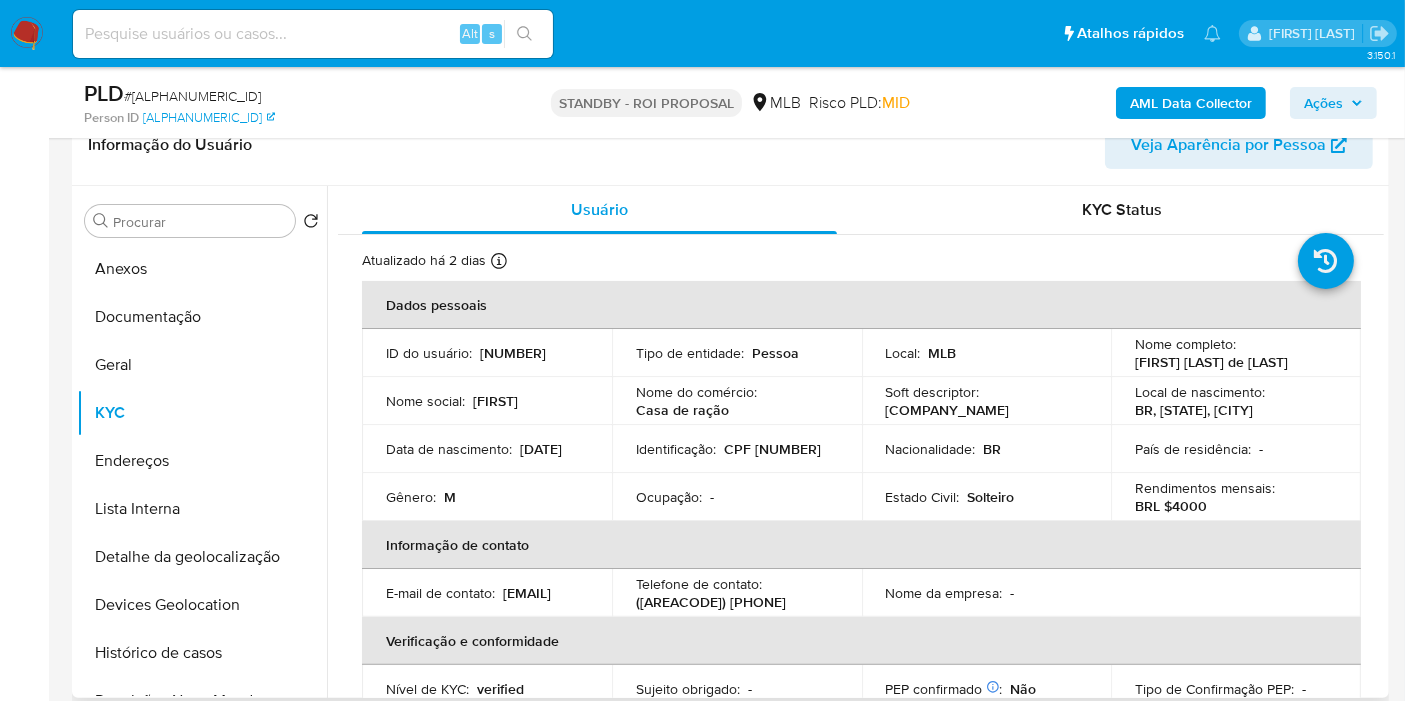 click on "CPF [NUMBER]" at bounding box center (772, 449) 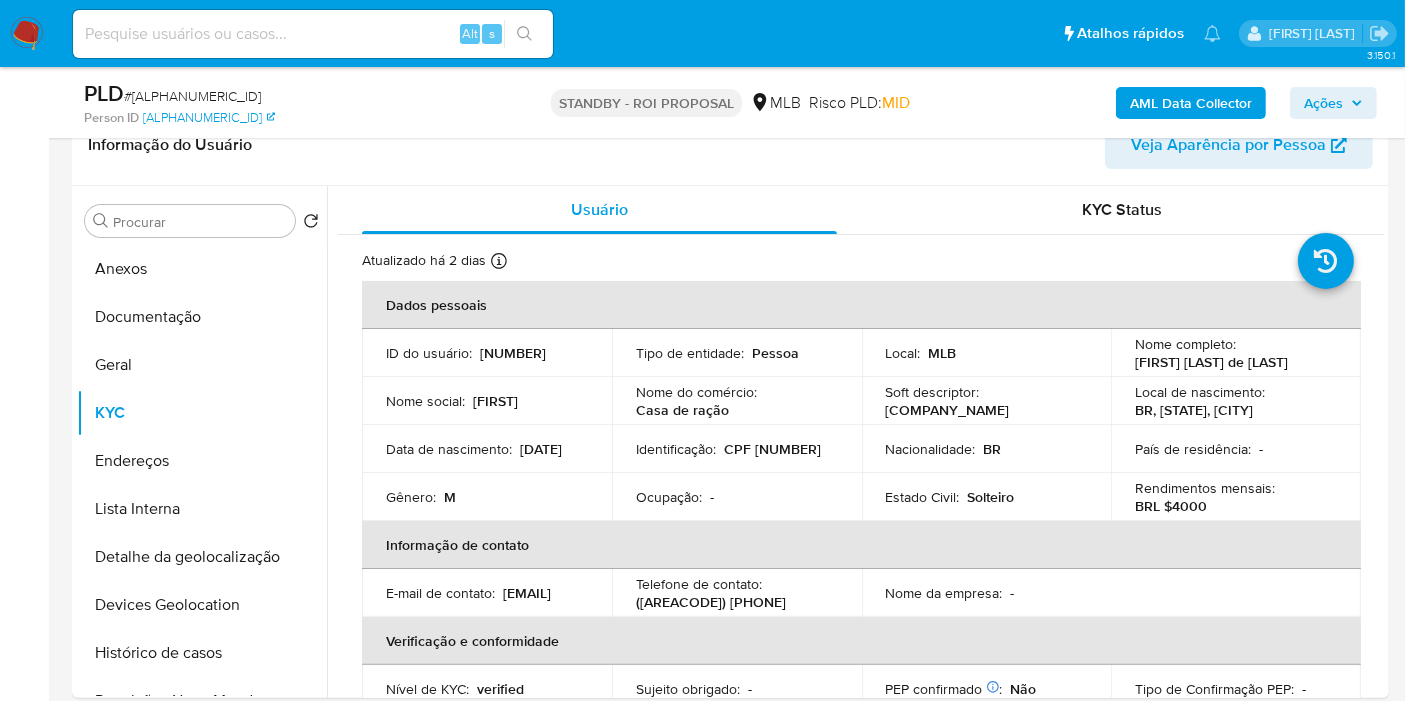 copy on "[NUMBER]" 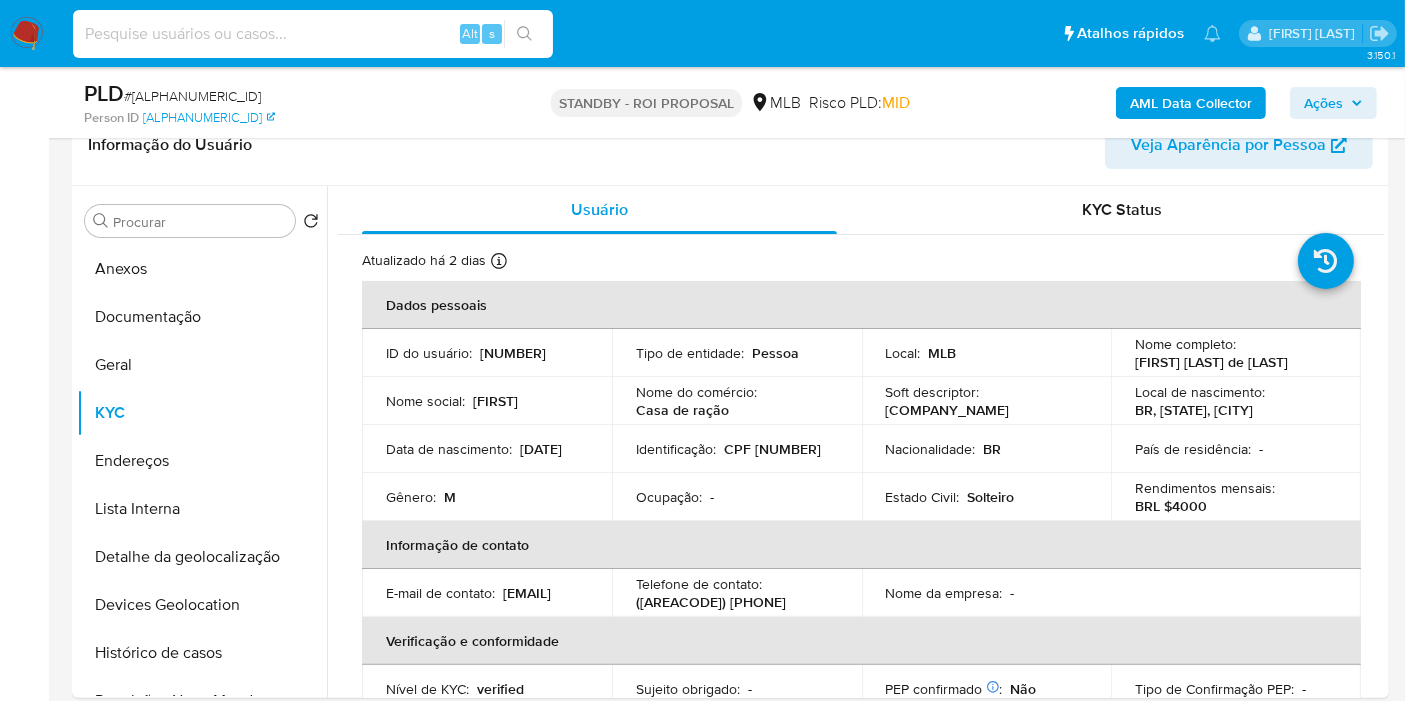 paste on "[ALPHANUMERIC_ID]" 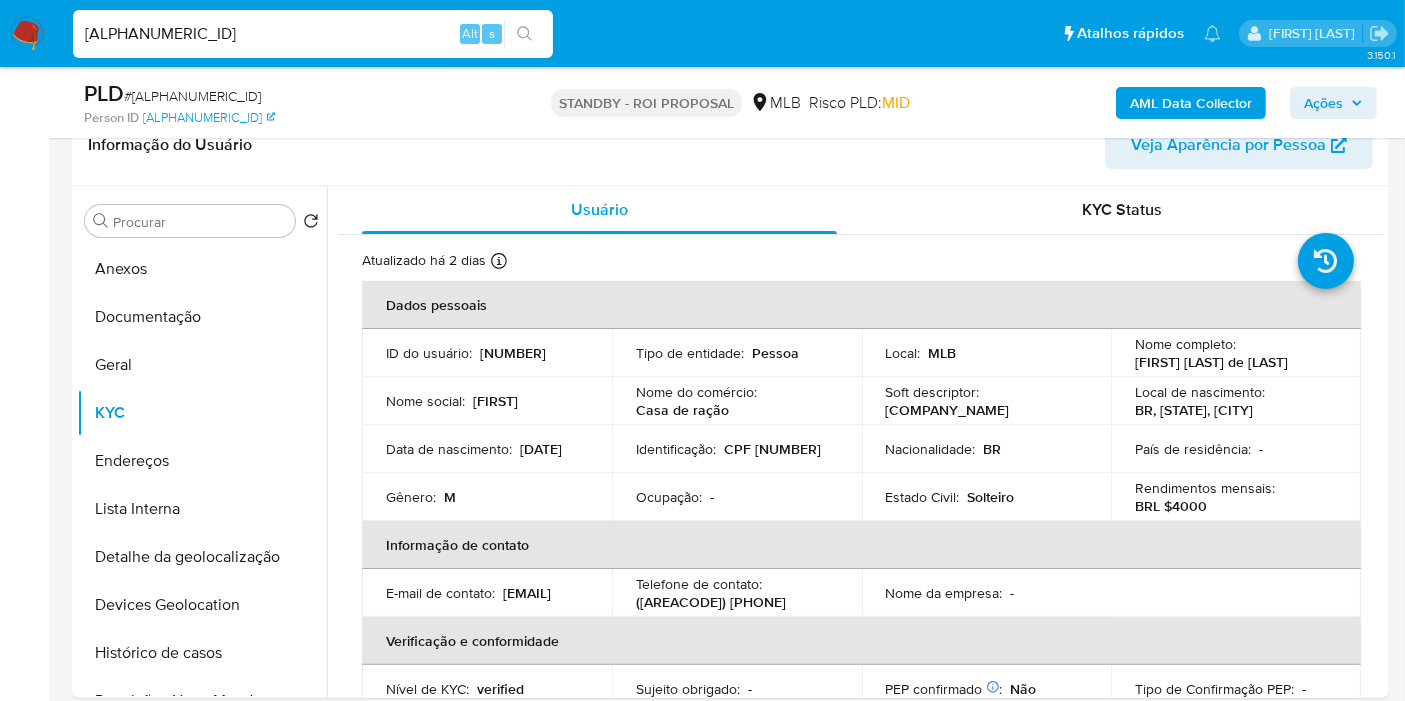 type on "[ALPHANUMERIC_ID]" 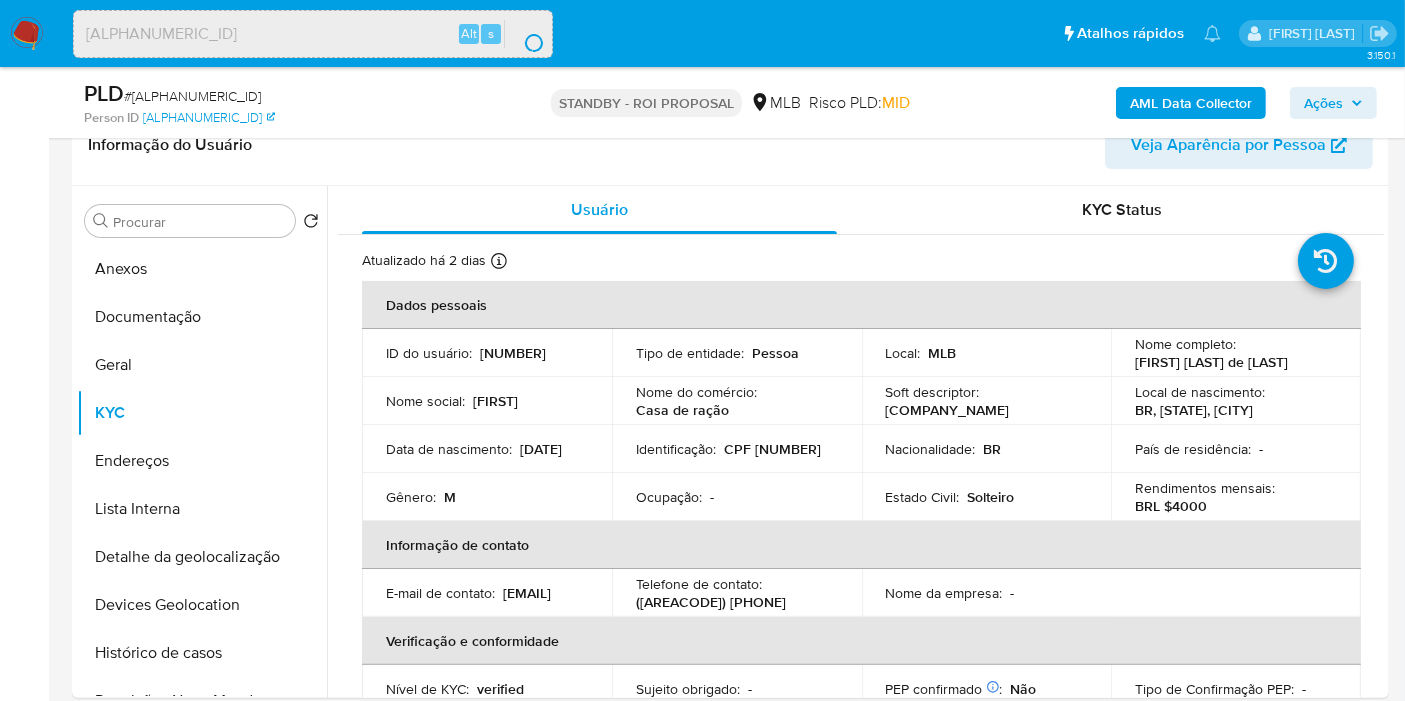 scroll, scrollTop: 0, scrollLeft: 0, axis: both 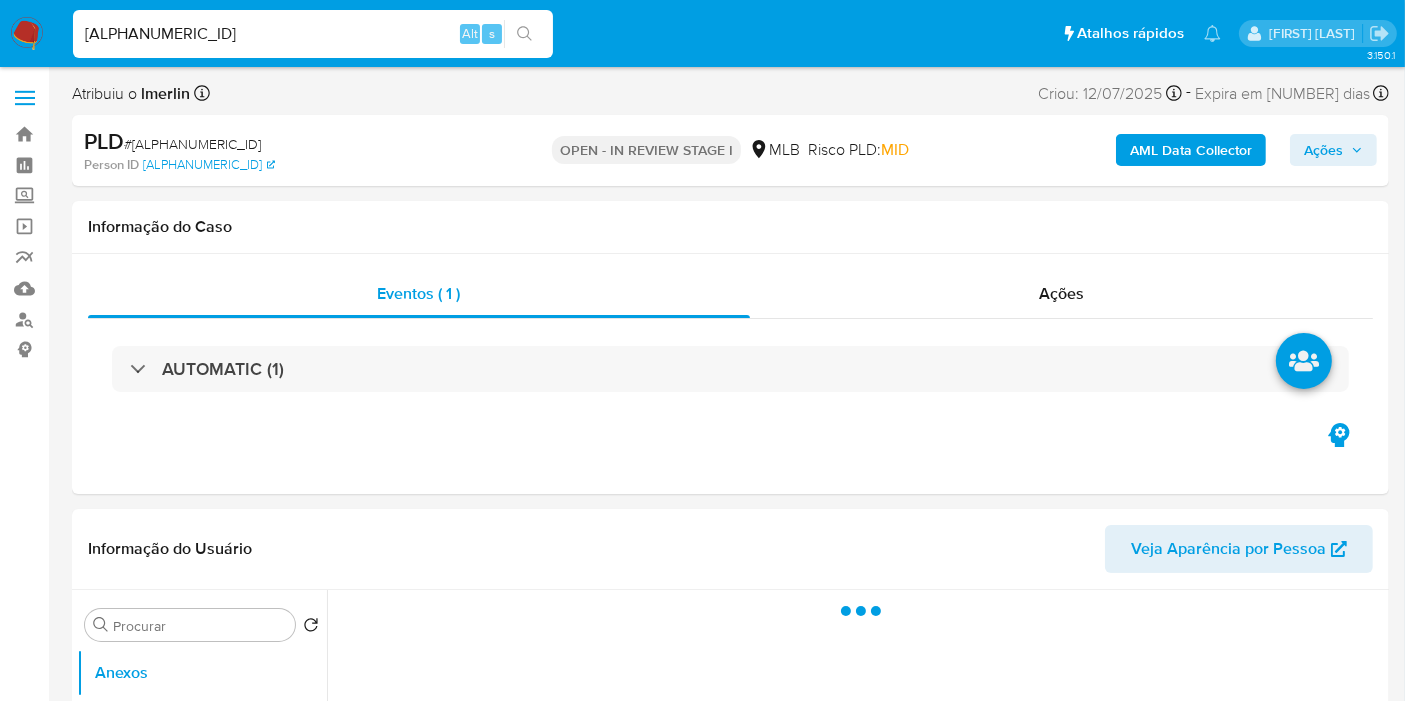 select on "10" 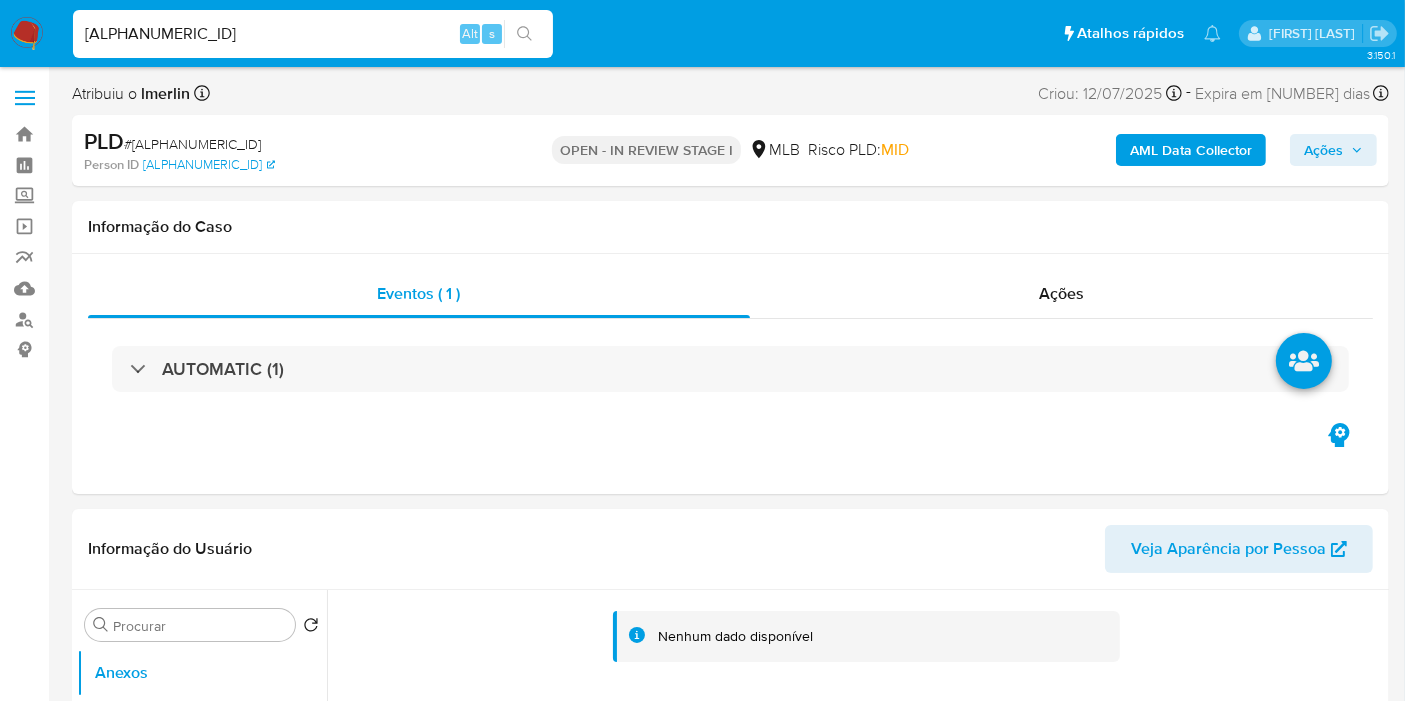 click on "AML Data Collector" at bounding box center [1191, 150] 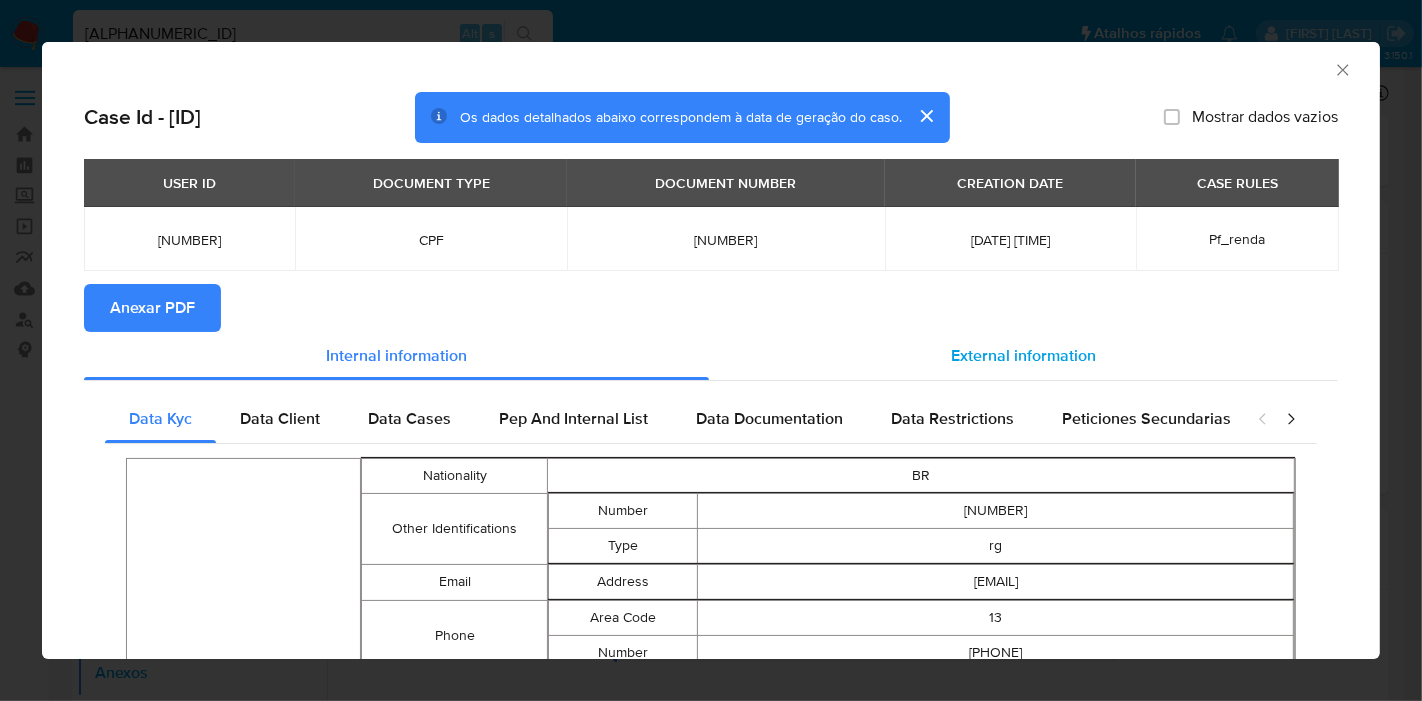 click on "External information" at bounding box center [1023, 356] 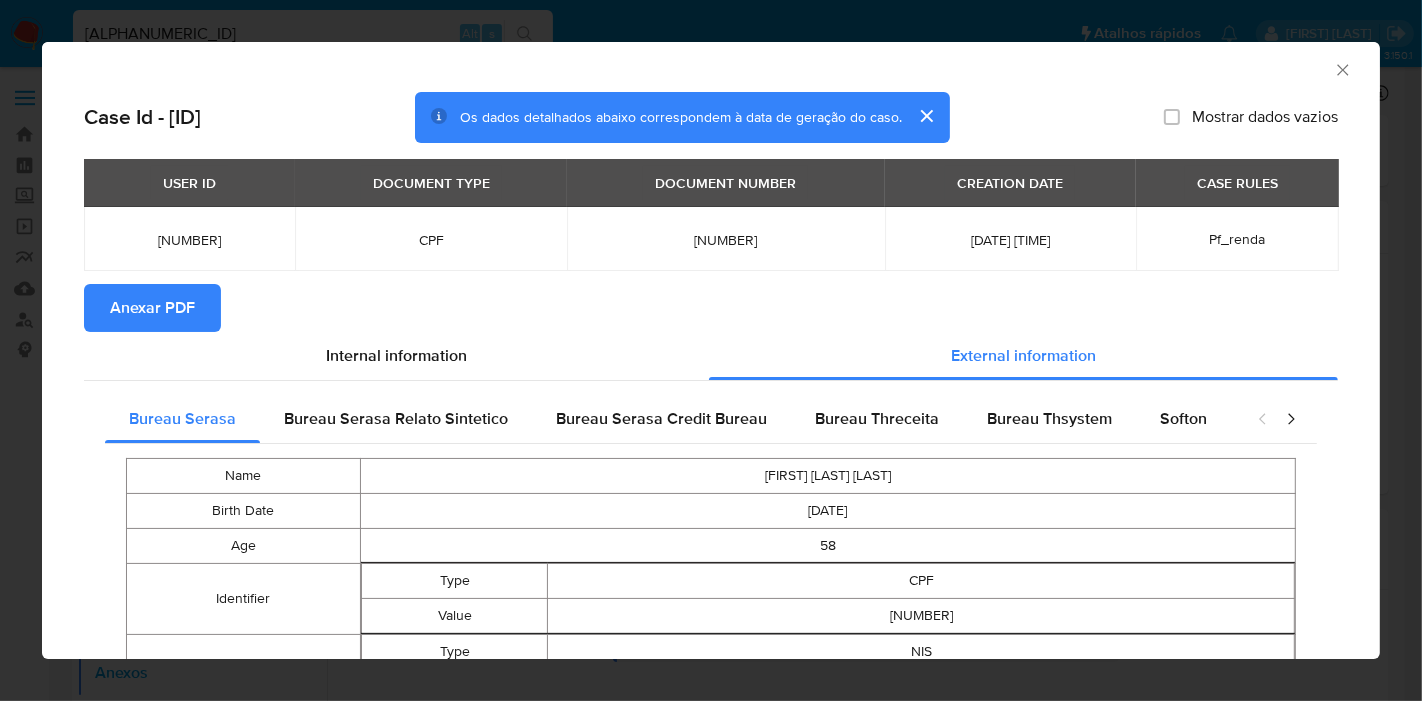 click on "Anexar PDF" at bounding box center [152, 308] 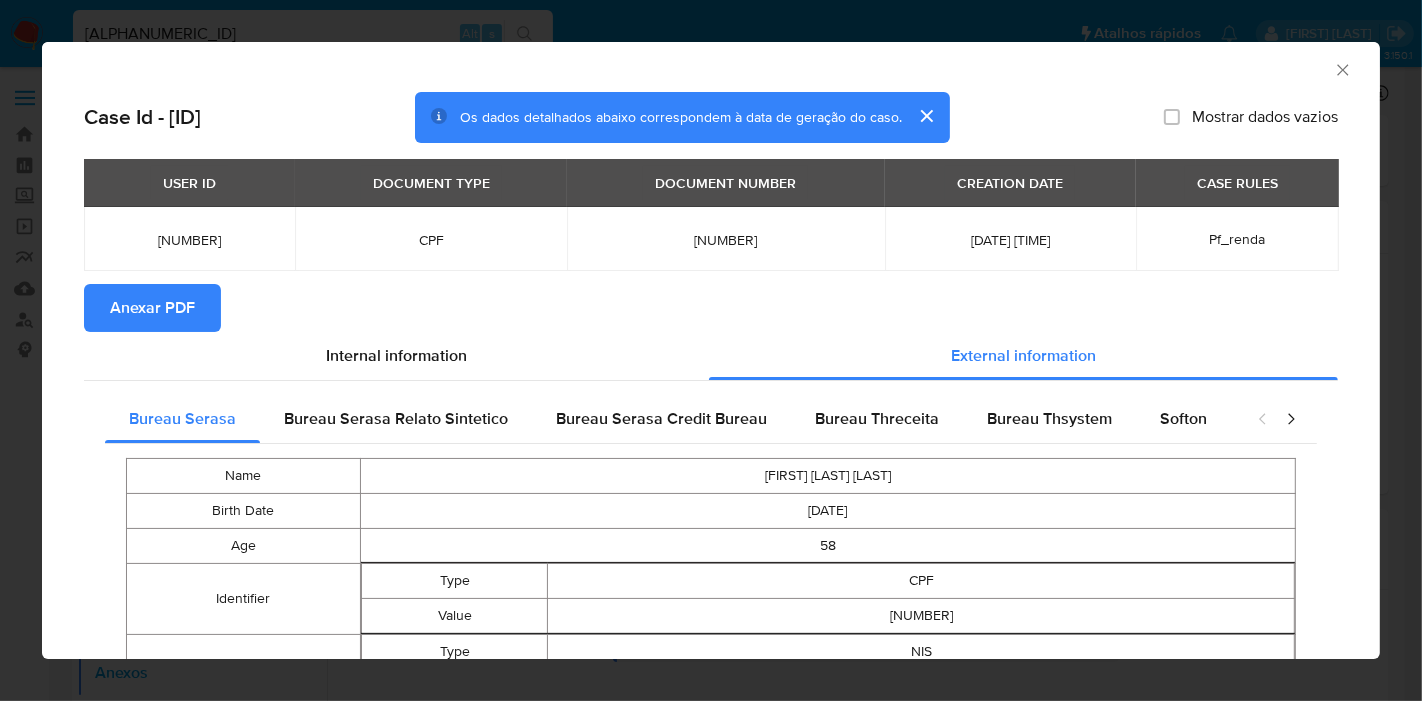click on "AML Data Collector" at bounding box center [711, 67] 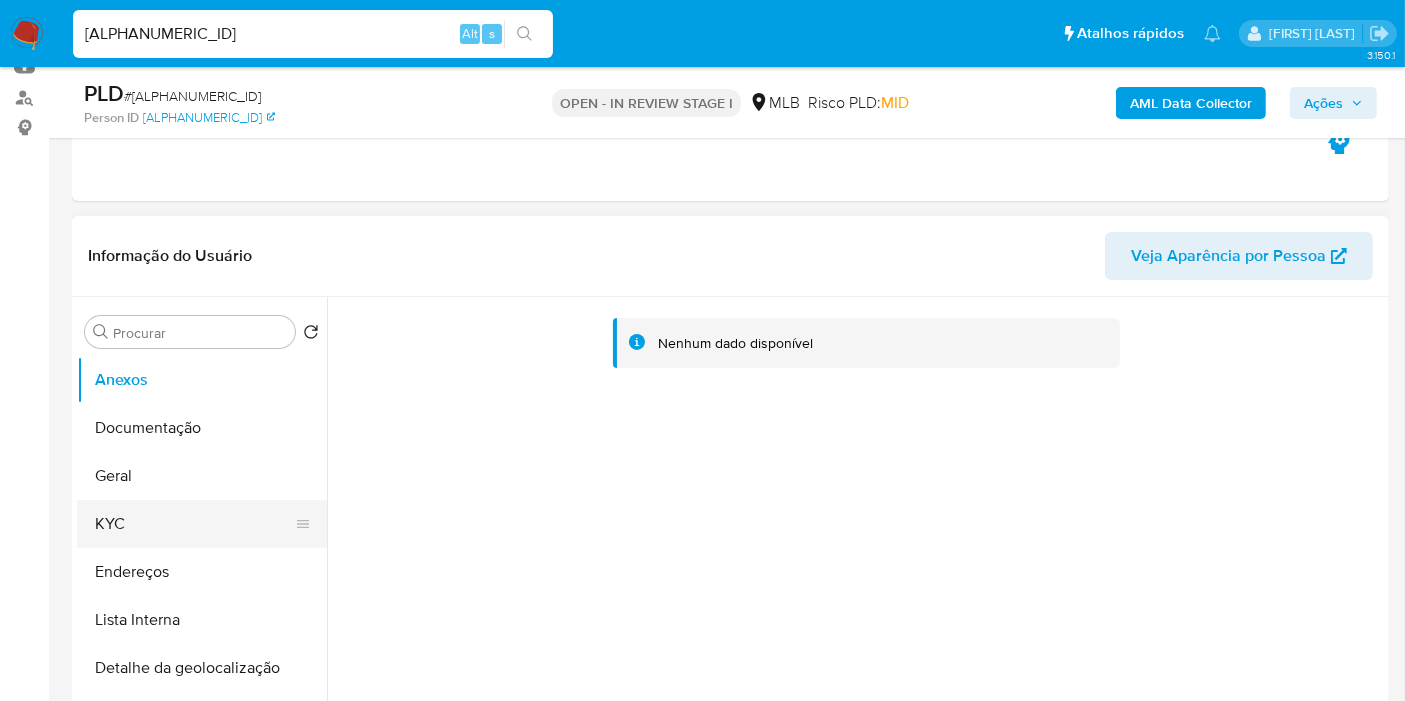 click on "KYC" at bounding box center [194, 524] 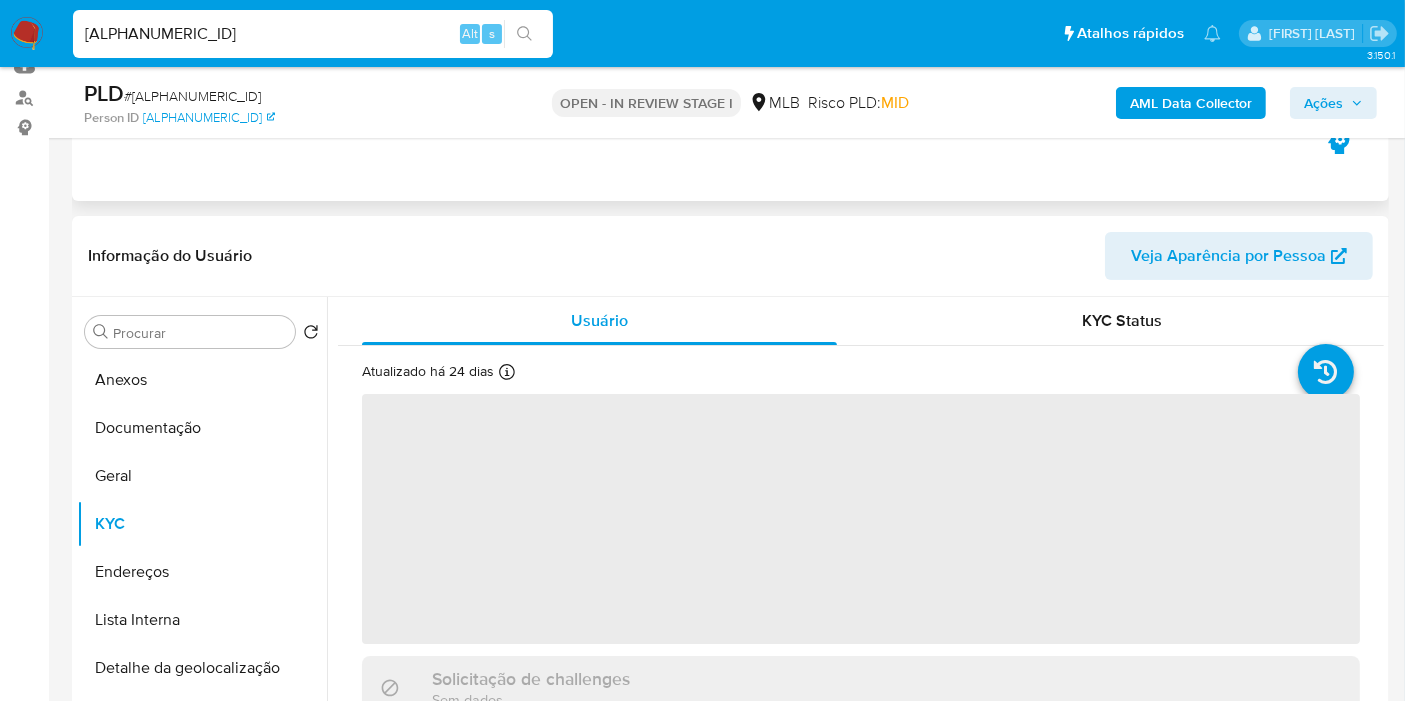 scroll, scrollTop: 333, scrollLeft: 0, axis: vertical 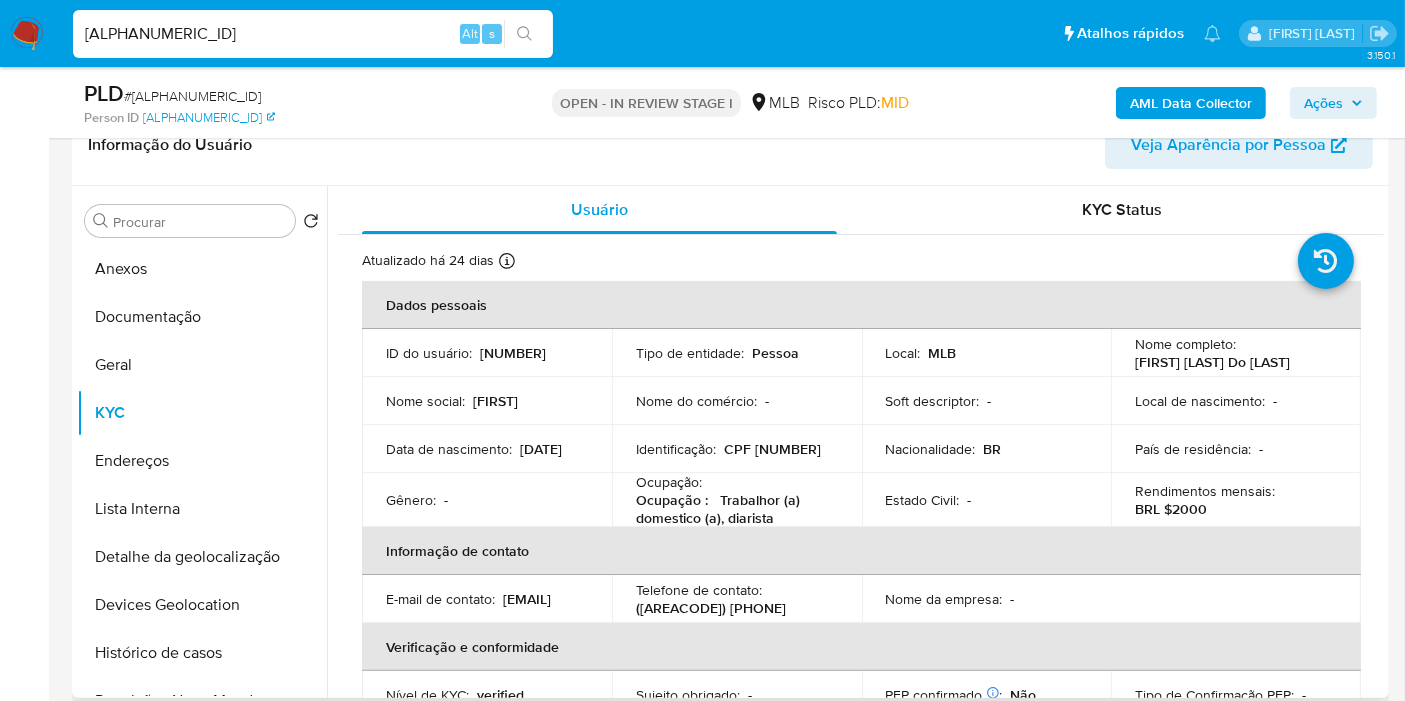 click on "CPF [NUMBER]" at bounding box center [772, 449] 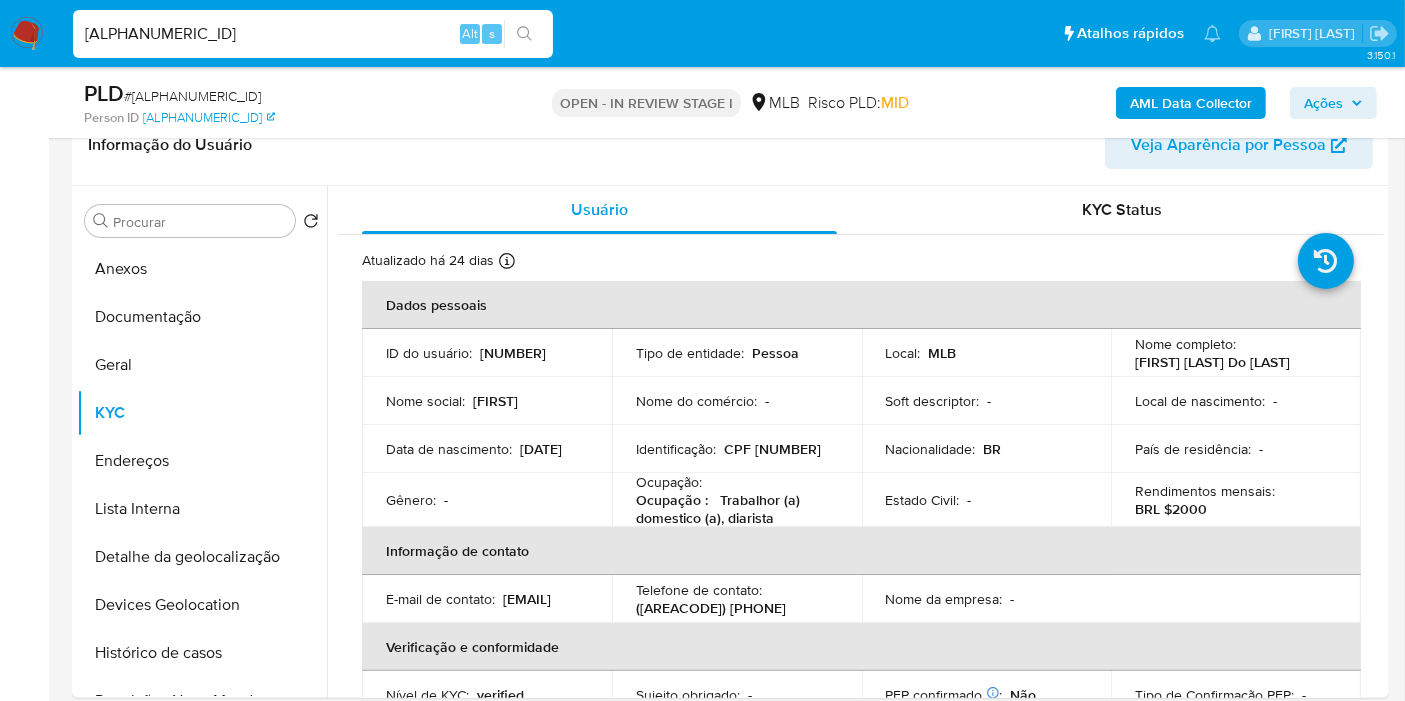copy on "[NUMBER]" 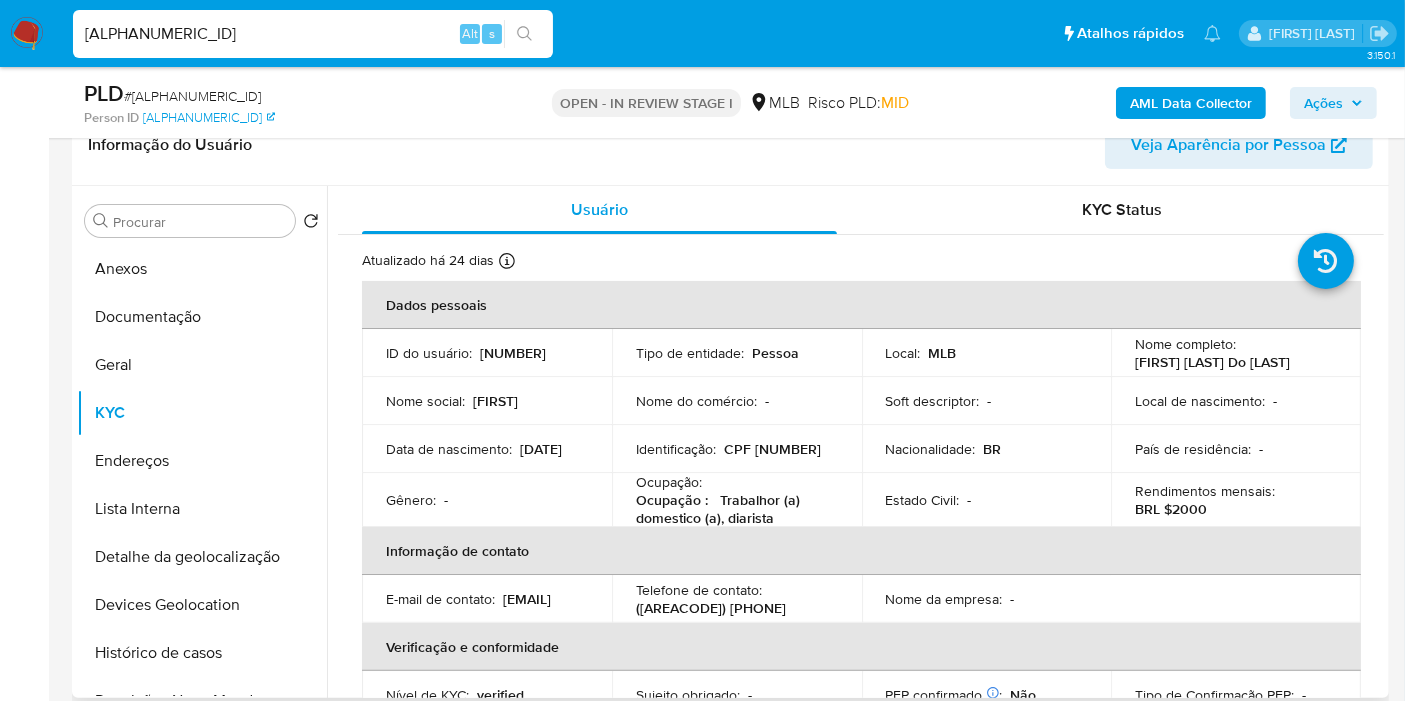 click on "[NUMBER]" at bounding box center (513, 353) 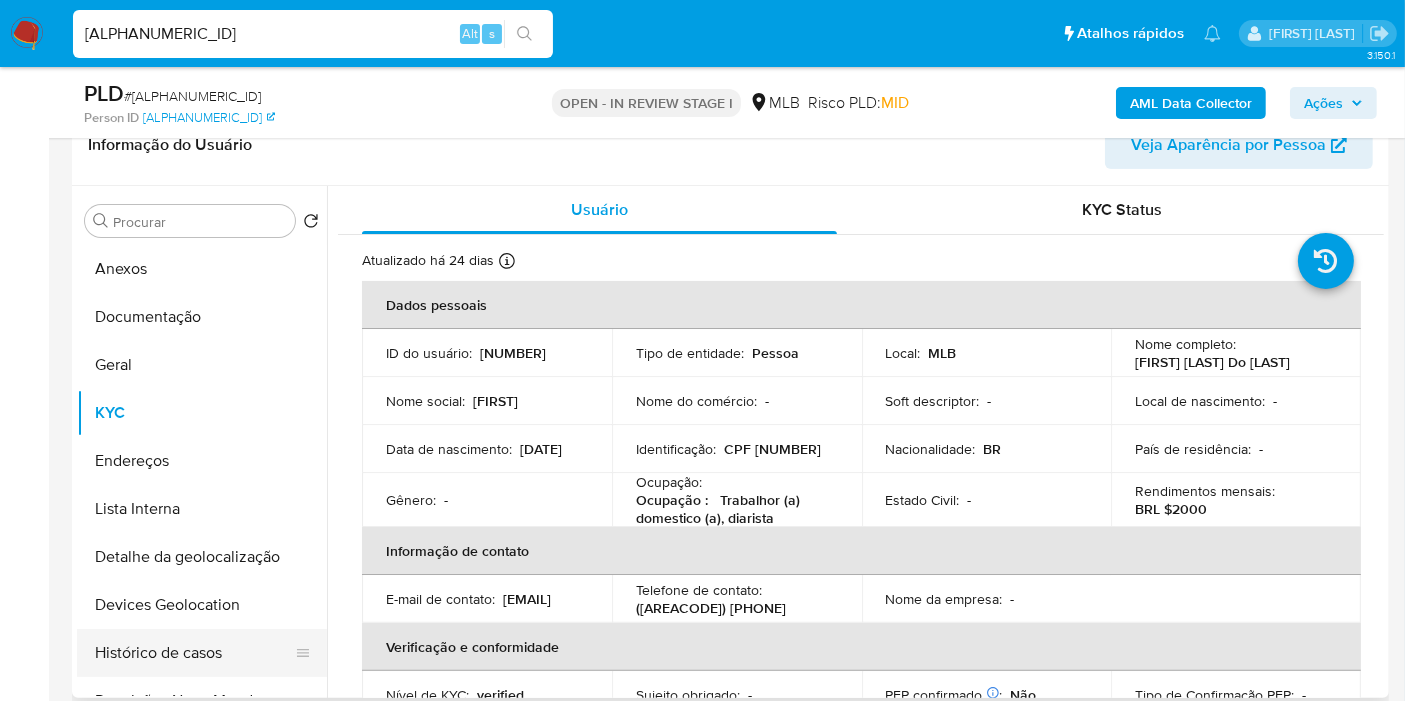 click on "Histórico de casos" at bounding box center (194, 653) 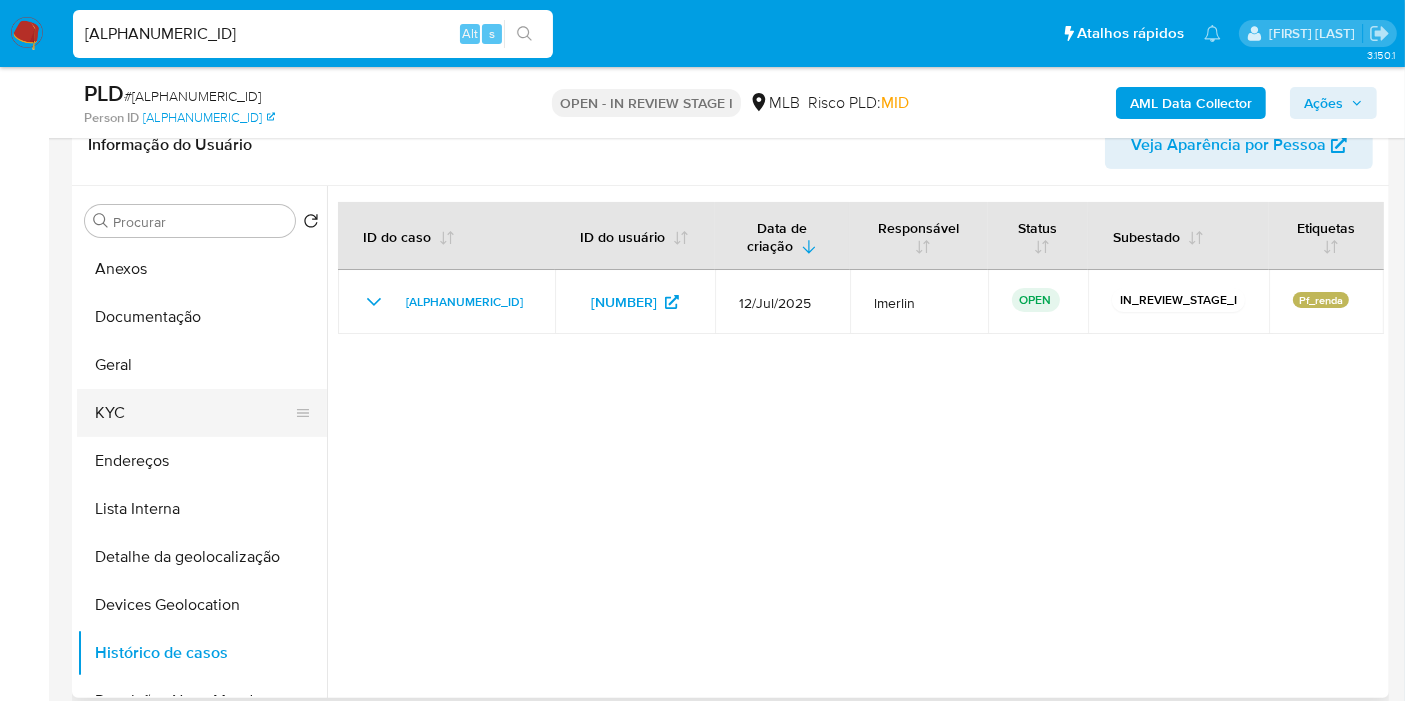 click on "KYC" at bounding box center [194, 413] 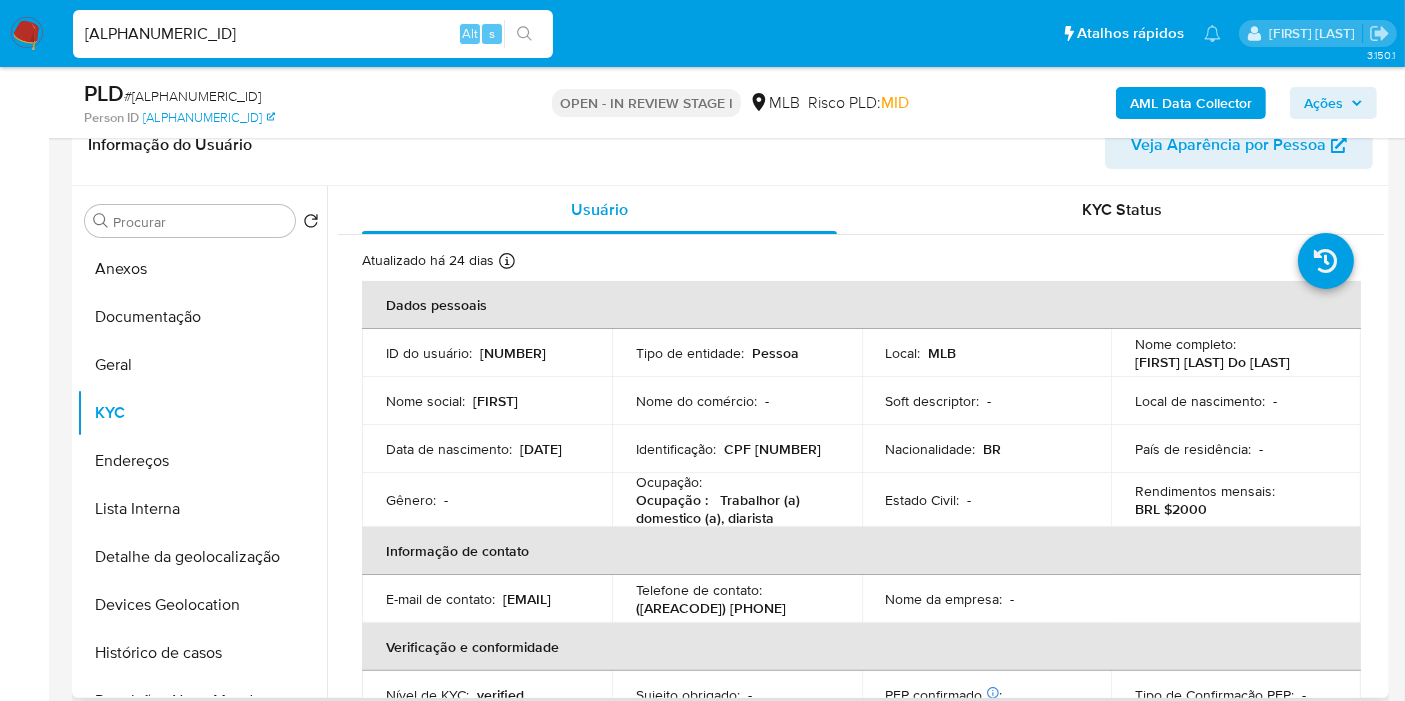 click on "Ocupação :    Trabalhor (a) domestico (a), diarista" at bounding box center [733, 509] 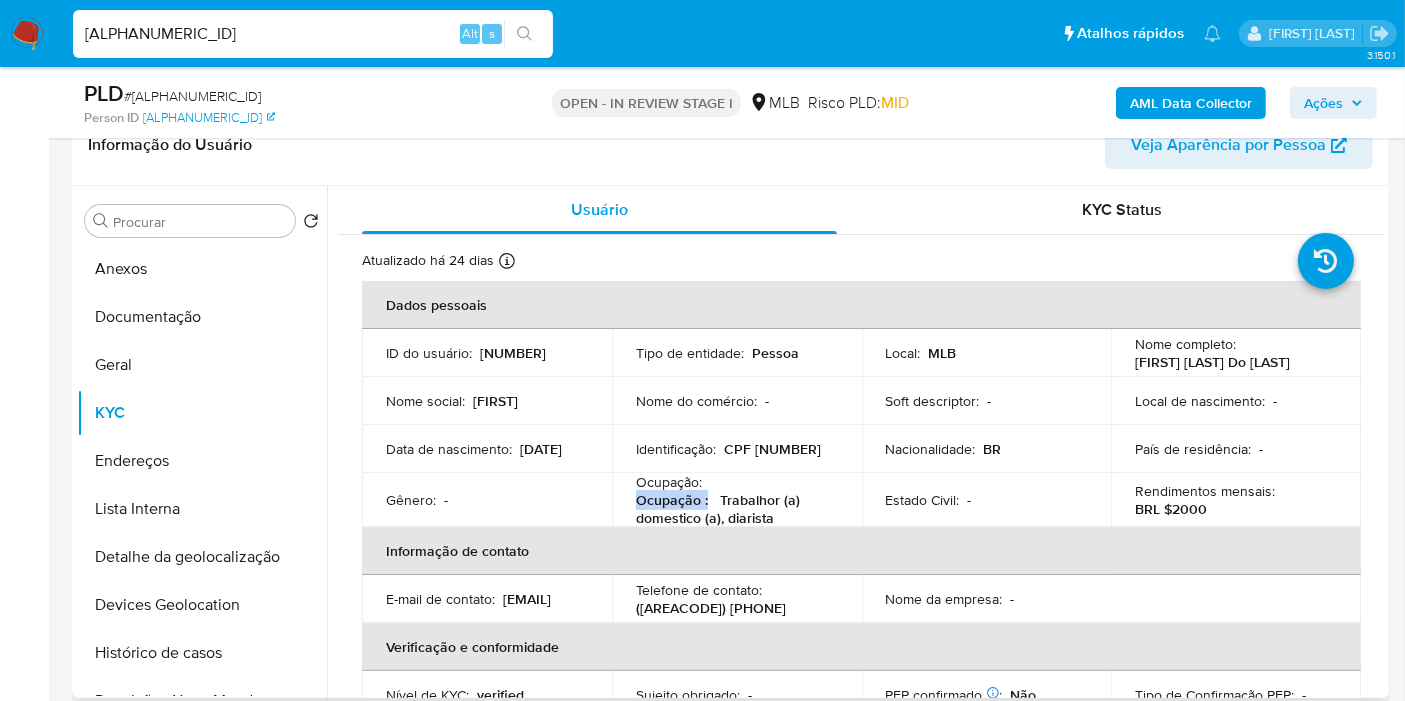 click on "Ocupação :    Trabalhor (a) domestico (a), diarista" at bounding box center [733, 509] 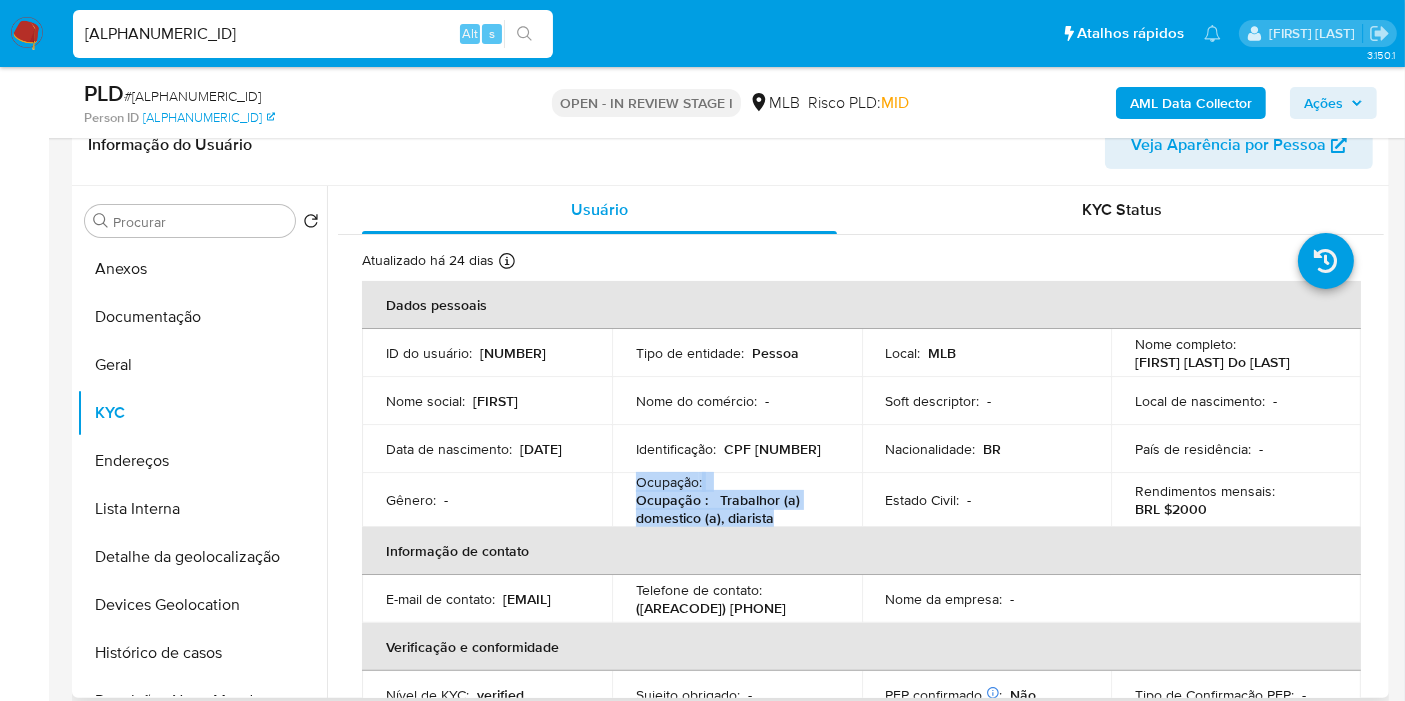 click on "Ocupação :    Trabalhor (a) domestico (a), diarista" at bounding box center [733, 509] 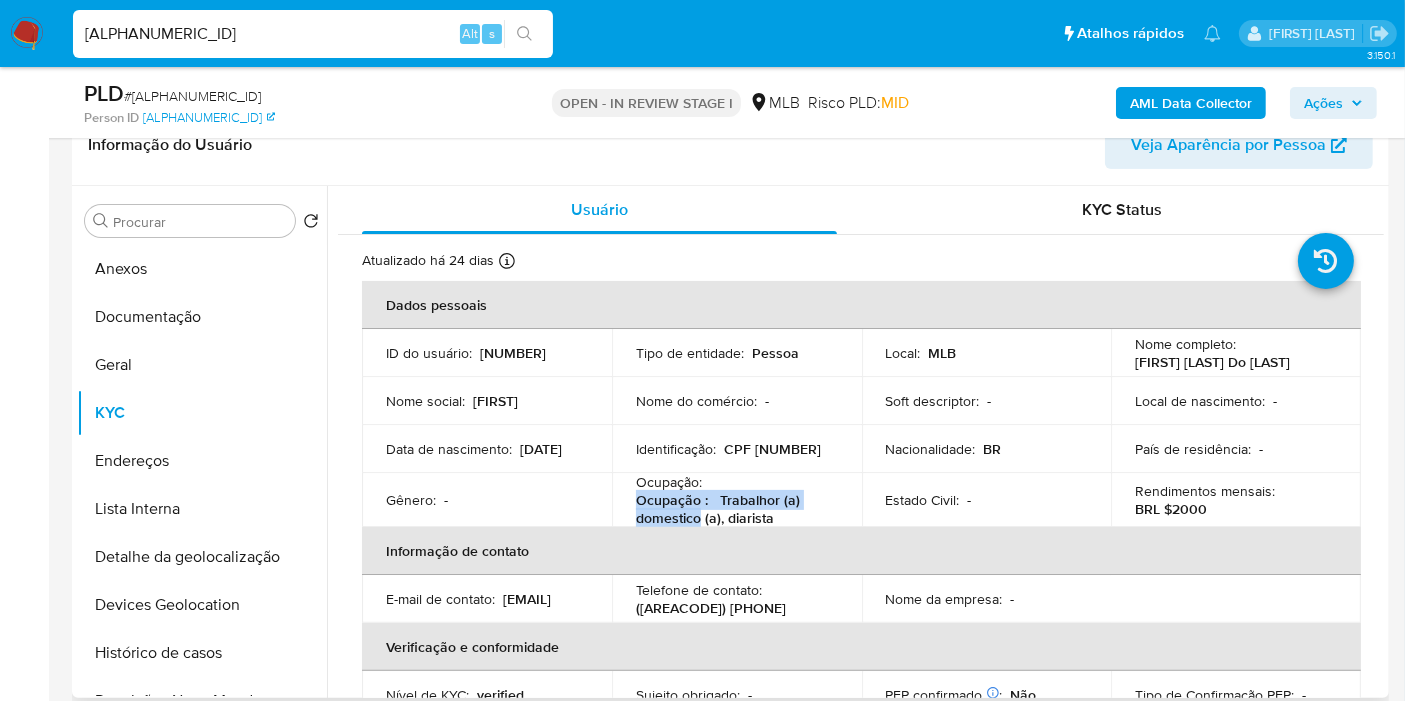 drag, startPoint x: 690, startPoint y: 527, endPoint x: 850, endPoint y: 20, distance: 531.64746 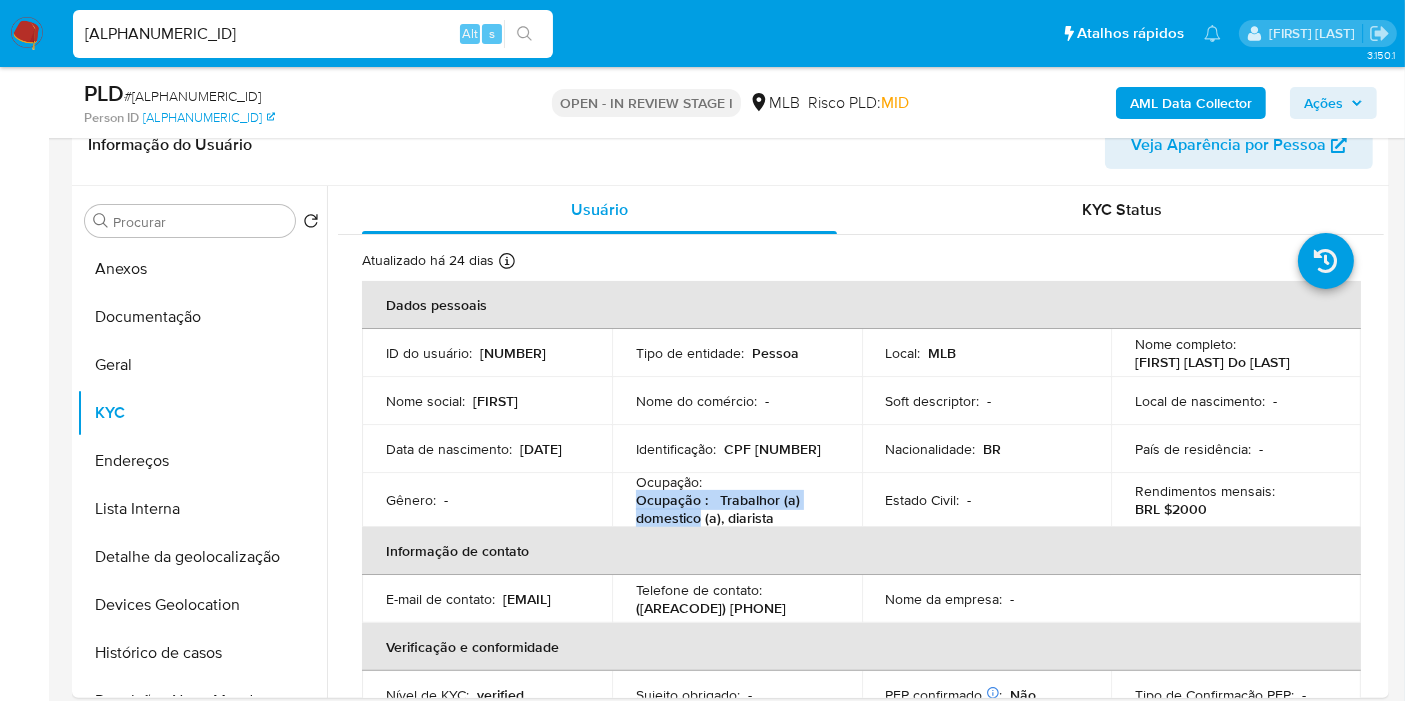 click on "Ocupação :    Trabalhor (a) domestico (a), diarista" at bounding box center [733, 509] 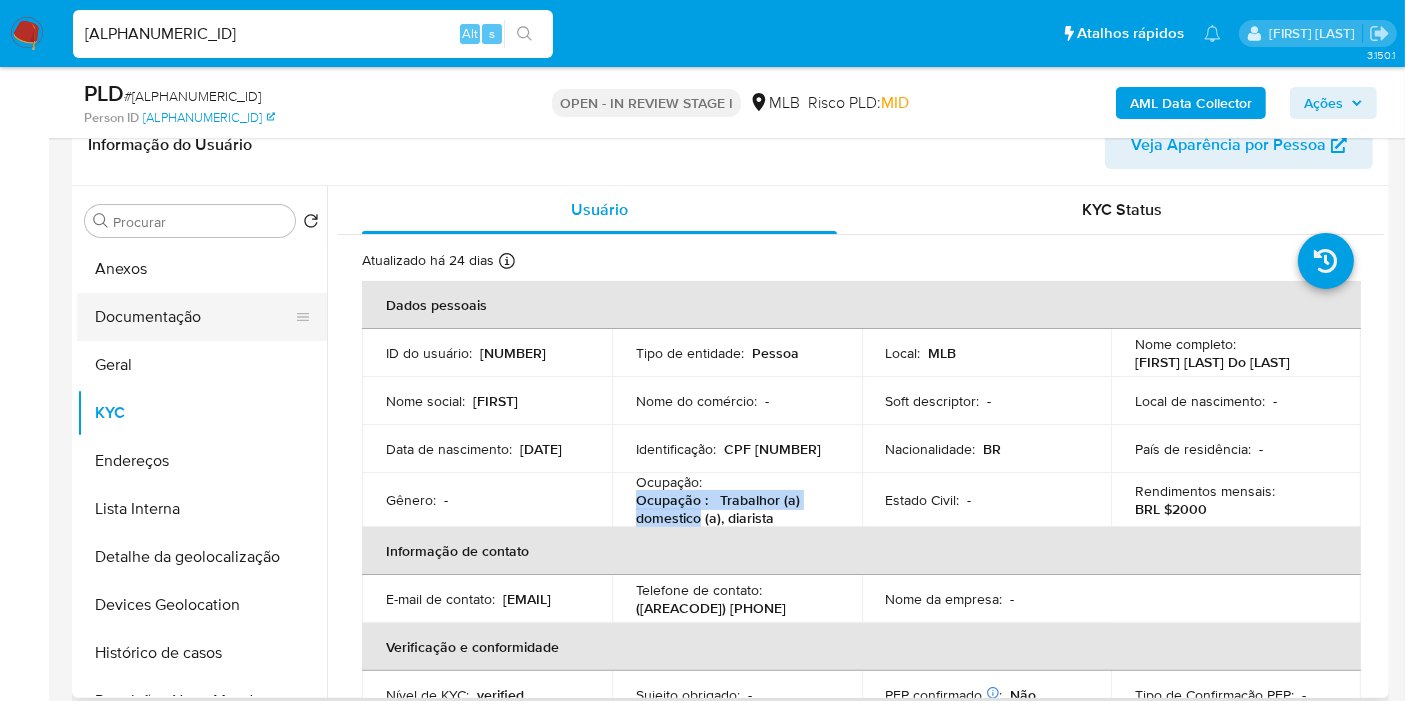 click on "Documentação" at bounding box center [194, 317] 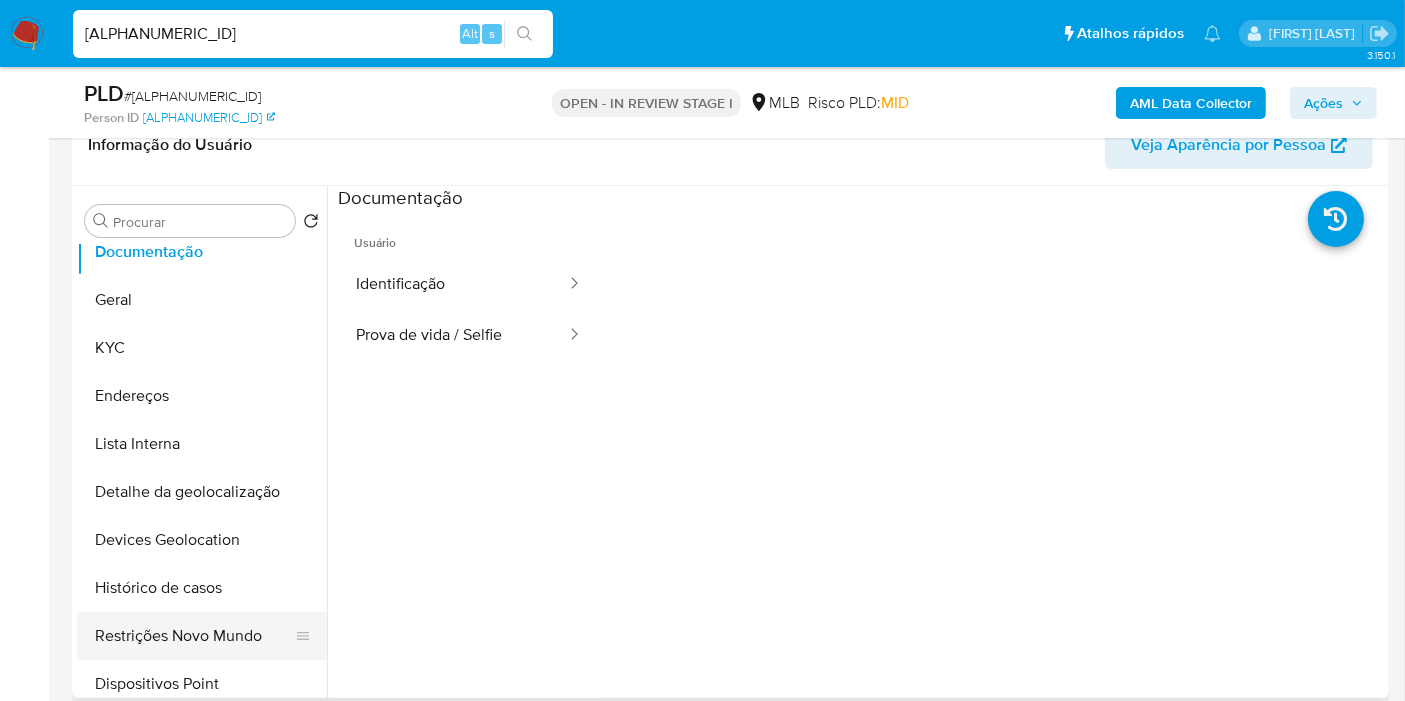 scroll, scrollTop: 111, scrollLeft: 0, axis: vertical 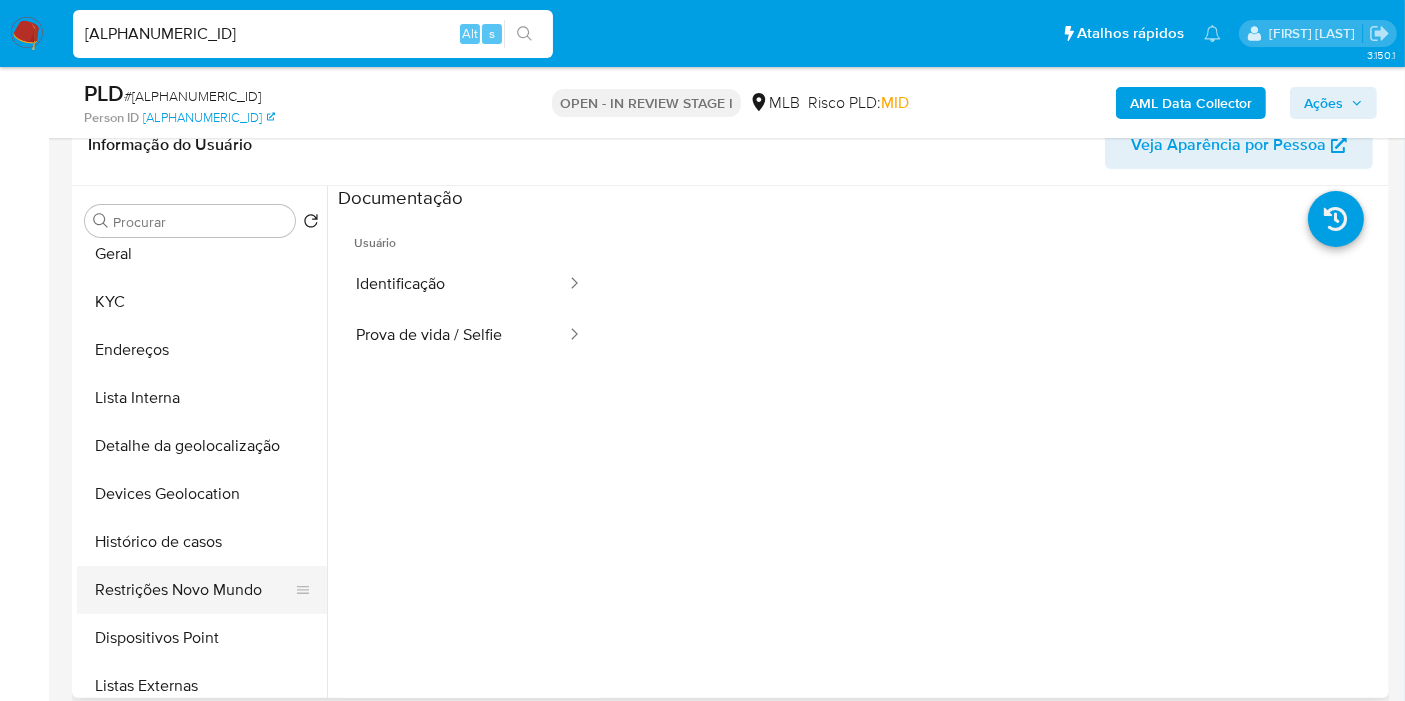 click on "Restrições Novo Mundo" at bounding box center (194, 590) 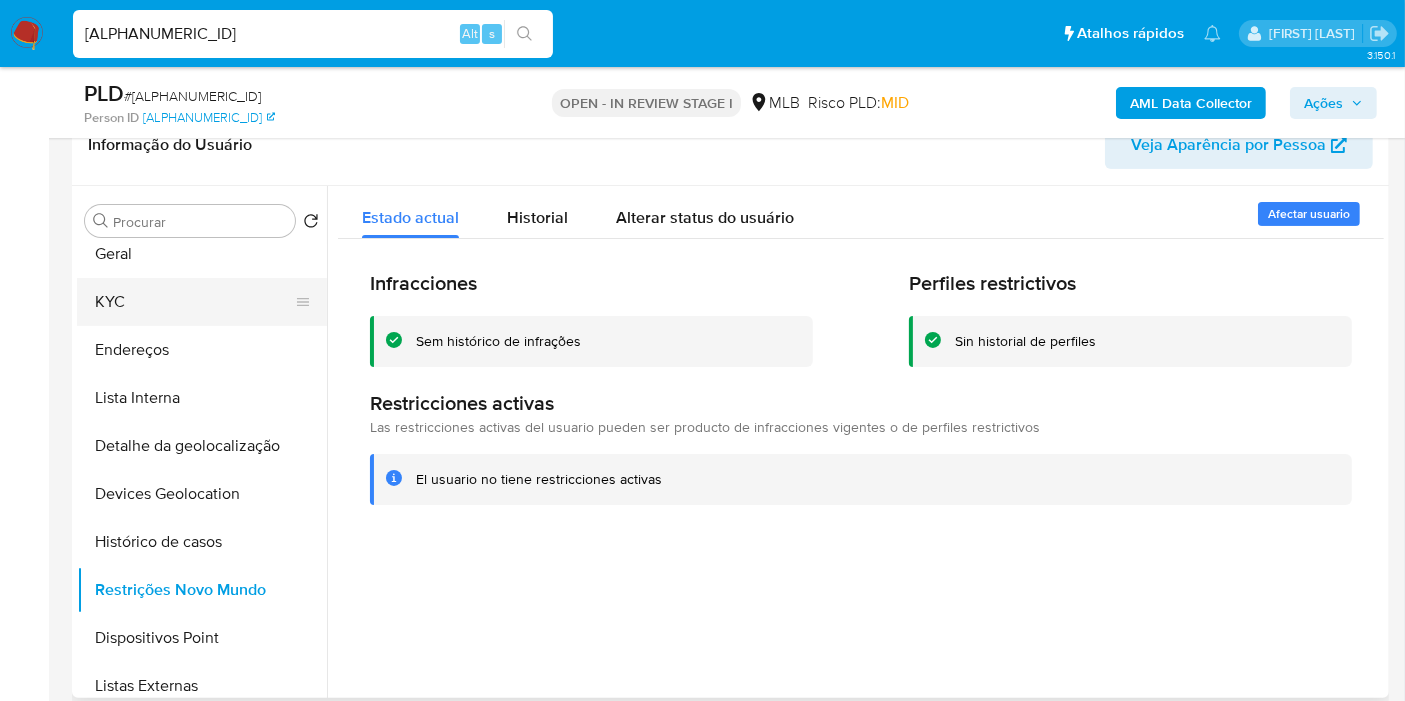 click on "KYC" at bounding box center (194, 302) 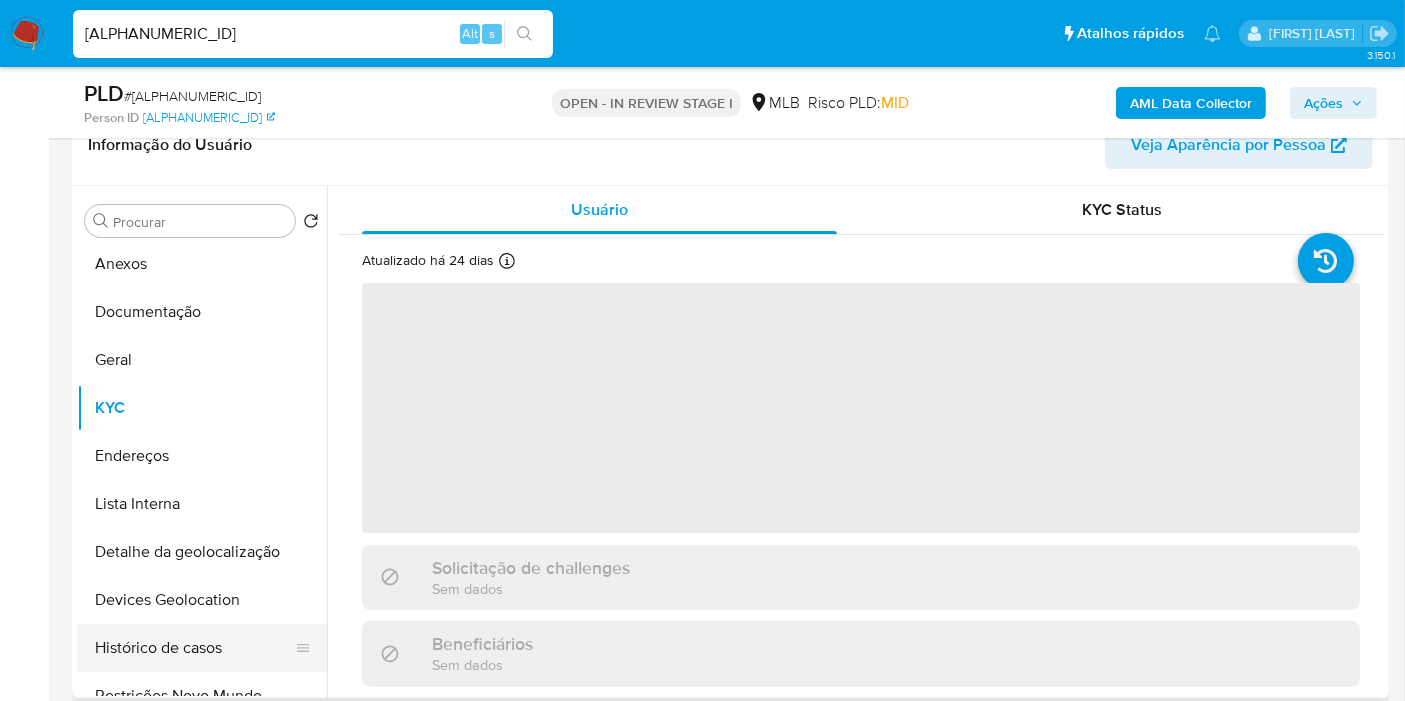 scroll, scrollTop: 0, scrollLeft: 0, axis: both 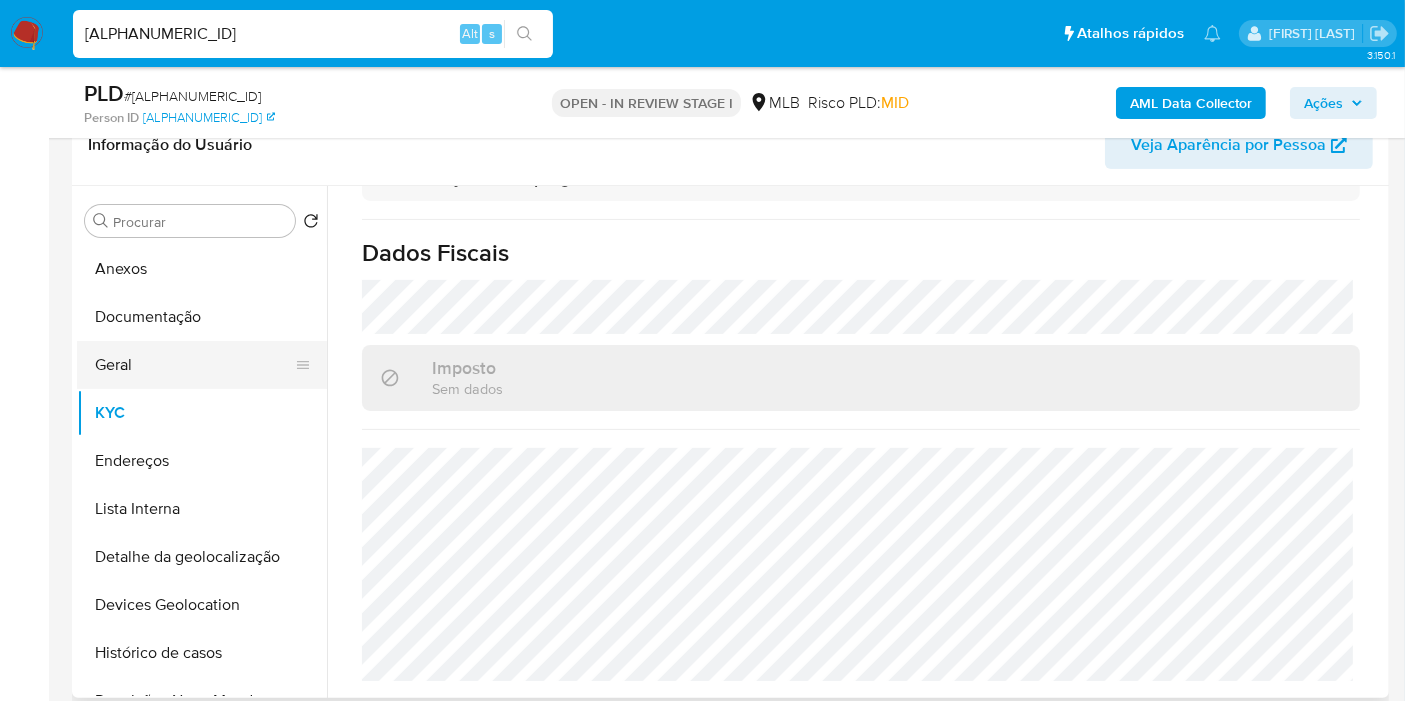 click on "Geral" at bounding box center (194, 365) 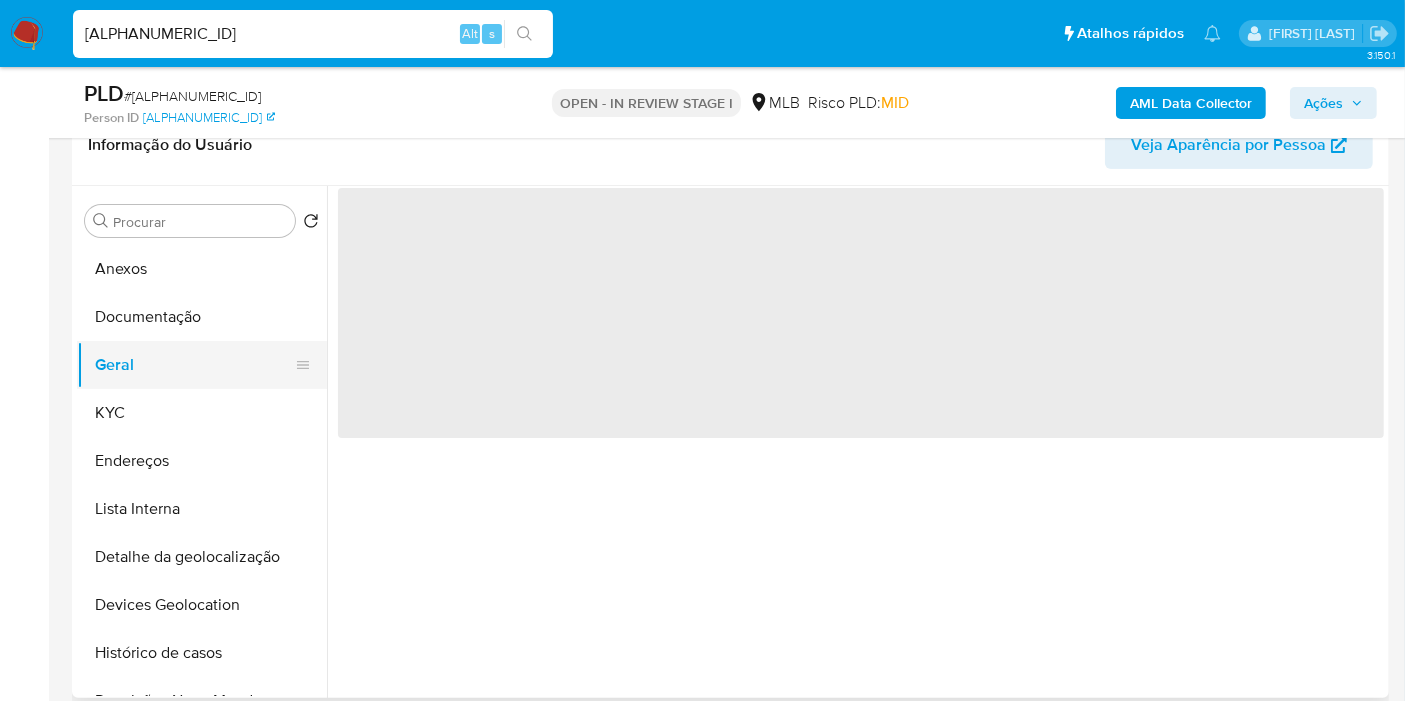 scroll, scrollTop: 0, scrollLeft: 0, axis: both 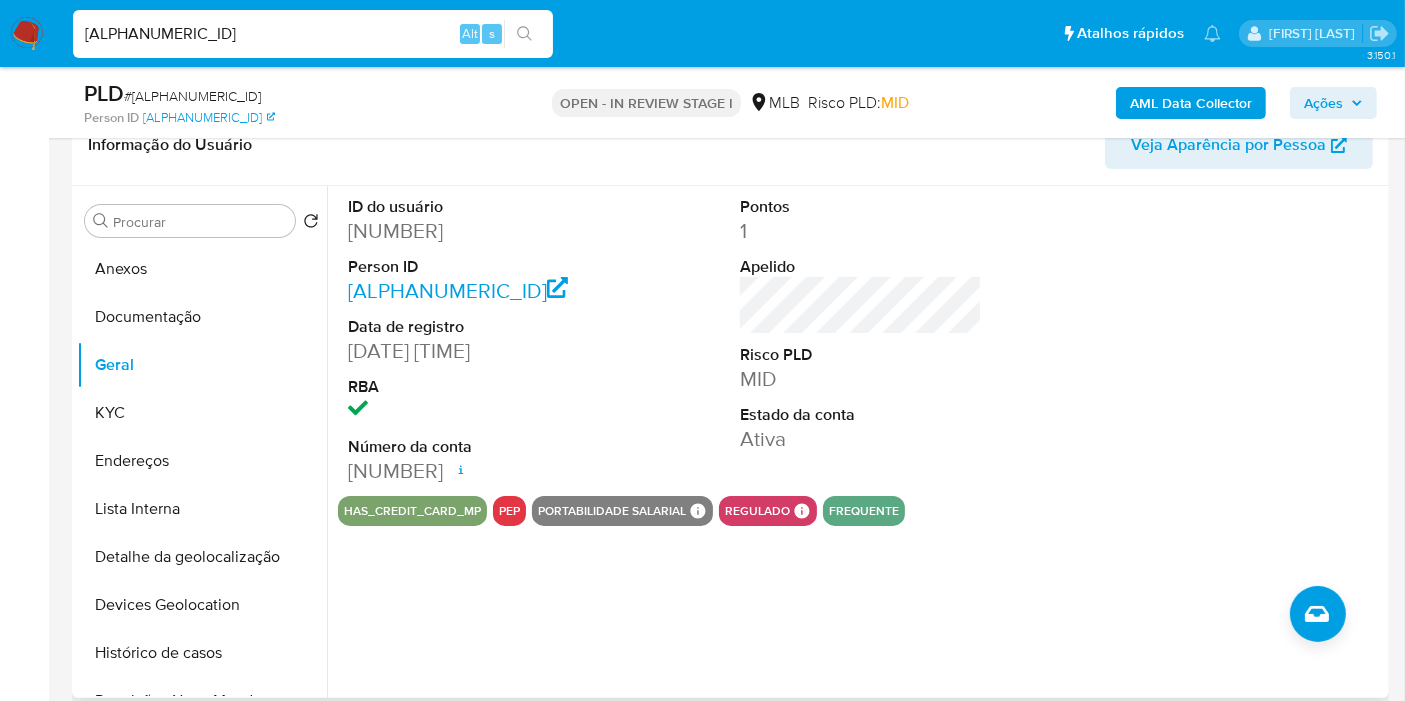 type 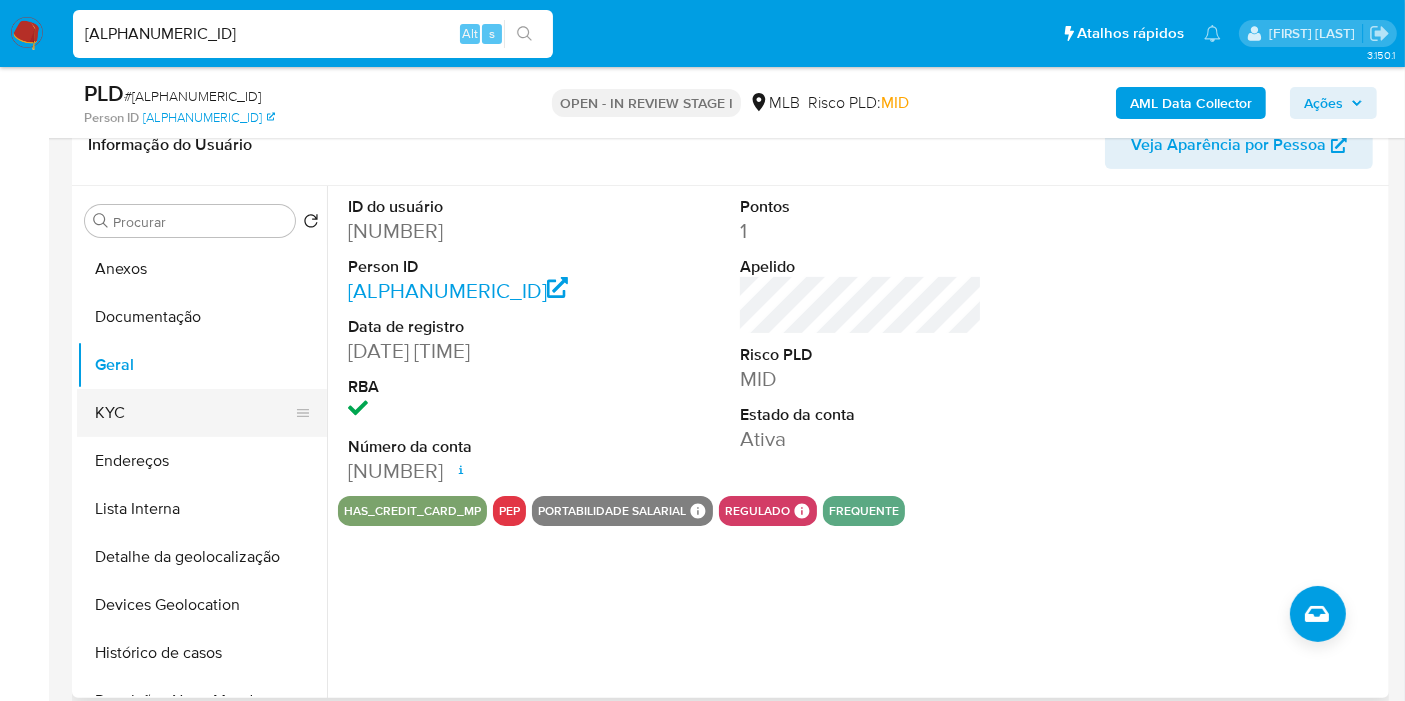 click on "KYC" at bounding box center (194, 413) 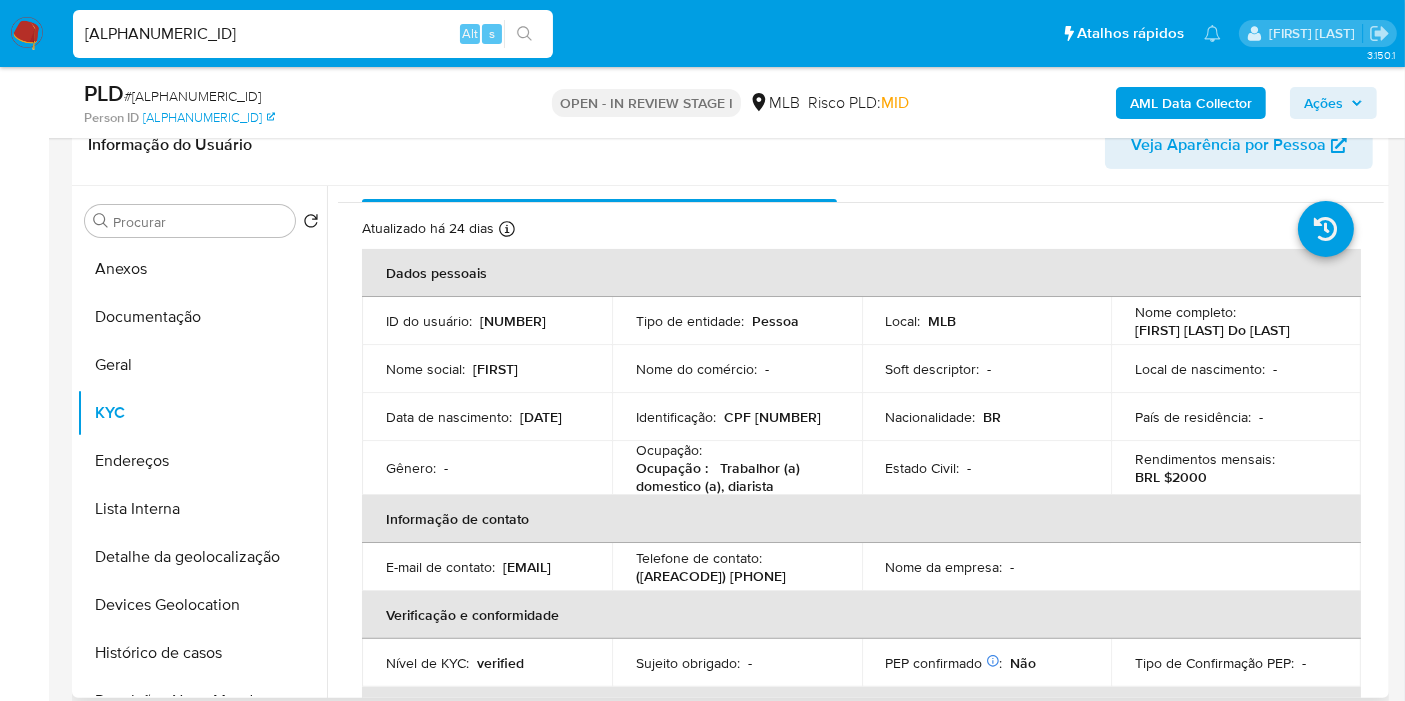 scroll, scrollTop: 41, scrollLeft: 0, axis: vertical 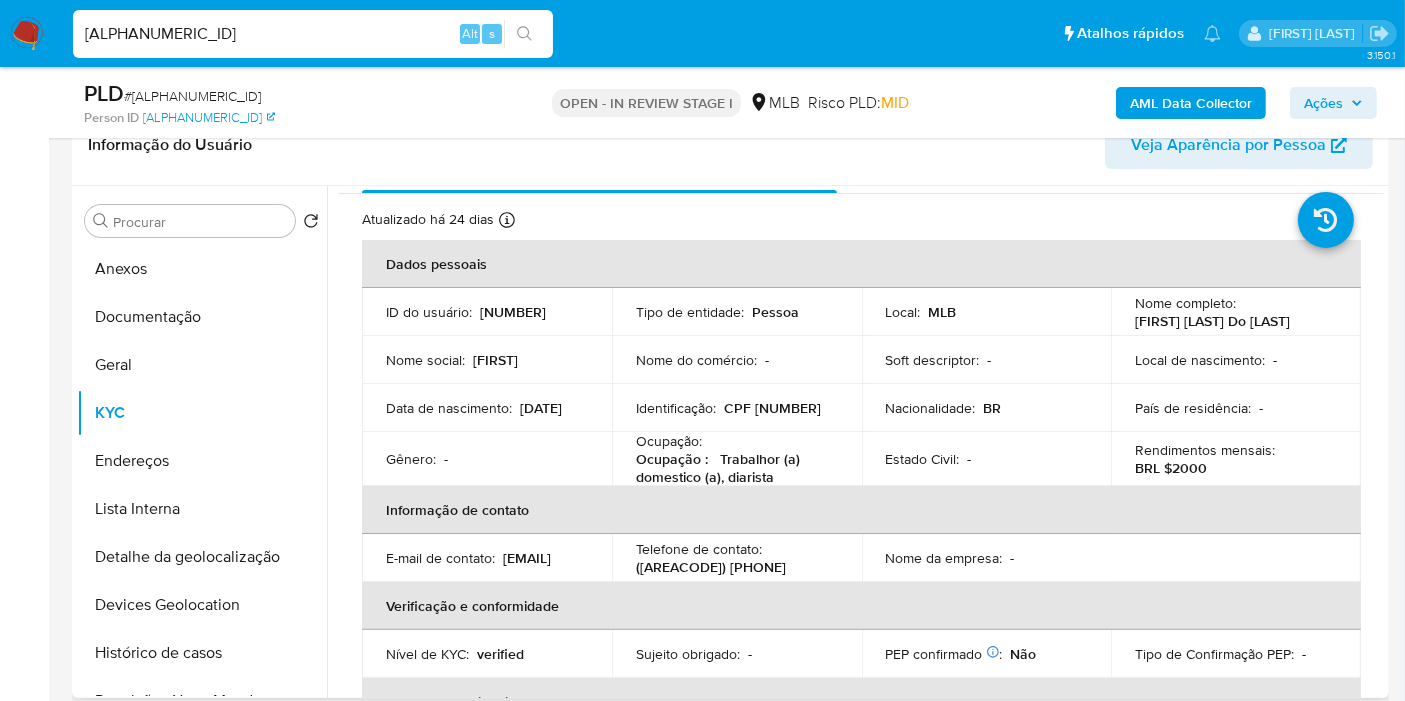 type 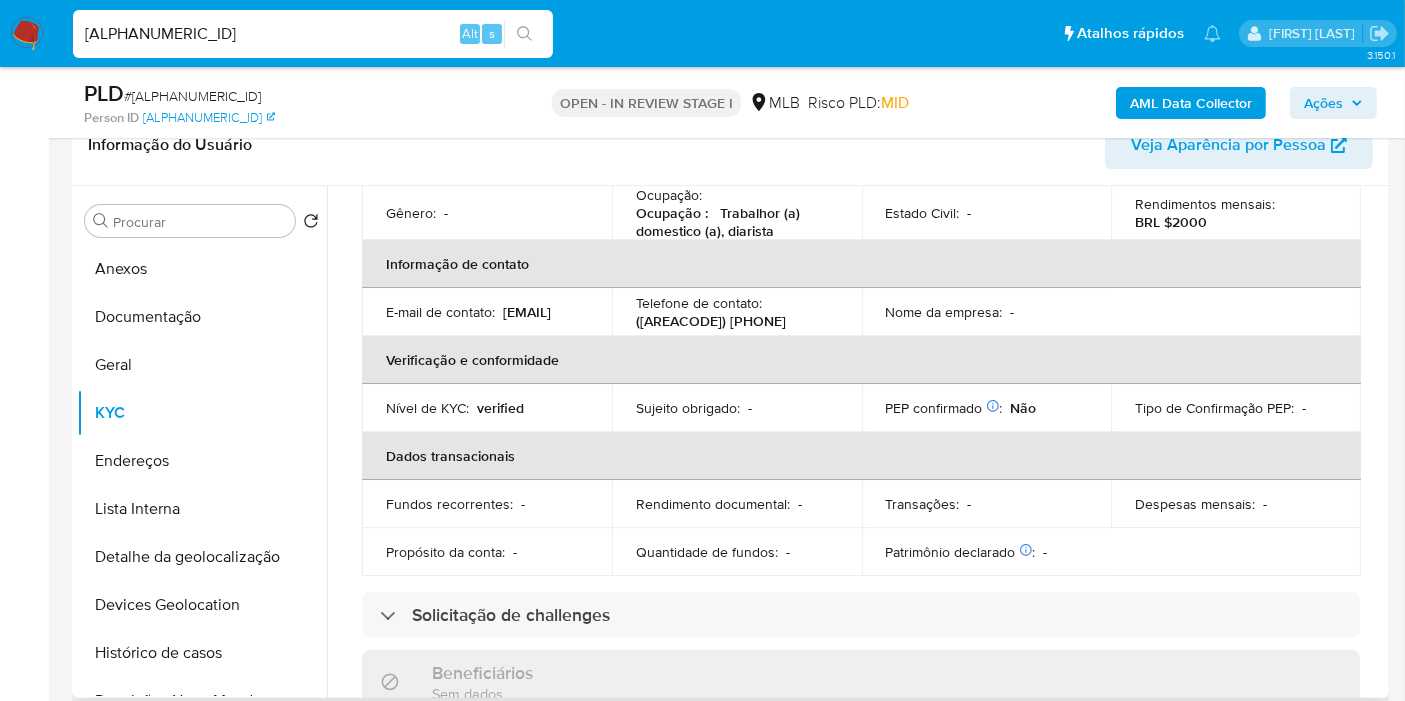scroll, scrollTop: 920, scrollLeft: 0, axis: vertical 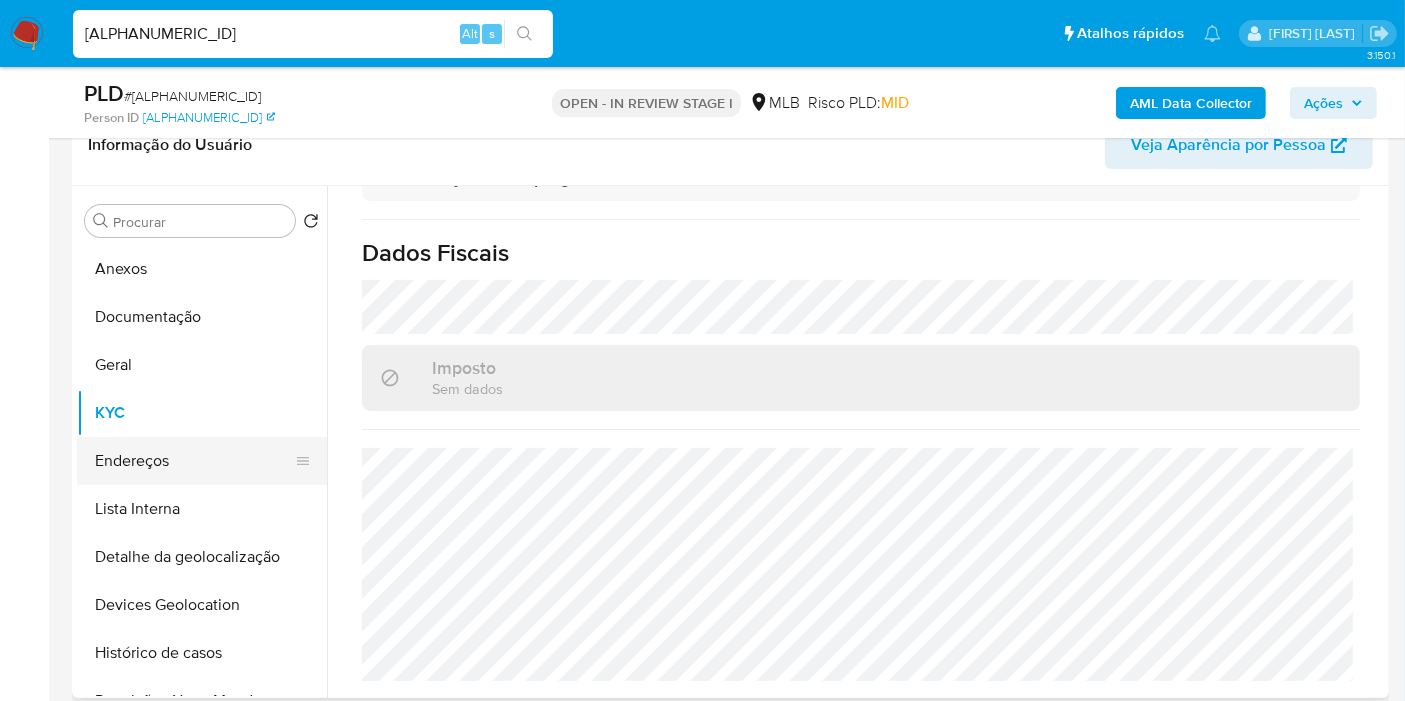click on "Endereços" at bounding box center [194, 461] 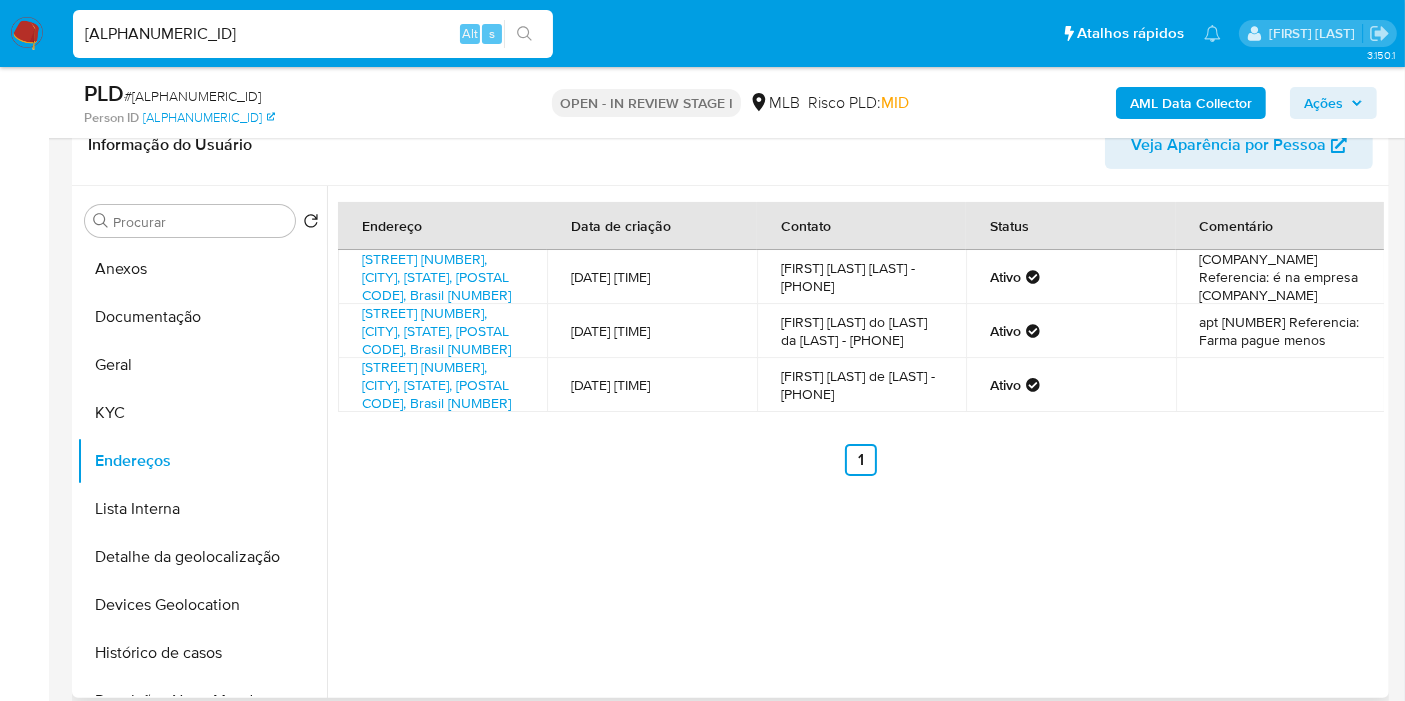 type 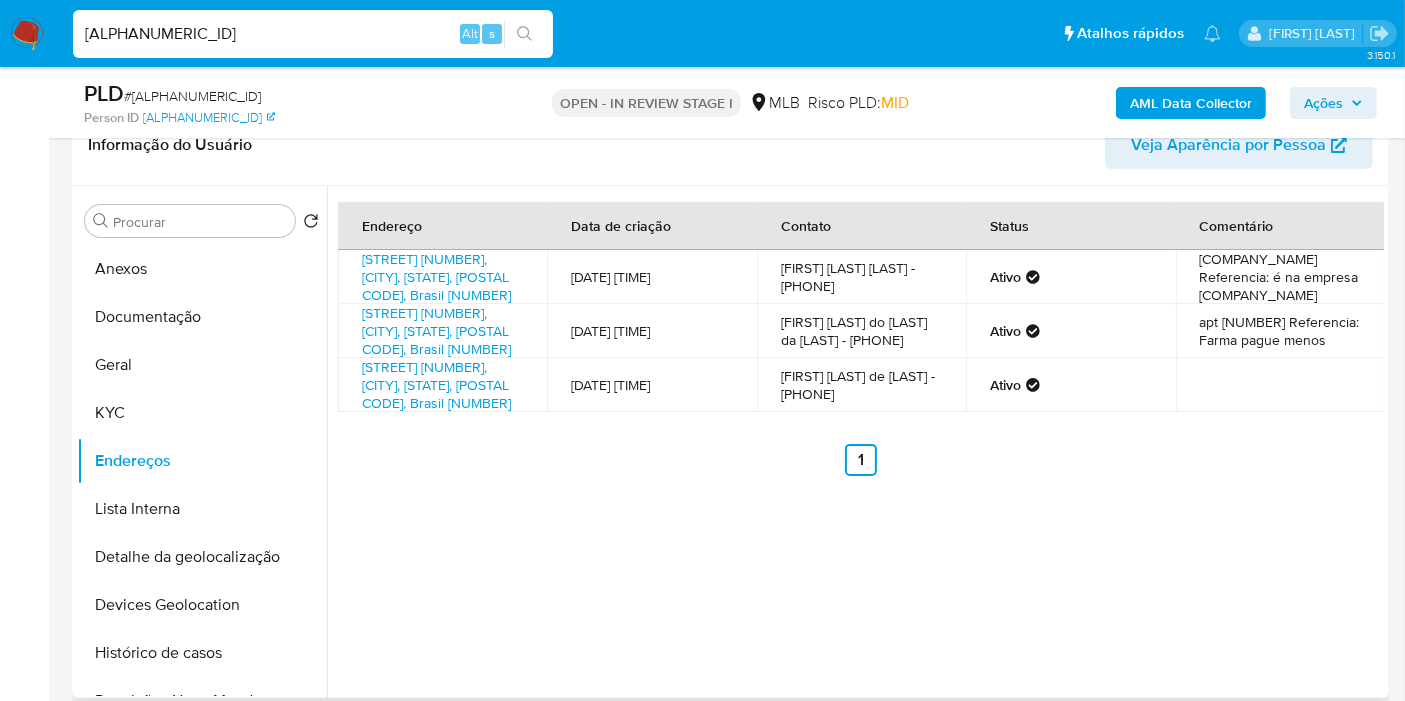 click on "Detalhe da geolocalização" at bounding box center [202, 557] 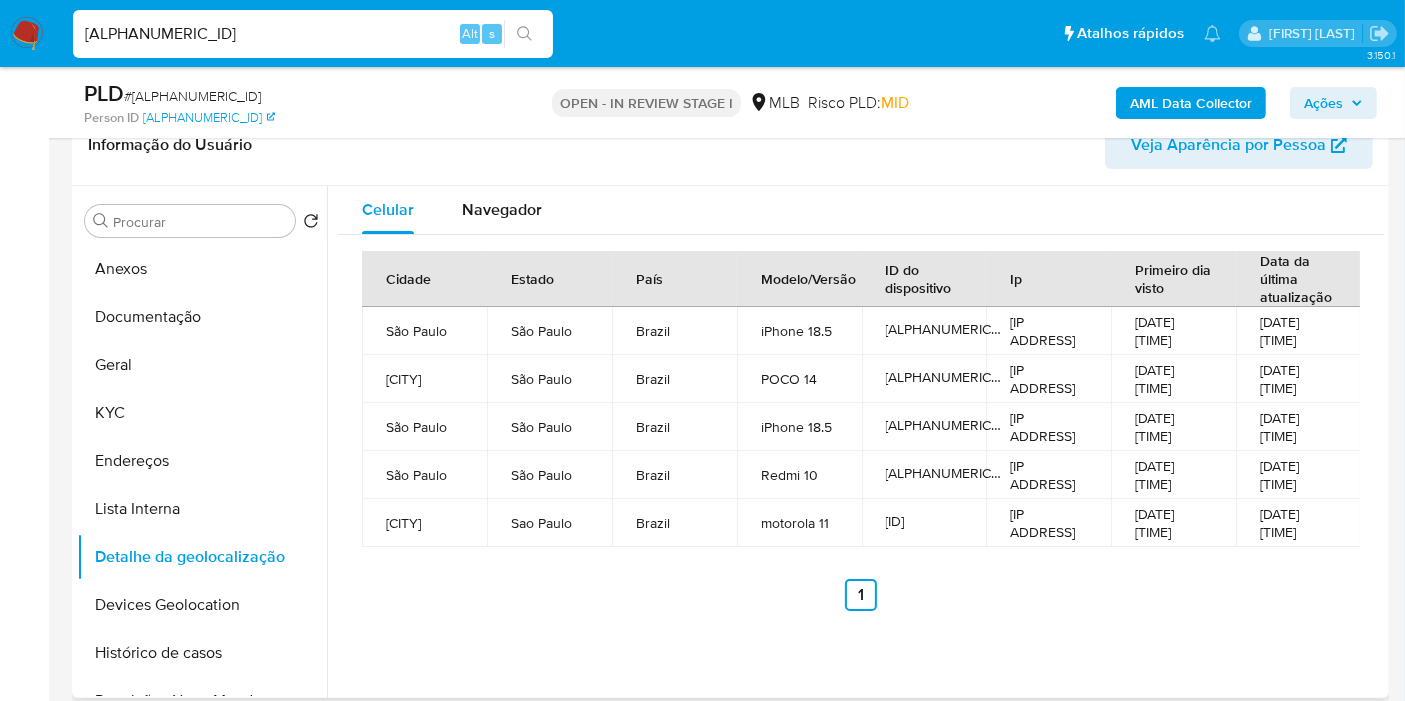 type 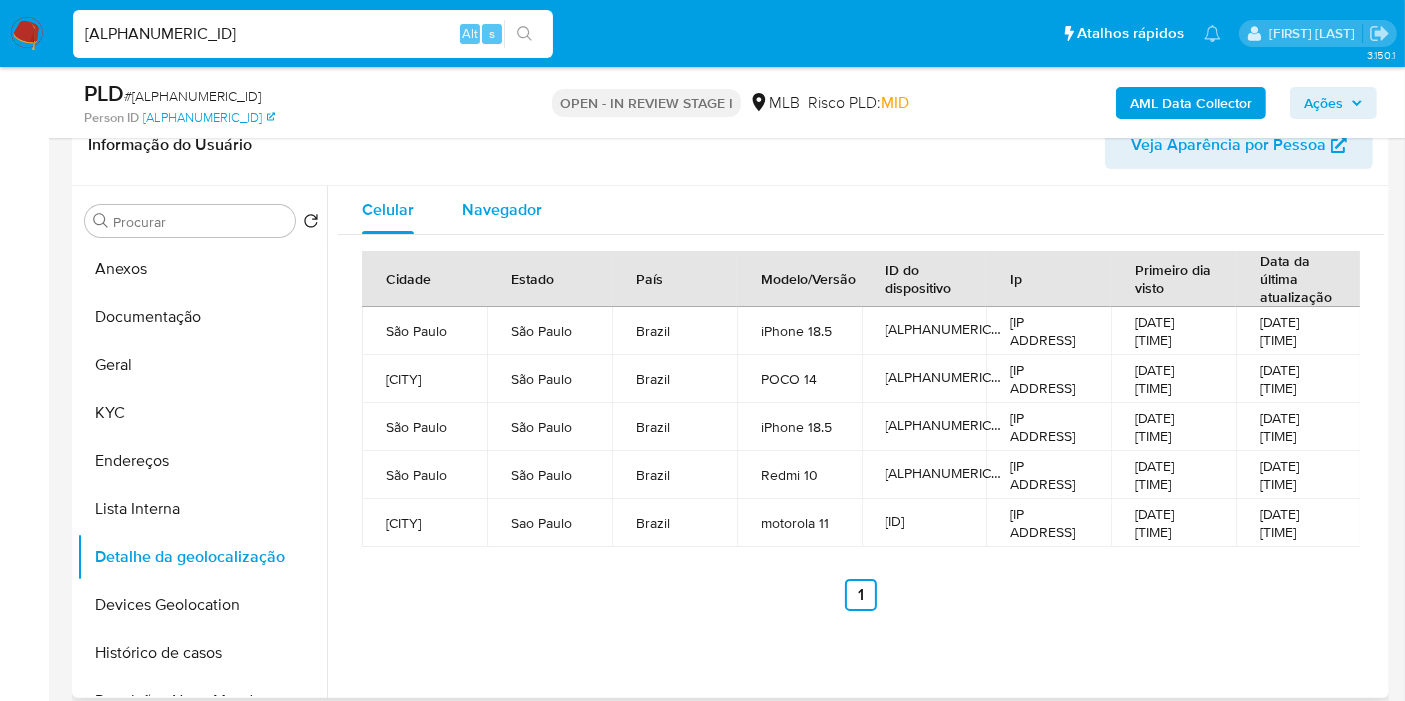 click on "Navegador" at bounding box center [502, 209] 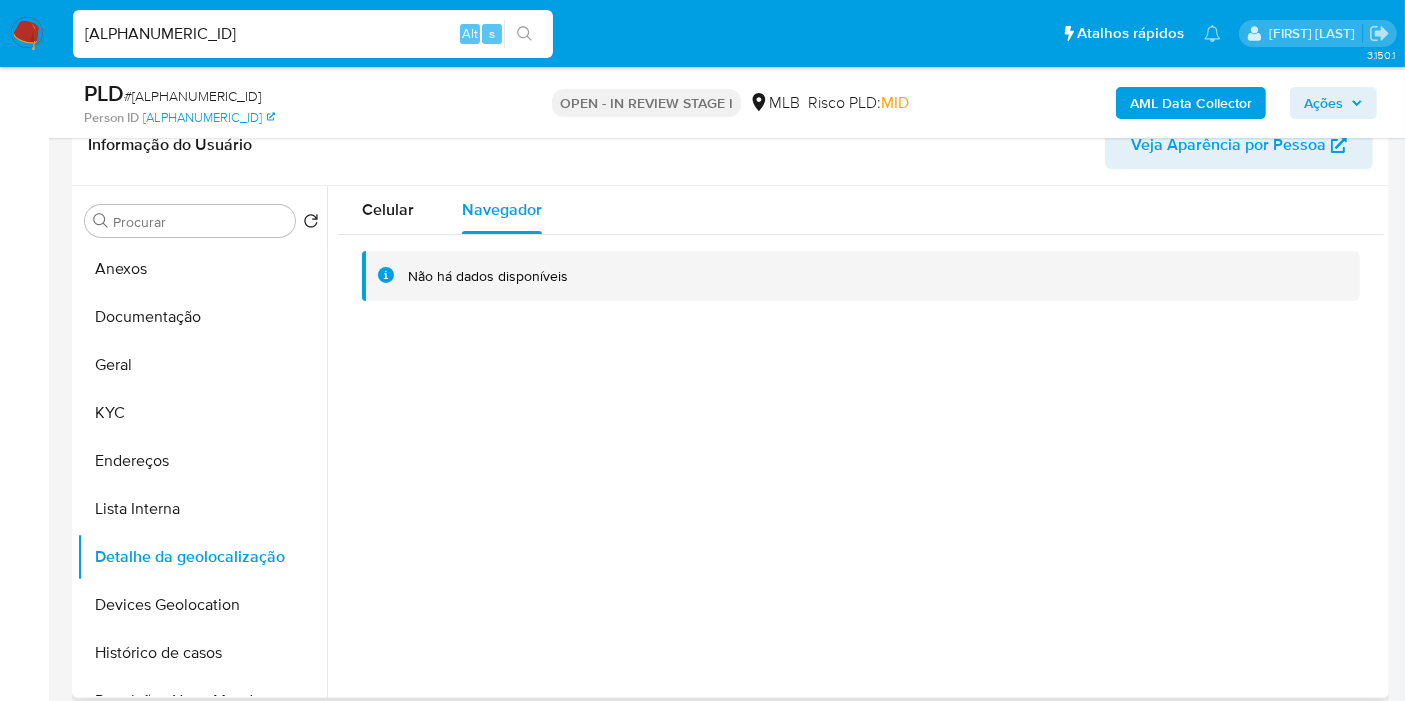 type 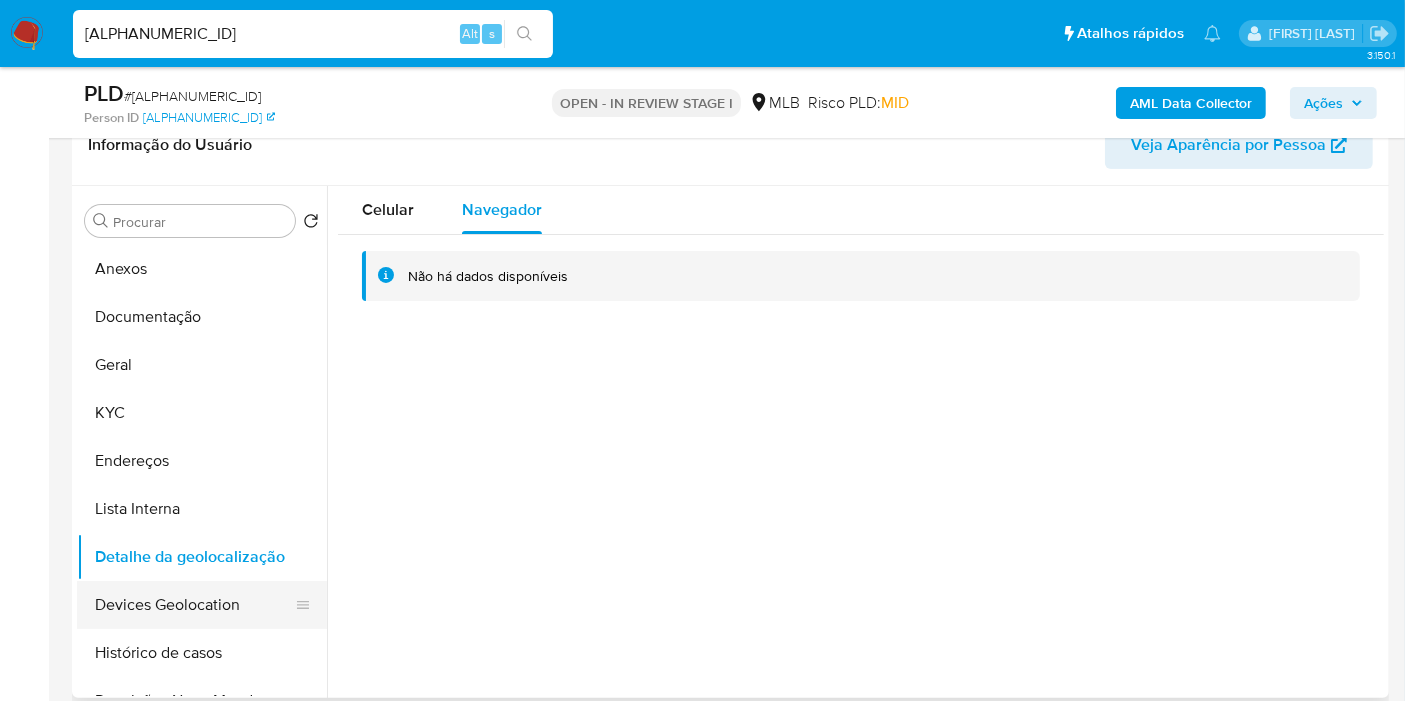 click on "Devices Geolocation" at bounding box center [194, 605] 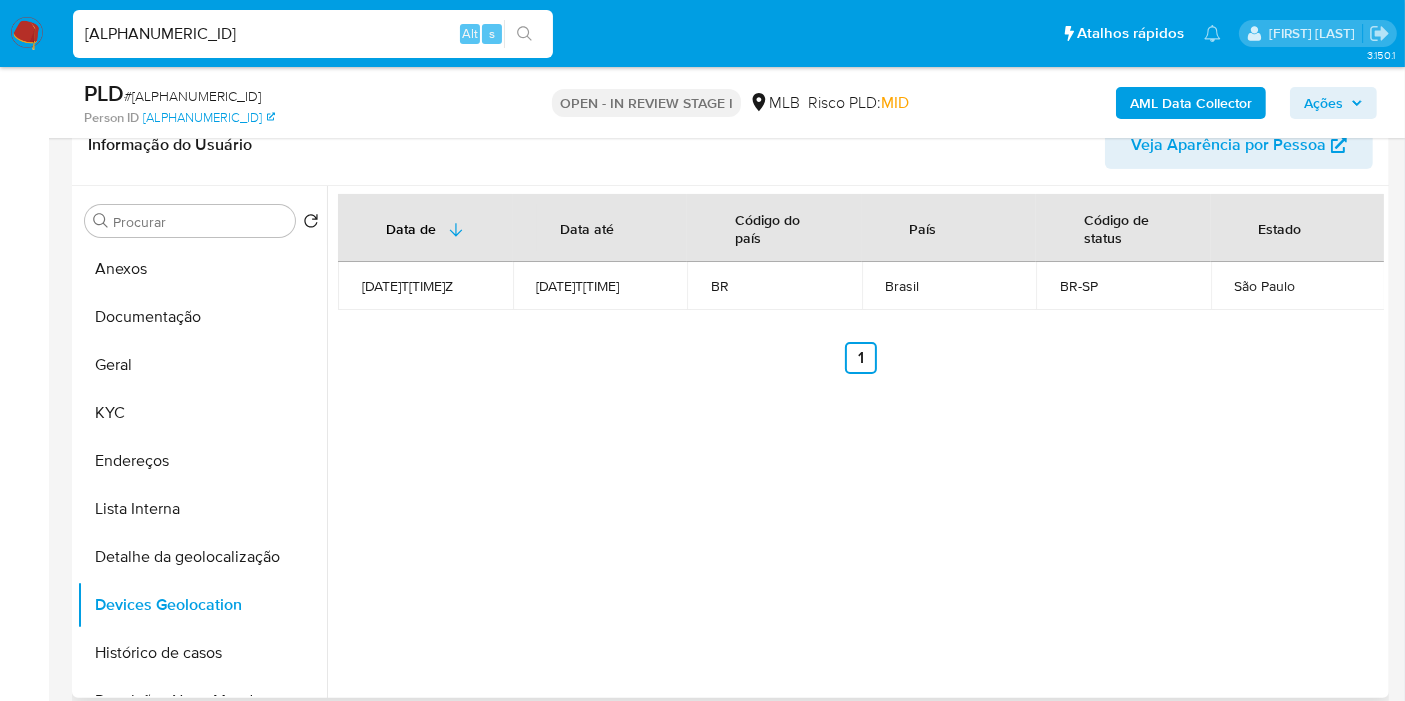 type 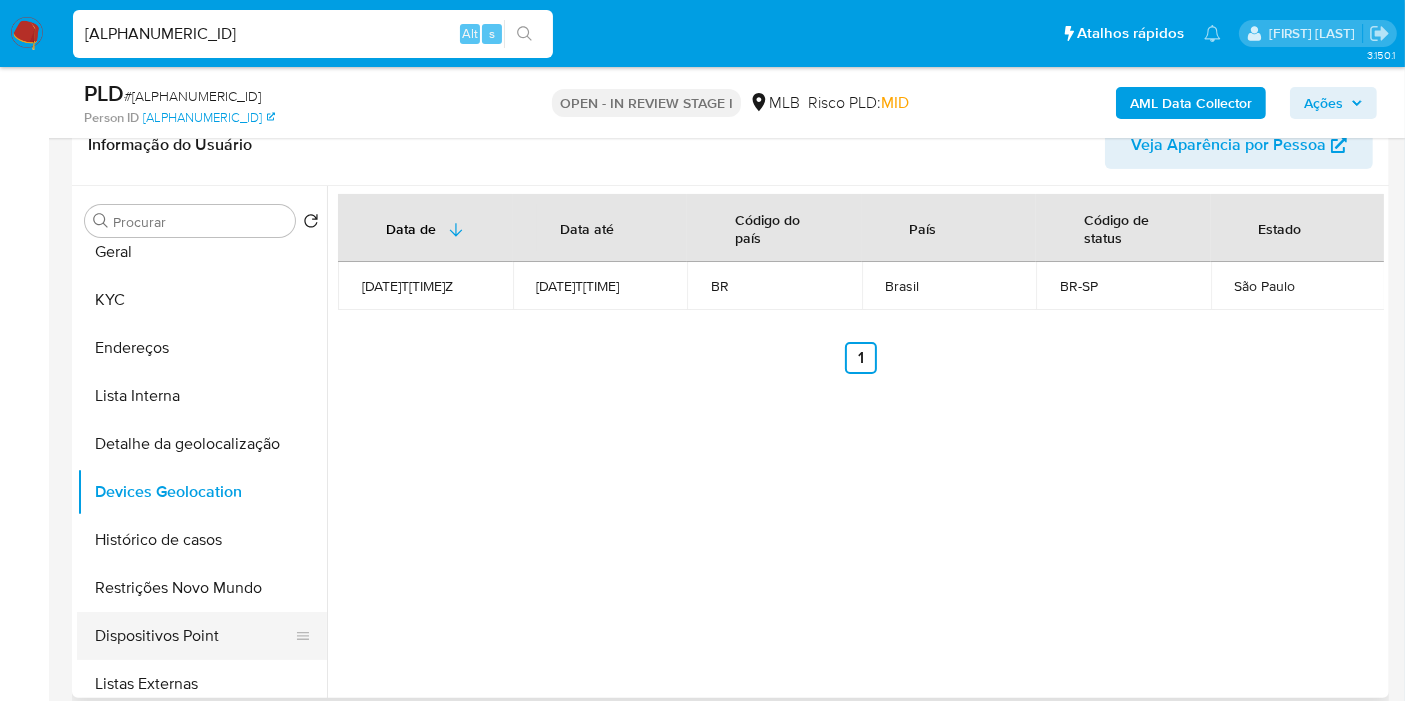 scroll, scrollTop: 222, scrollLeft: 0, axis: vertical 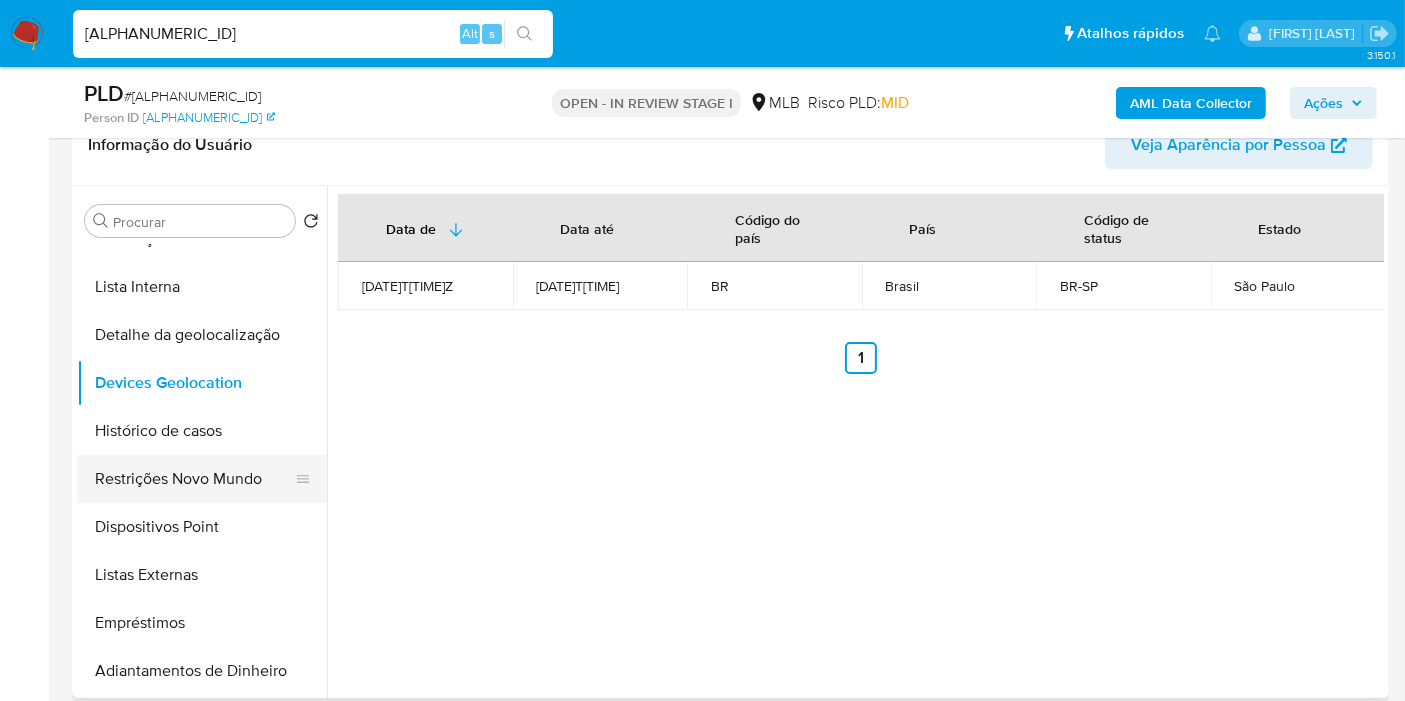 click on "Restrições Novo Mundo" at bounding box center [194, 479] 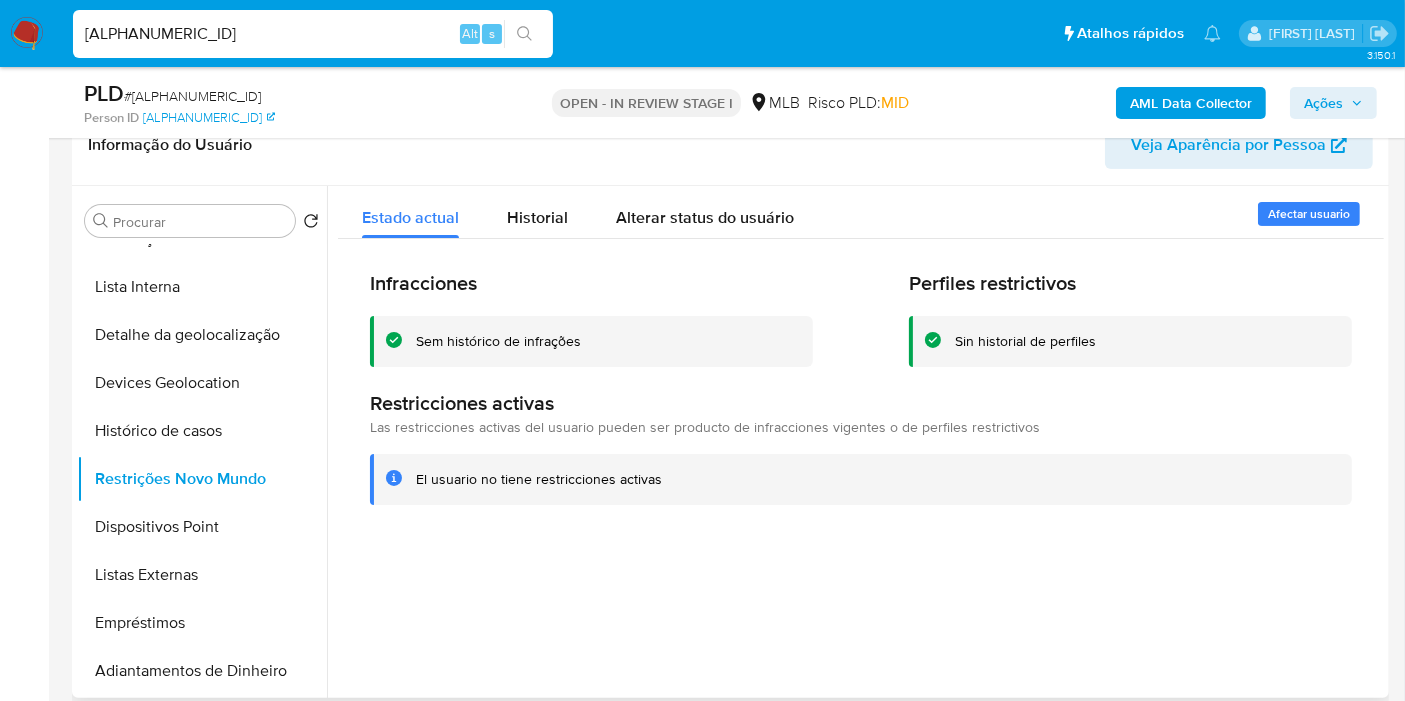 type 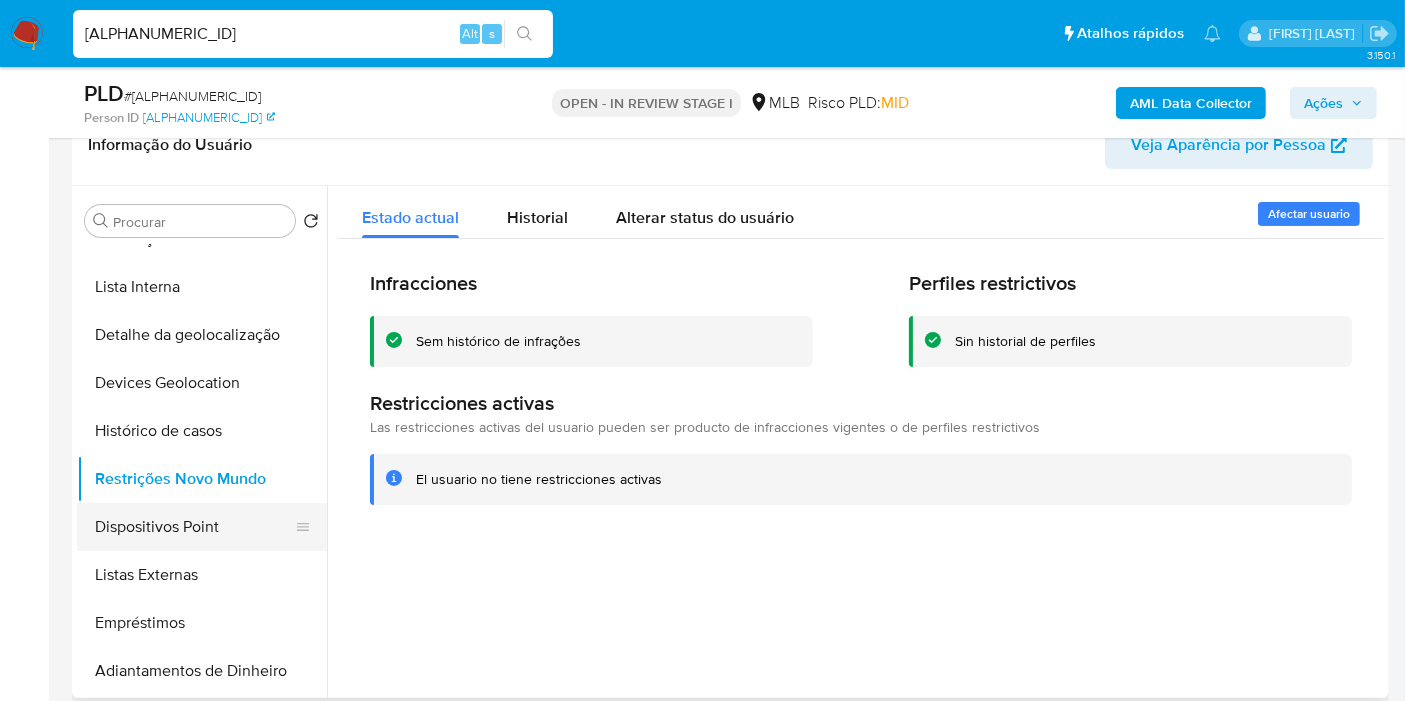 click on "Dispositivos Point" at bounding box center [194, 527] 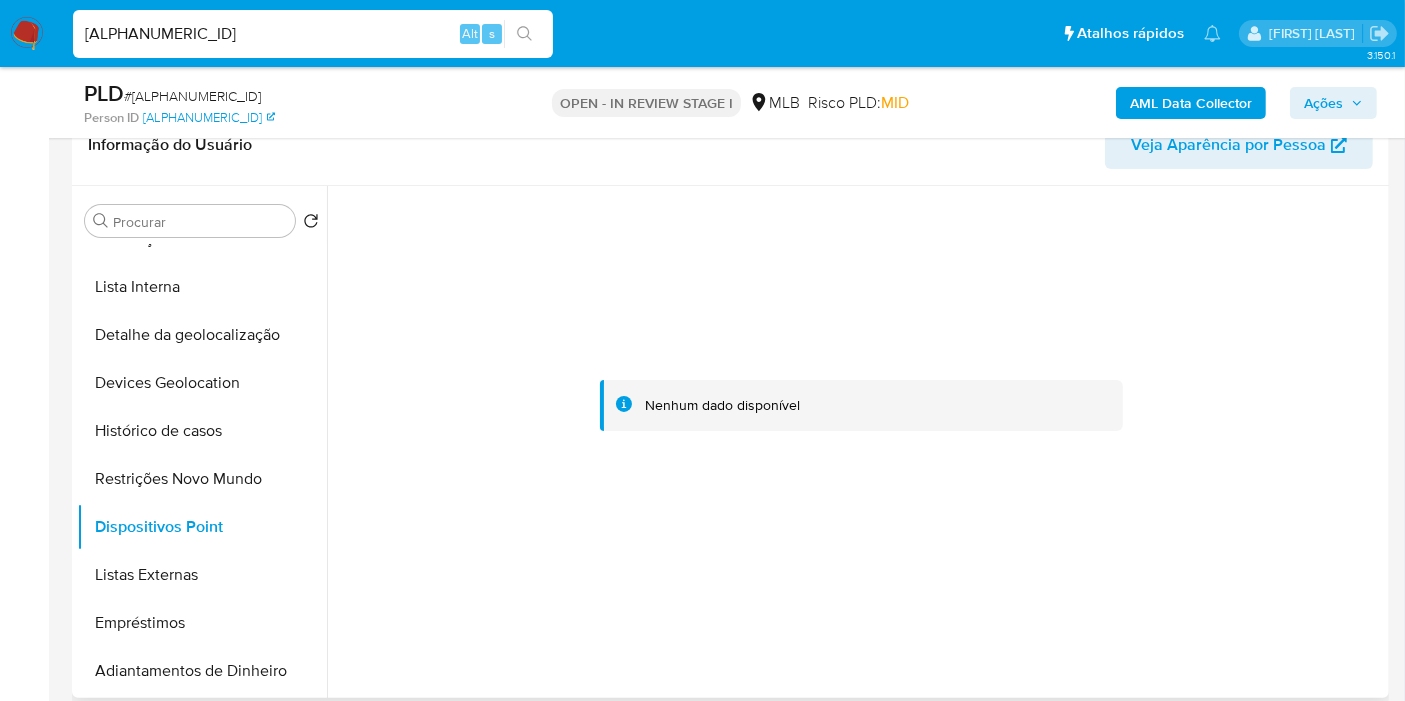type 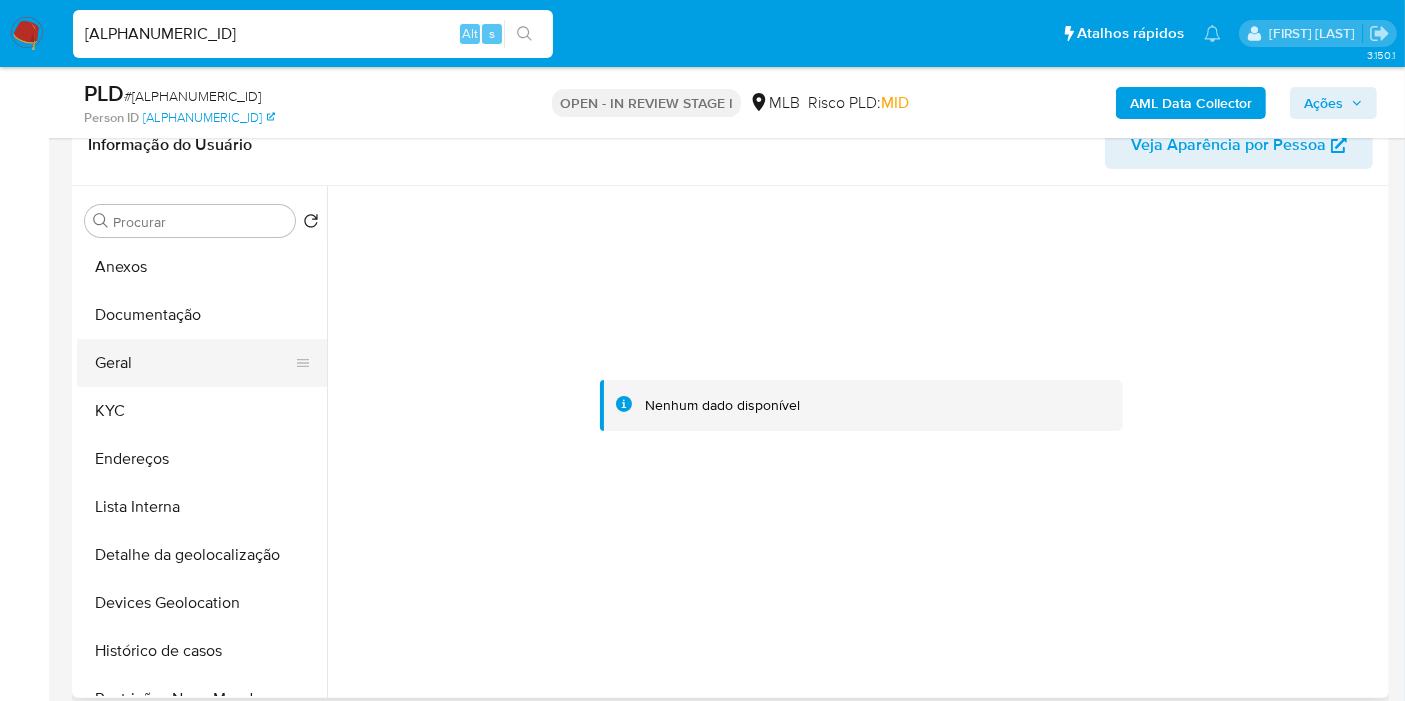 scroll, scrollTop: 0, scrollLeft: 0, axis: both 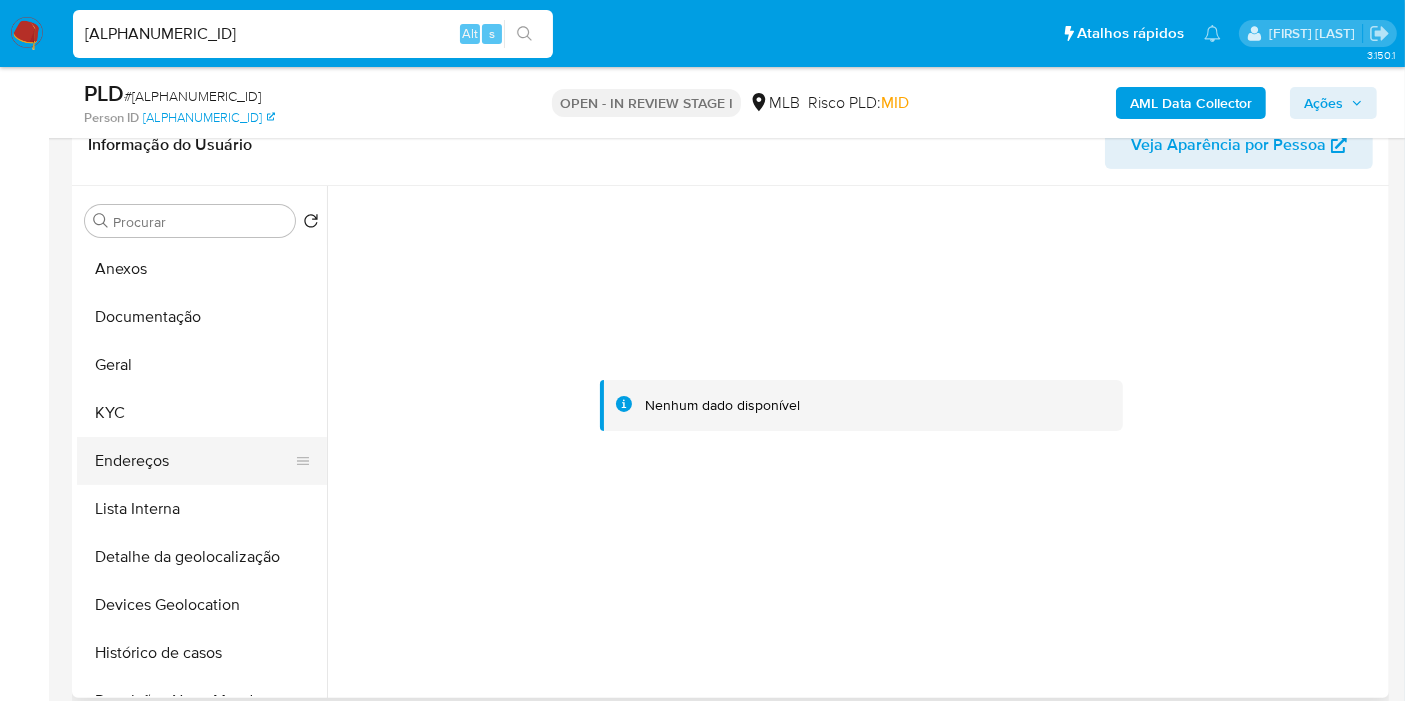 click on "Endereços" at bounding box center (194, 461) 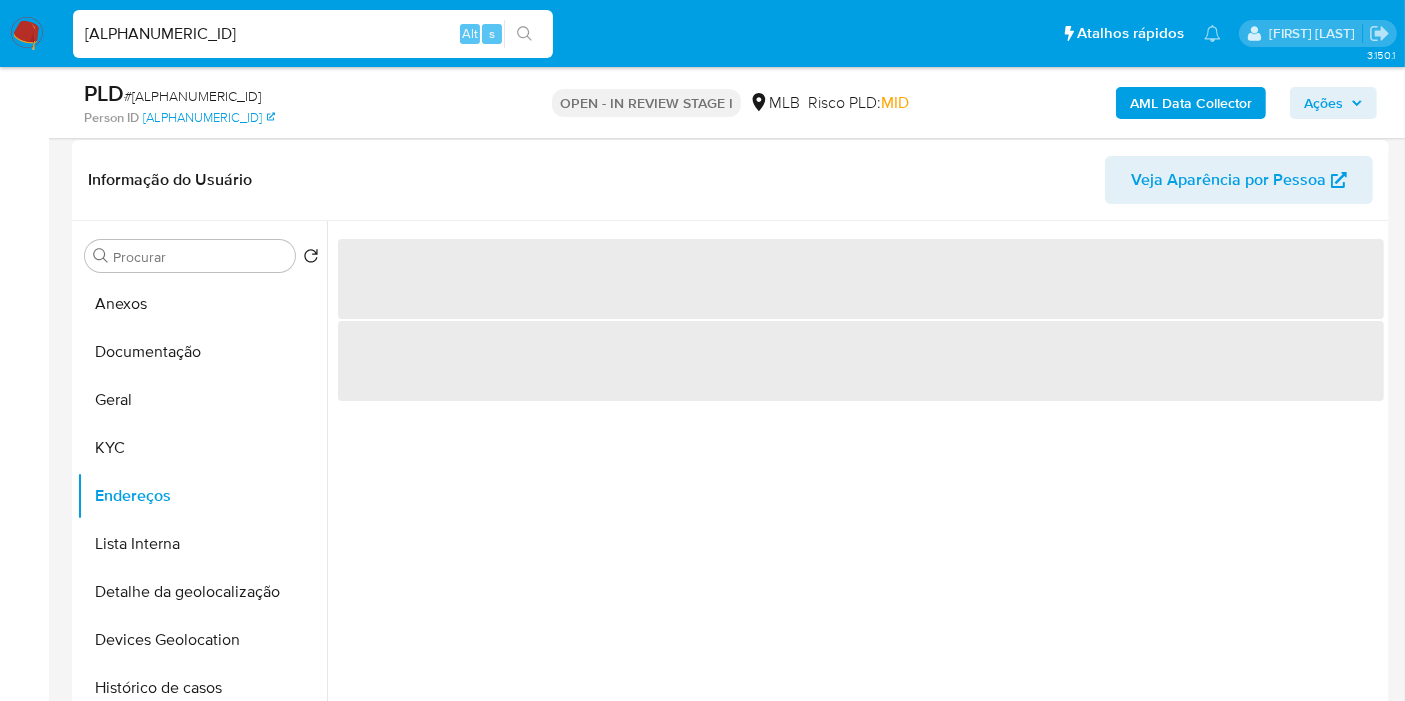 scroll, scrollTop: 333, scrollLeft: 0, axis: vertical 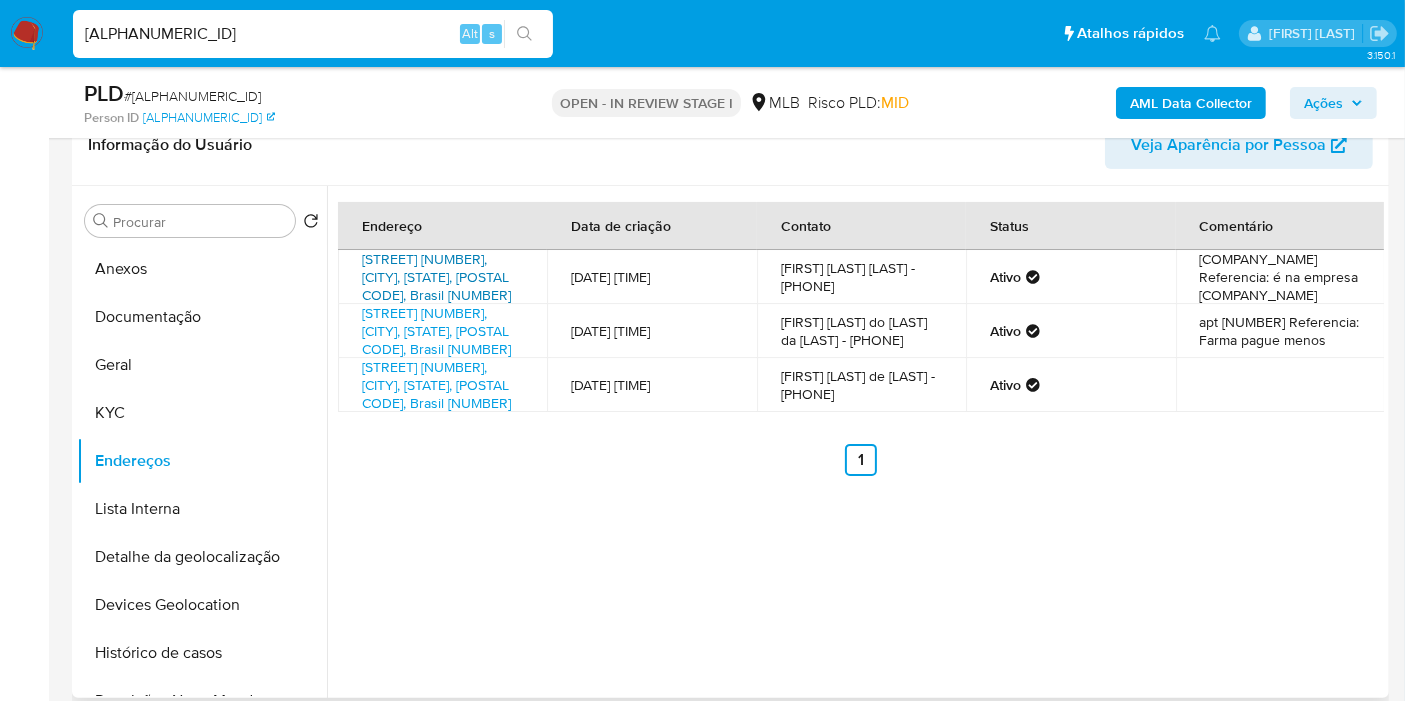 click on "[STREET] [NUMBER], [CITY], [STATE], [POSTAL CODE], Brasil [NUMBER]" at bounding box center [436, 277] 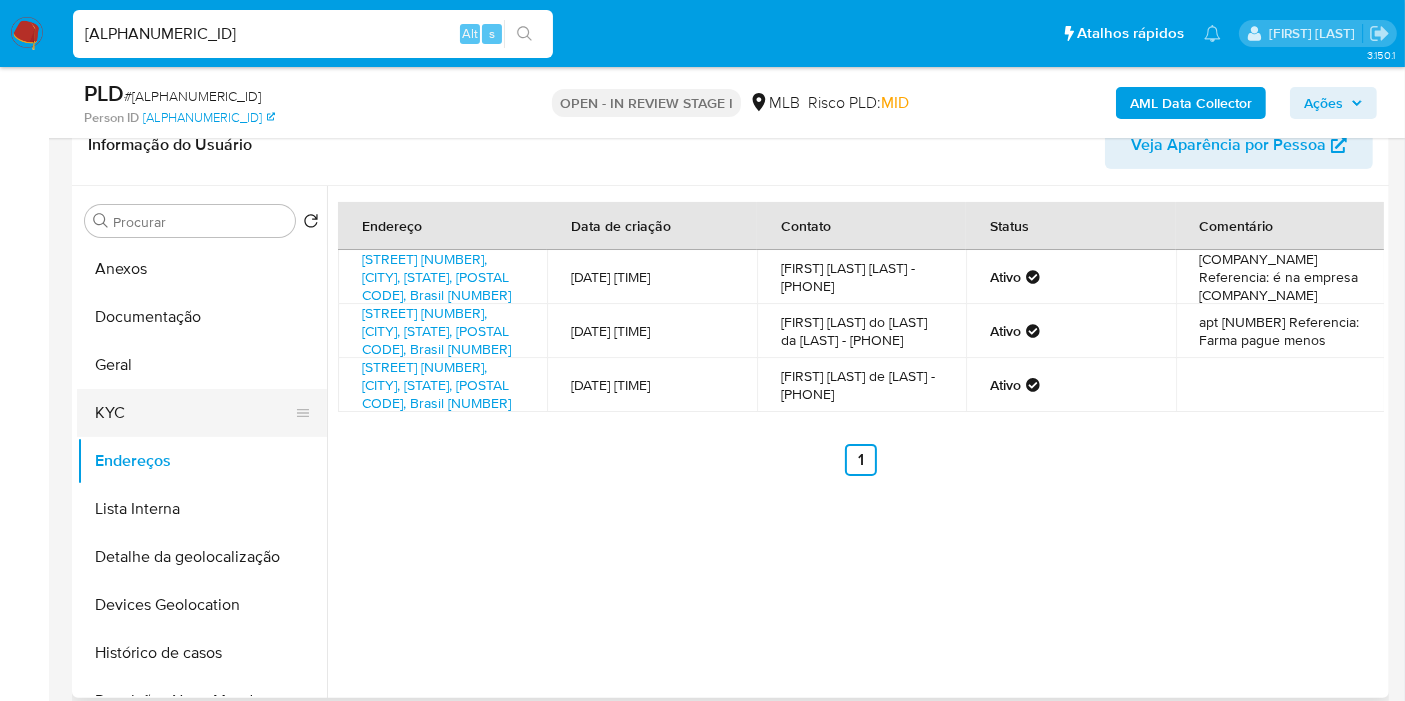 click on "KYC" at bounding box center [194, 413] 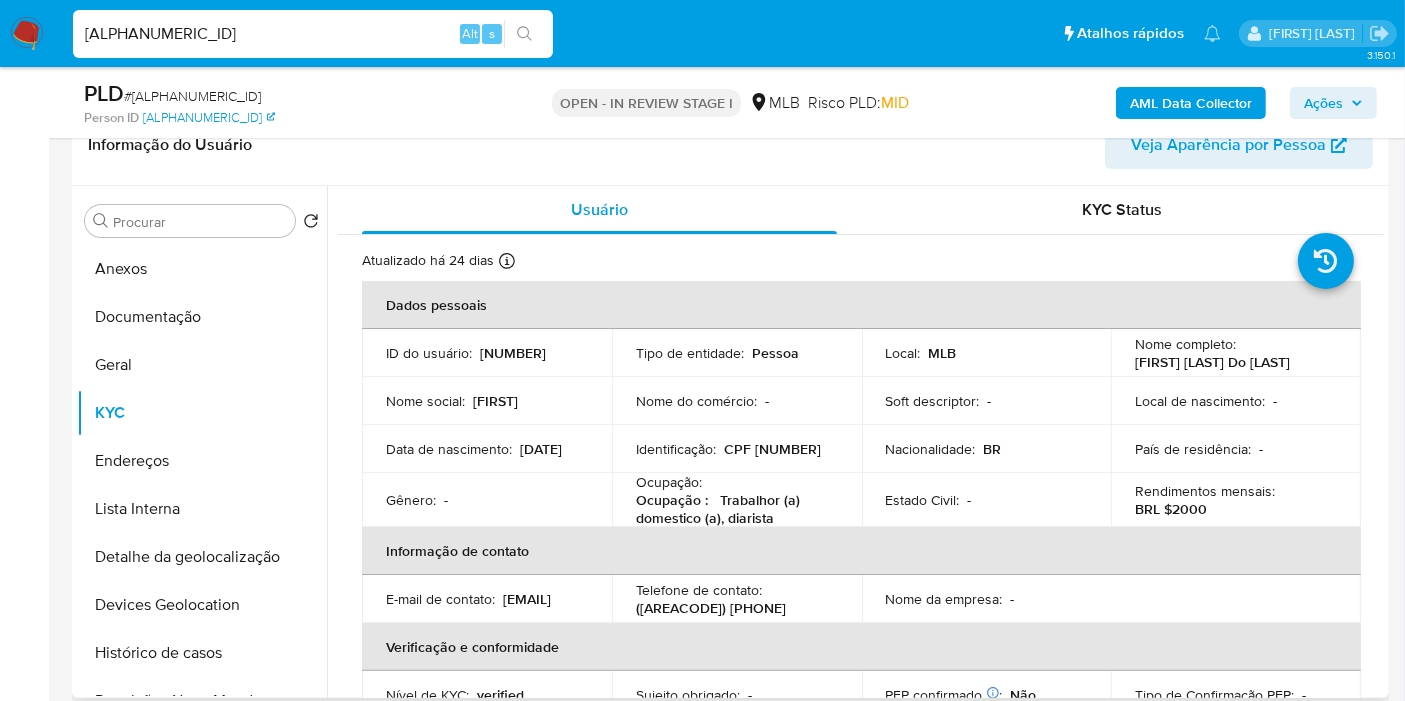 click on "CPF [NUMBER]" at bounding box center [772, 449] 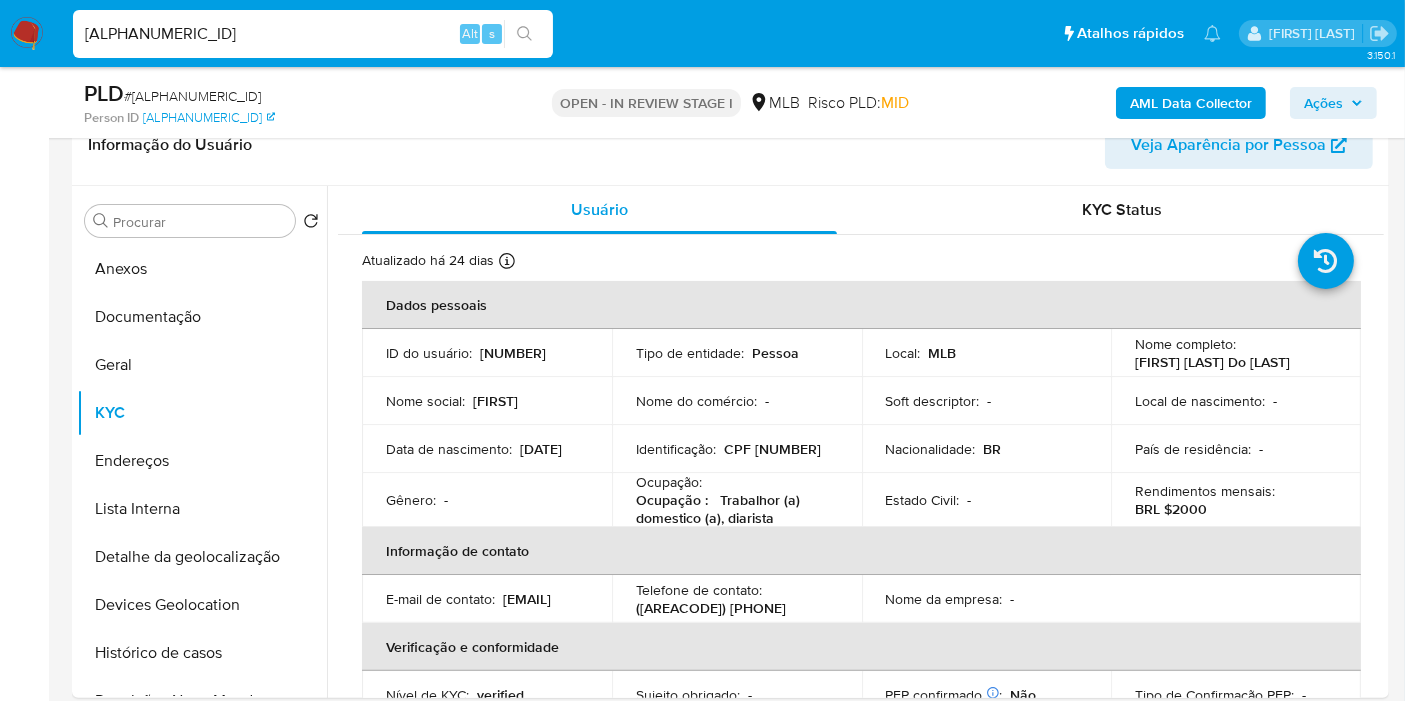 copy on "[NUMBER]" 